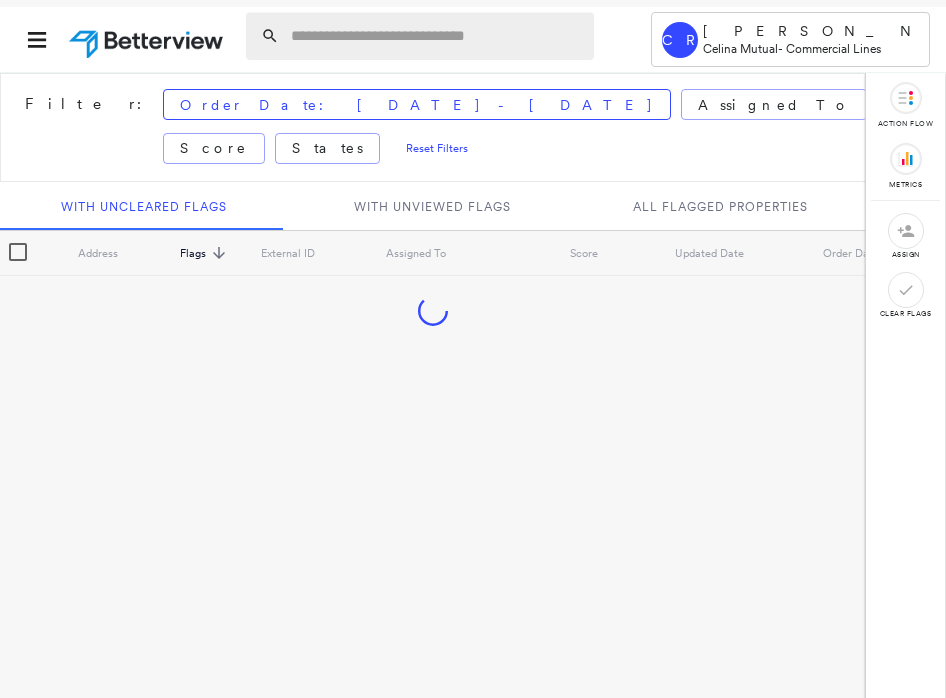scroll, scrollTop: 0, scrollLeft: 0, axis: both 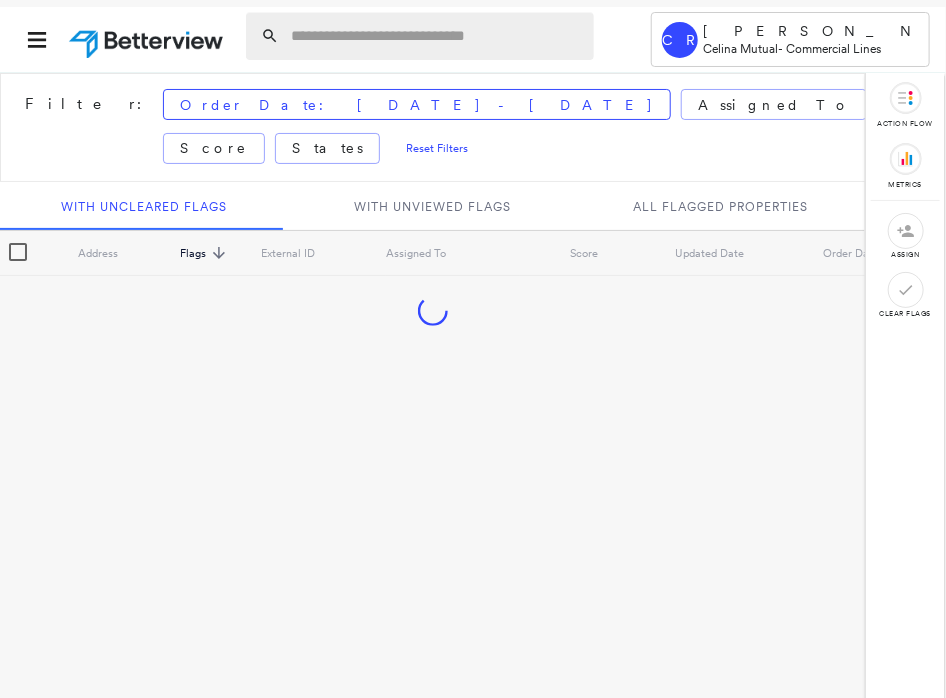 click at bounding box center [436, 36] 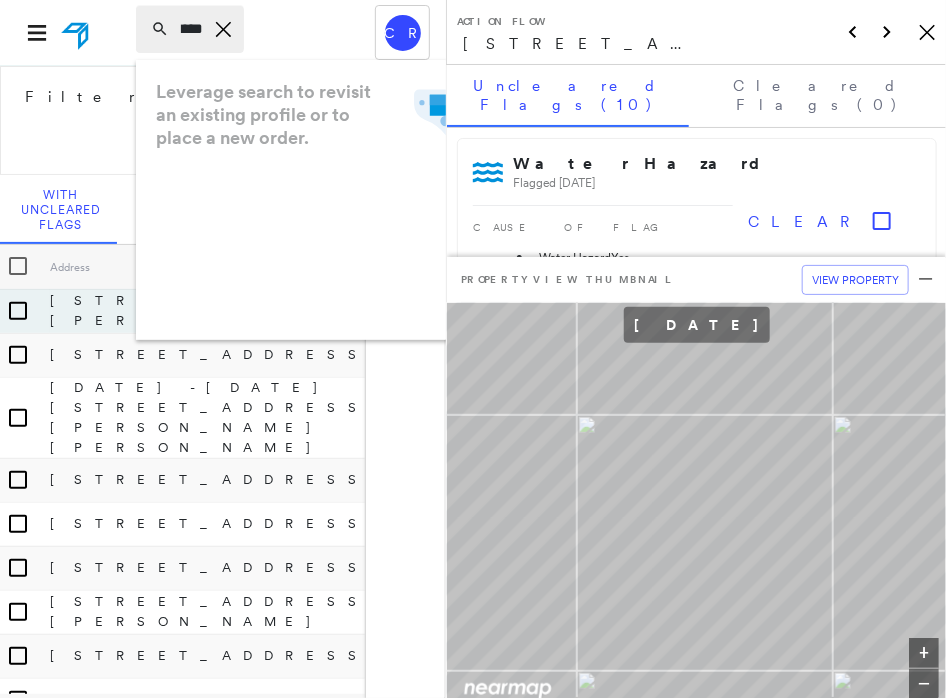 scroll, scrollTop: 0, scrollLeft: 48, axis: horizontal 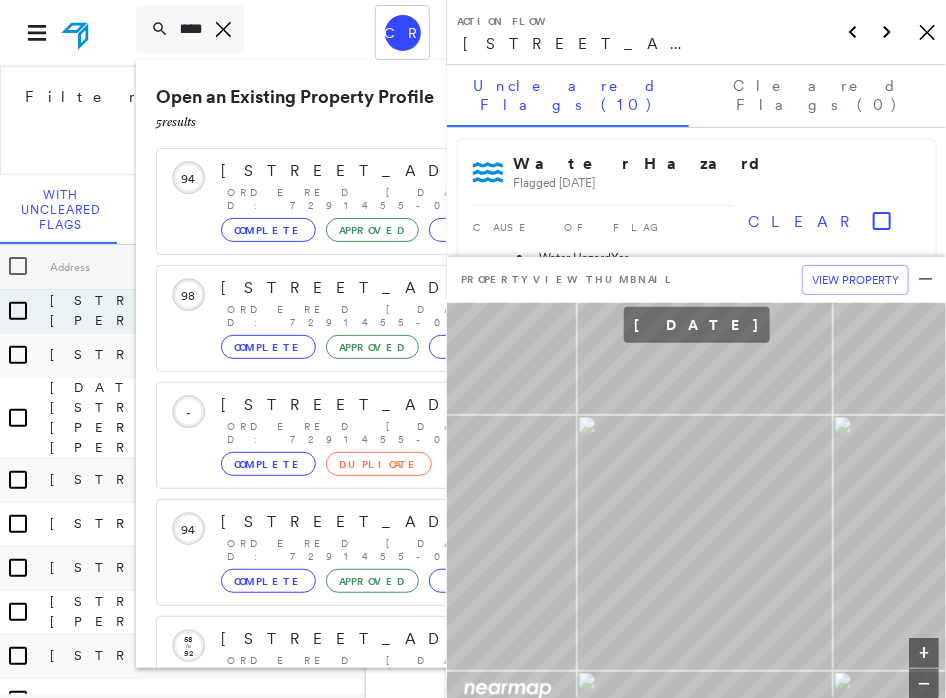 type on "*********" 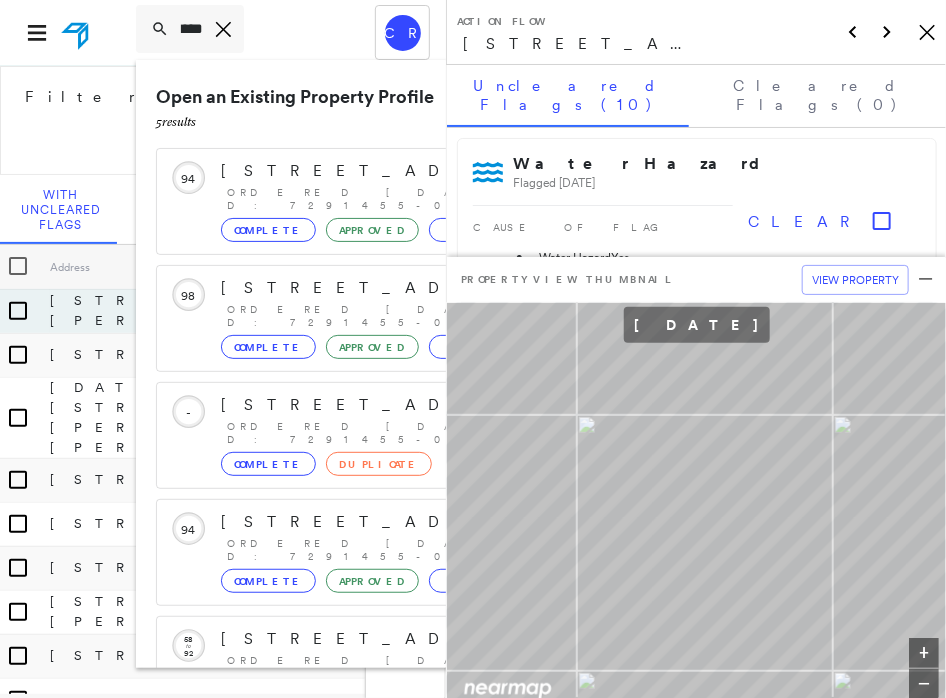 scroll, scrollTop: 0, scrollLeft: 0, axis: both 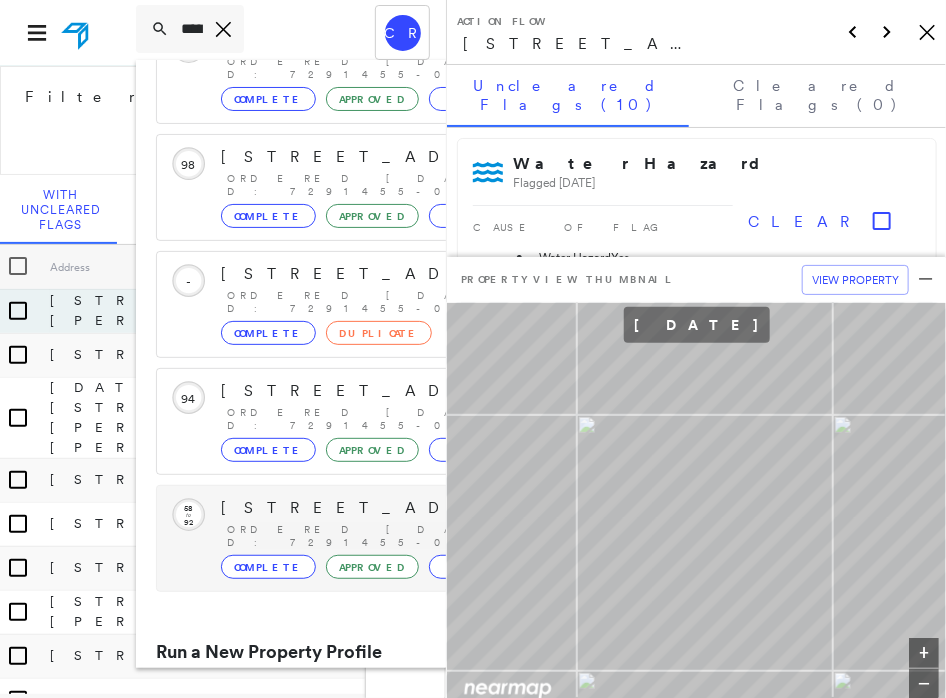 click on "[STREET_ADDRESS] Ordered [DATE] · ID: 7291455-0 Complete Approved Monitoring" at bounding box center (410, 538) 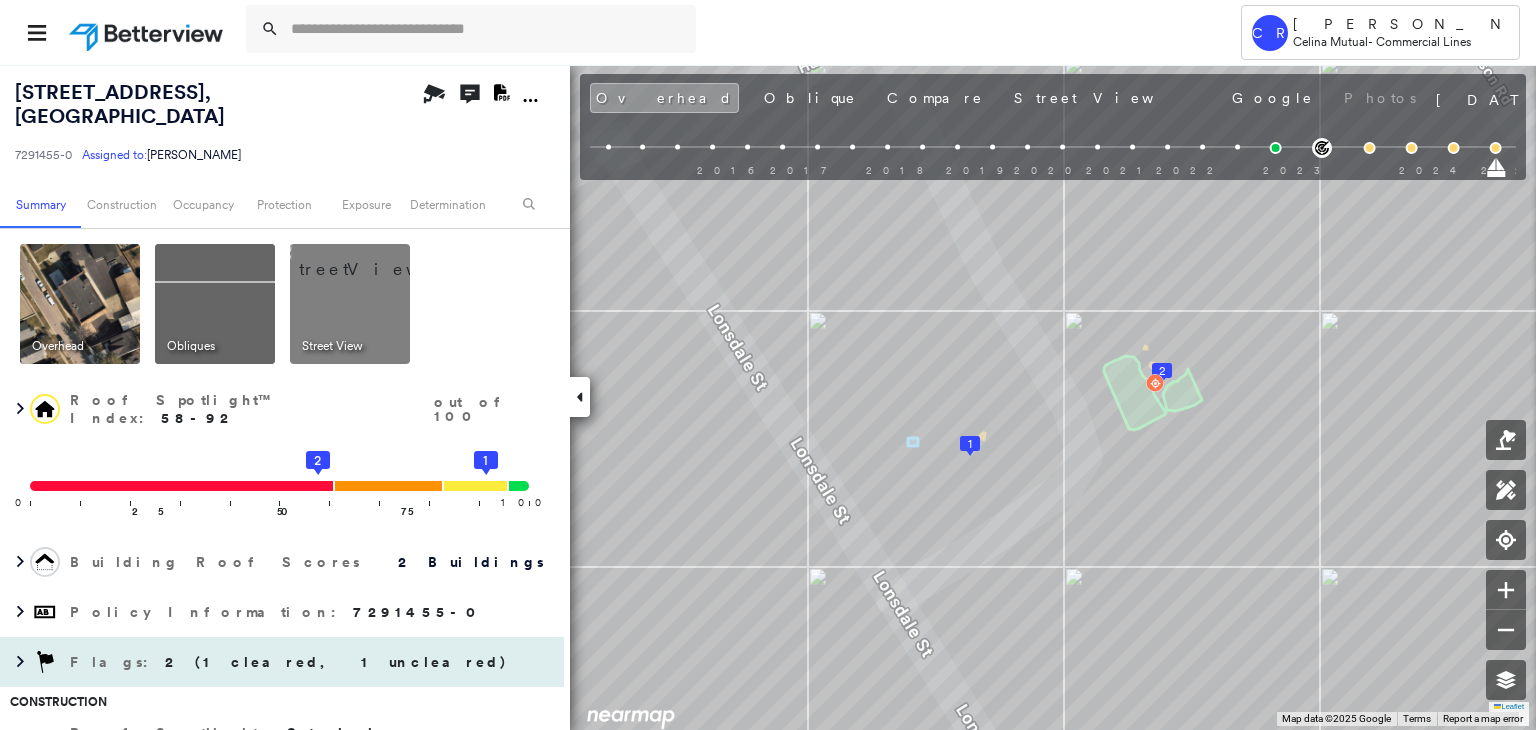 click on "2 (1 cleared, 1 uncleared)" at bounding box center [336, 662] 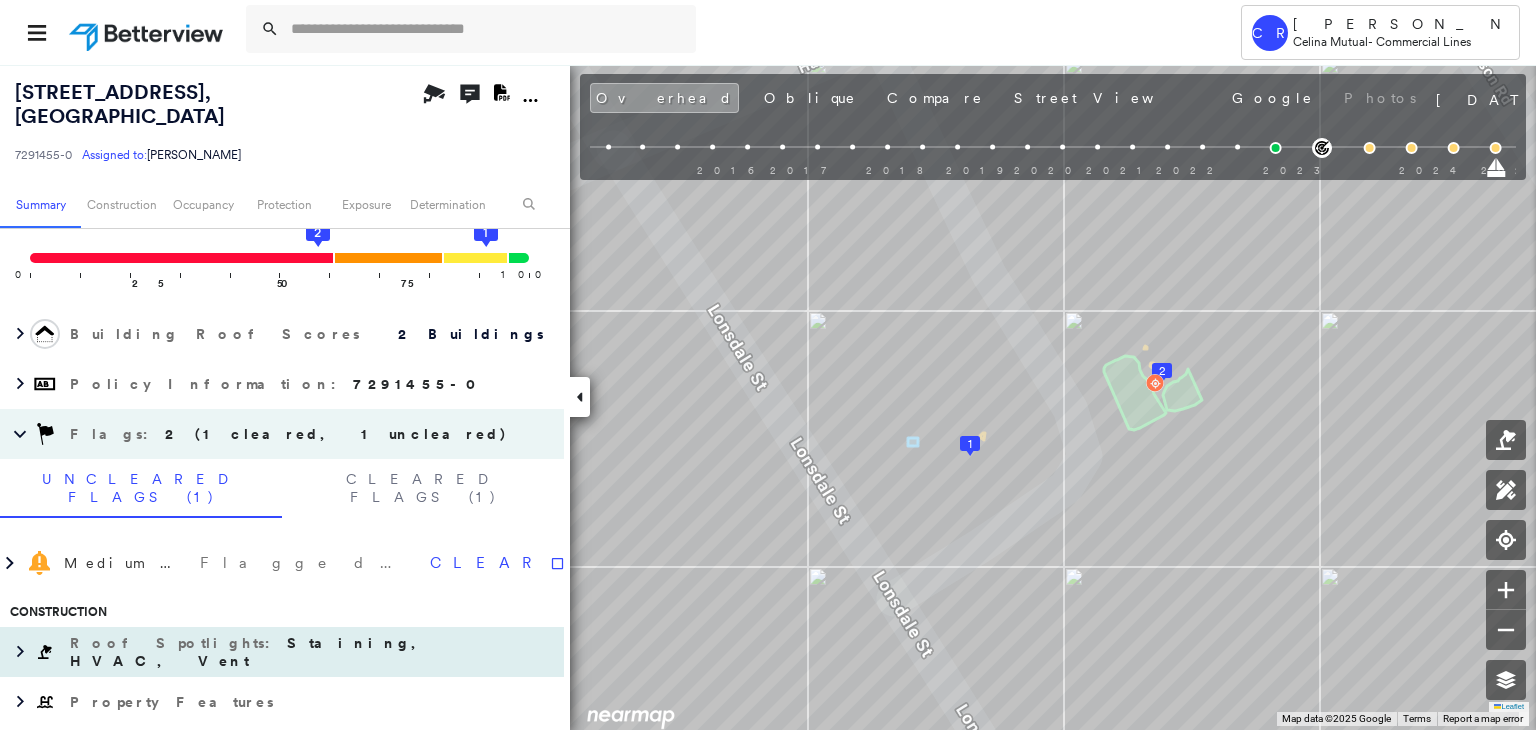 scroll, scrollTop: 500, scrollLeft: 0, axis: vertical 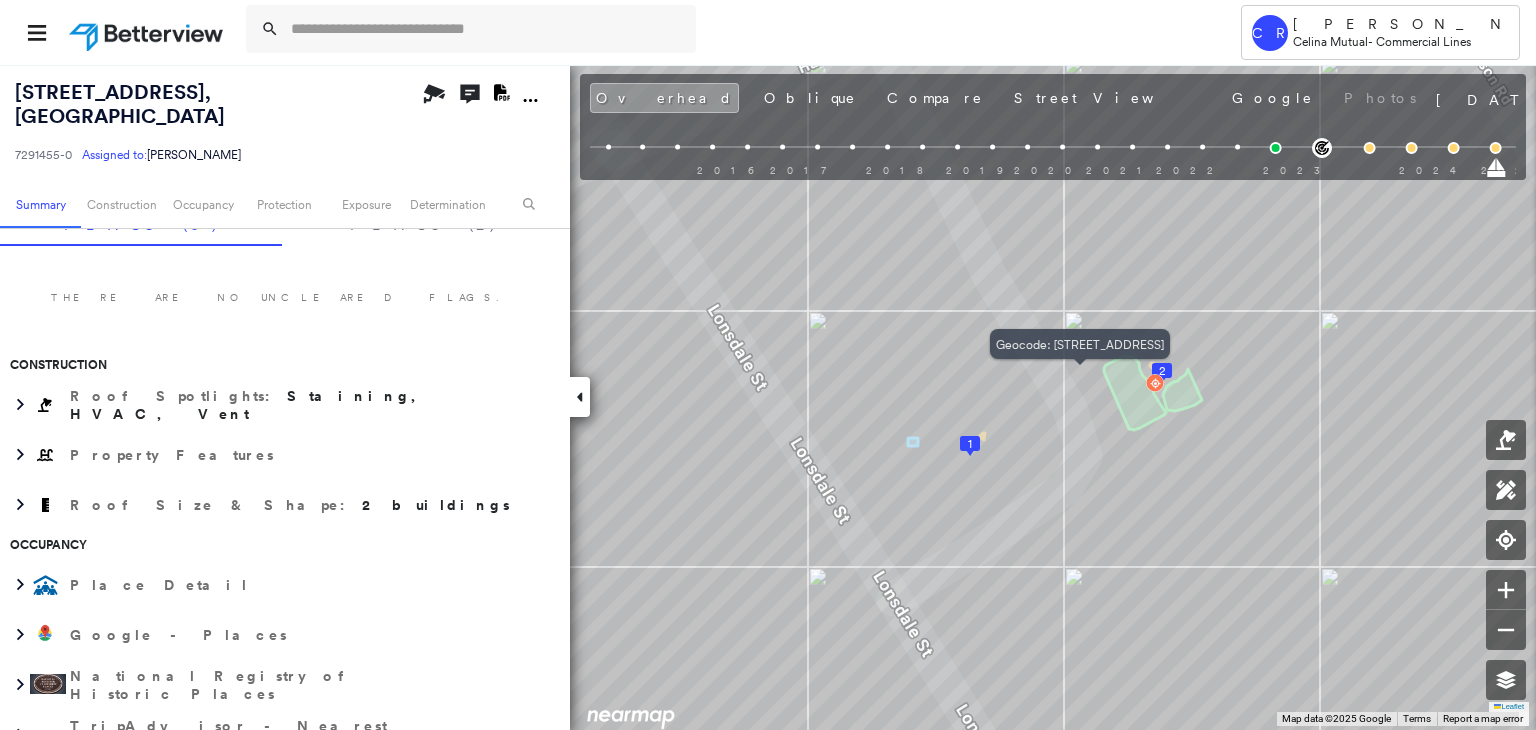 click at bounding box center [1155, 383] 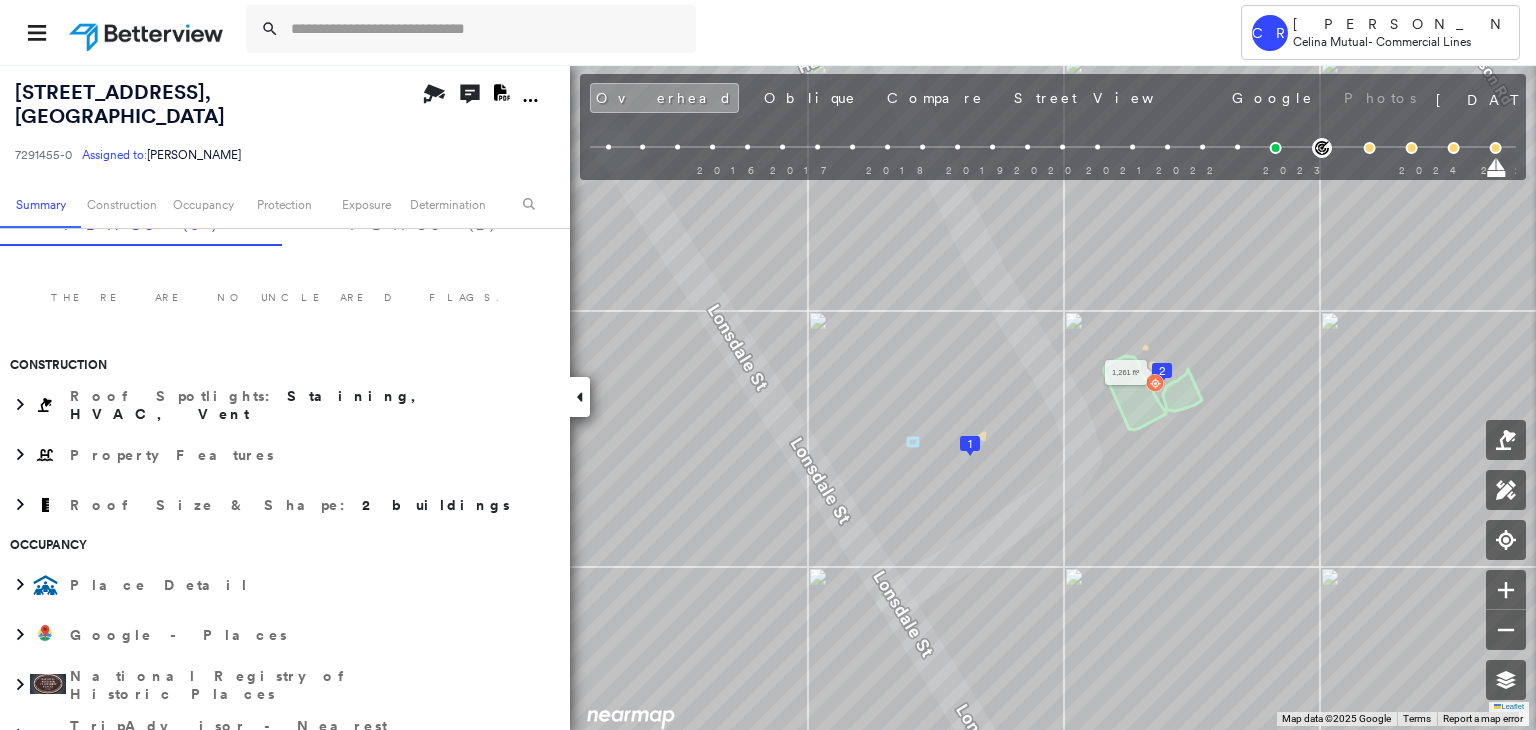 click on "2" at bounding box center [1162, 371] 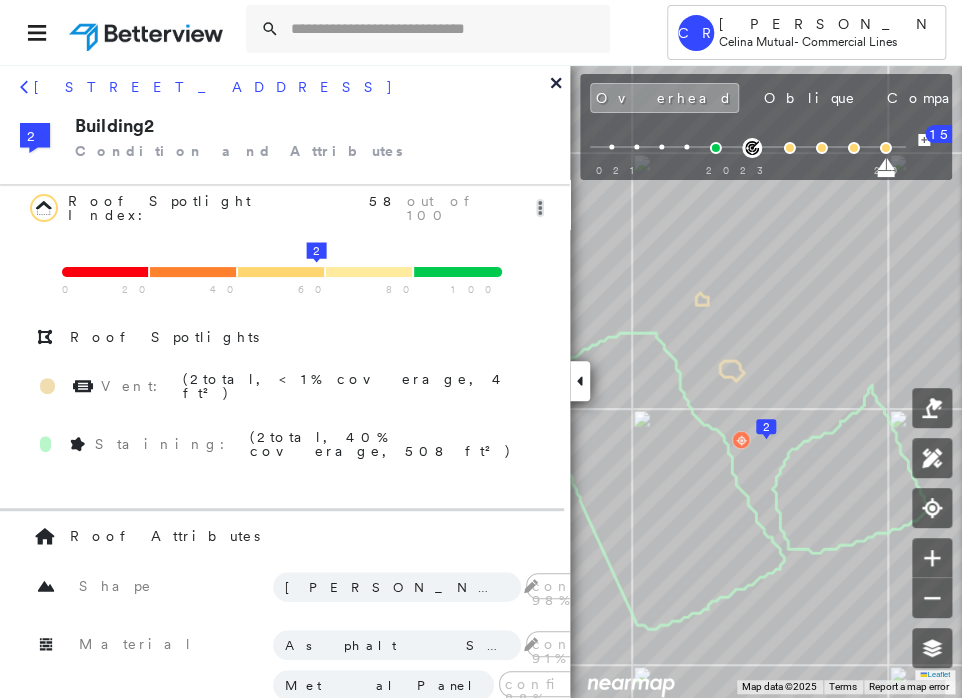 click on "2 Building  2 Condition and Attributes" at bounding box center [285, 142] 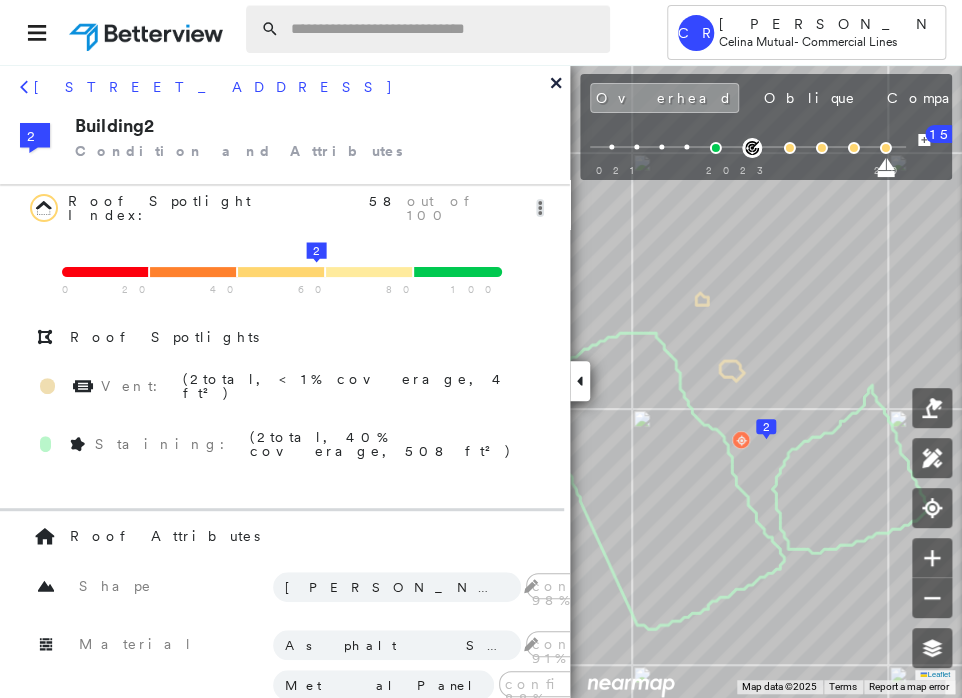 click at bounding box center [444, 29] 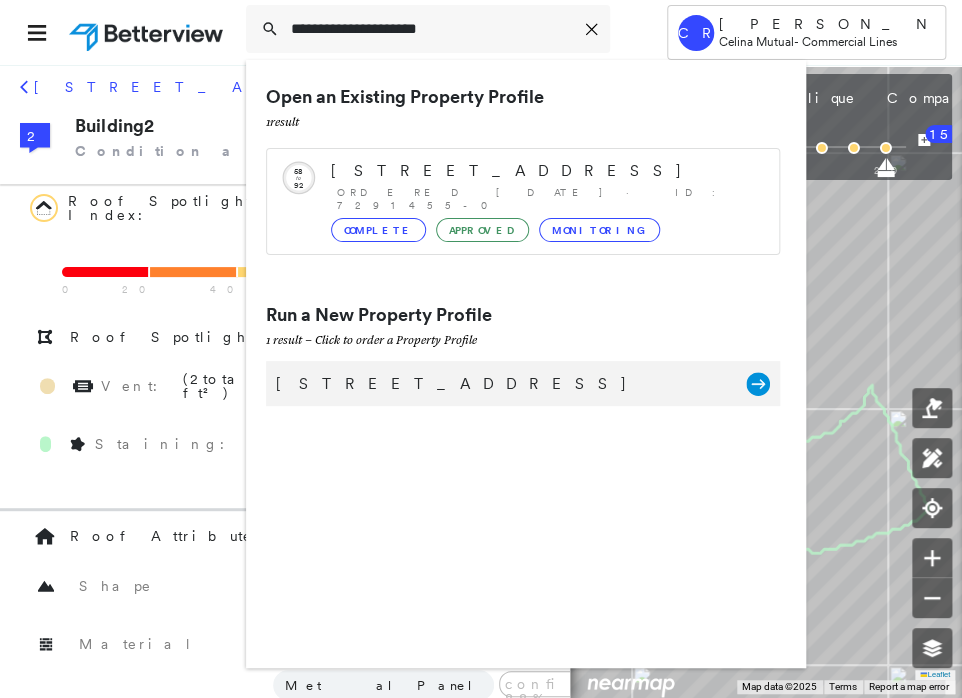 type on "**********" 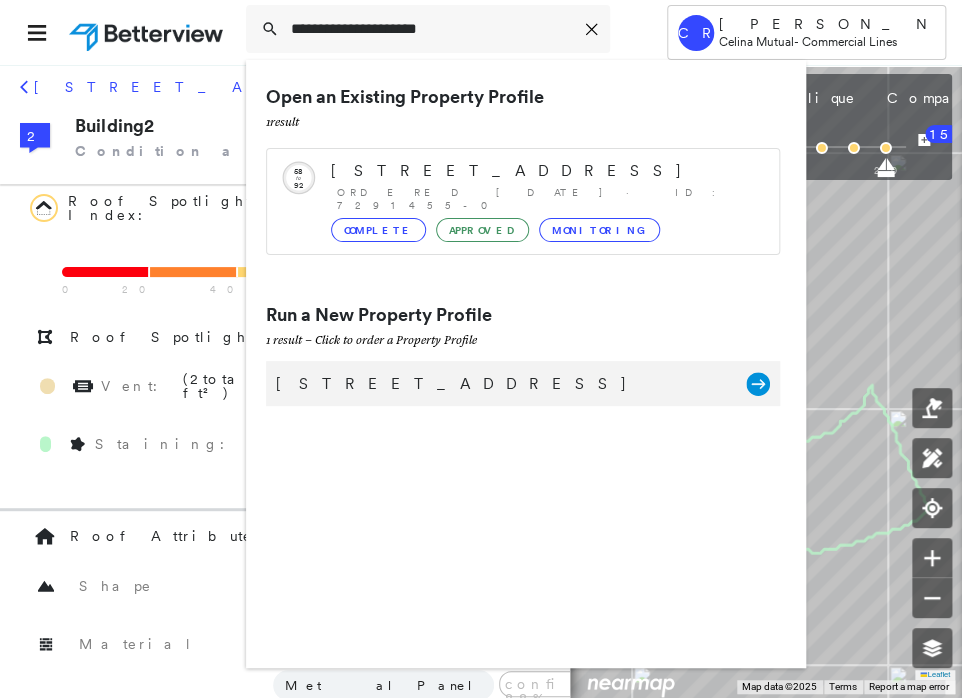 click on "[STREET_ADDRESS]" at bounding box center [501, 384] 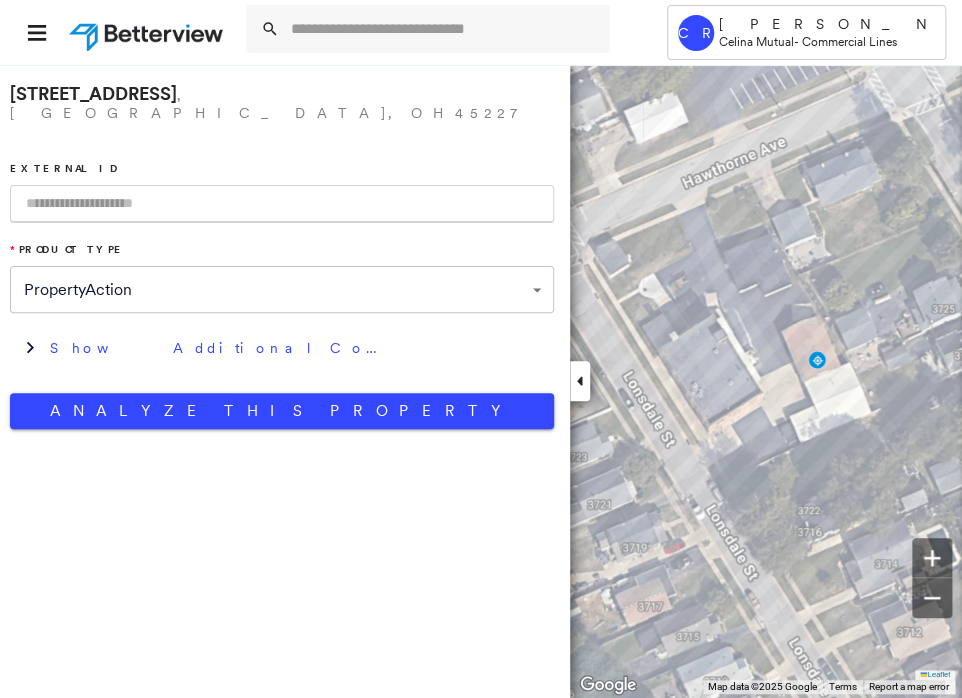 click at bounding box center [282, 204] 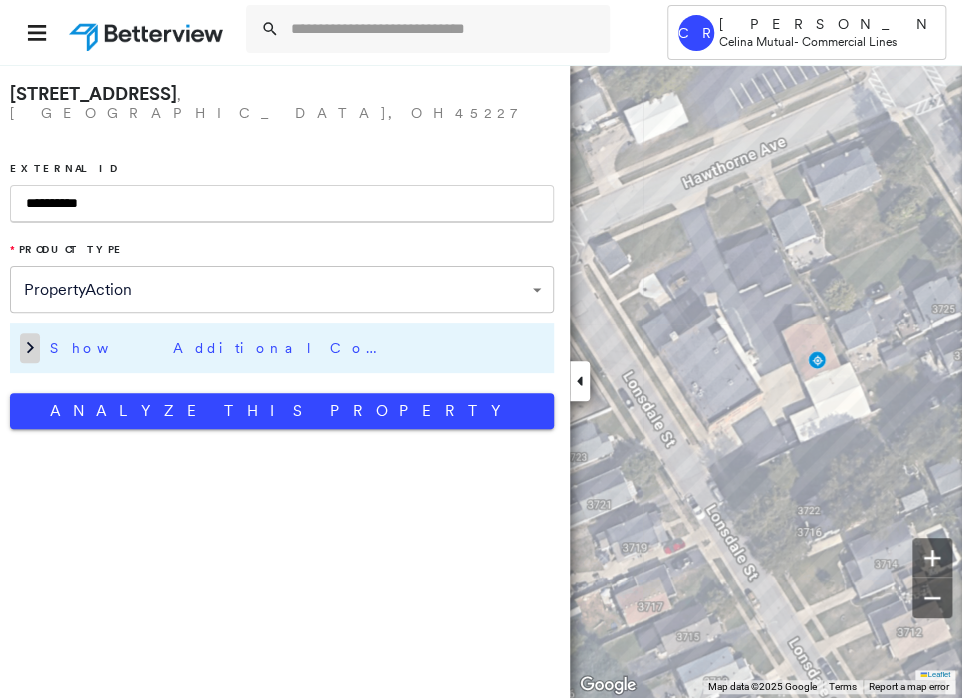 type on "*********" 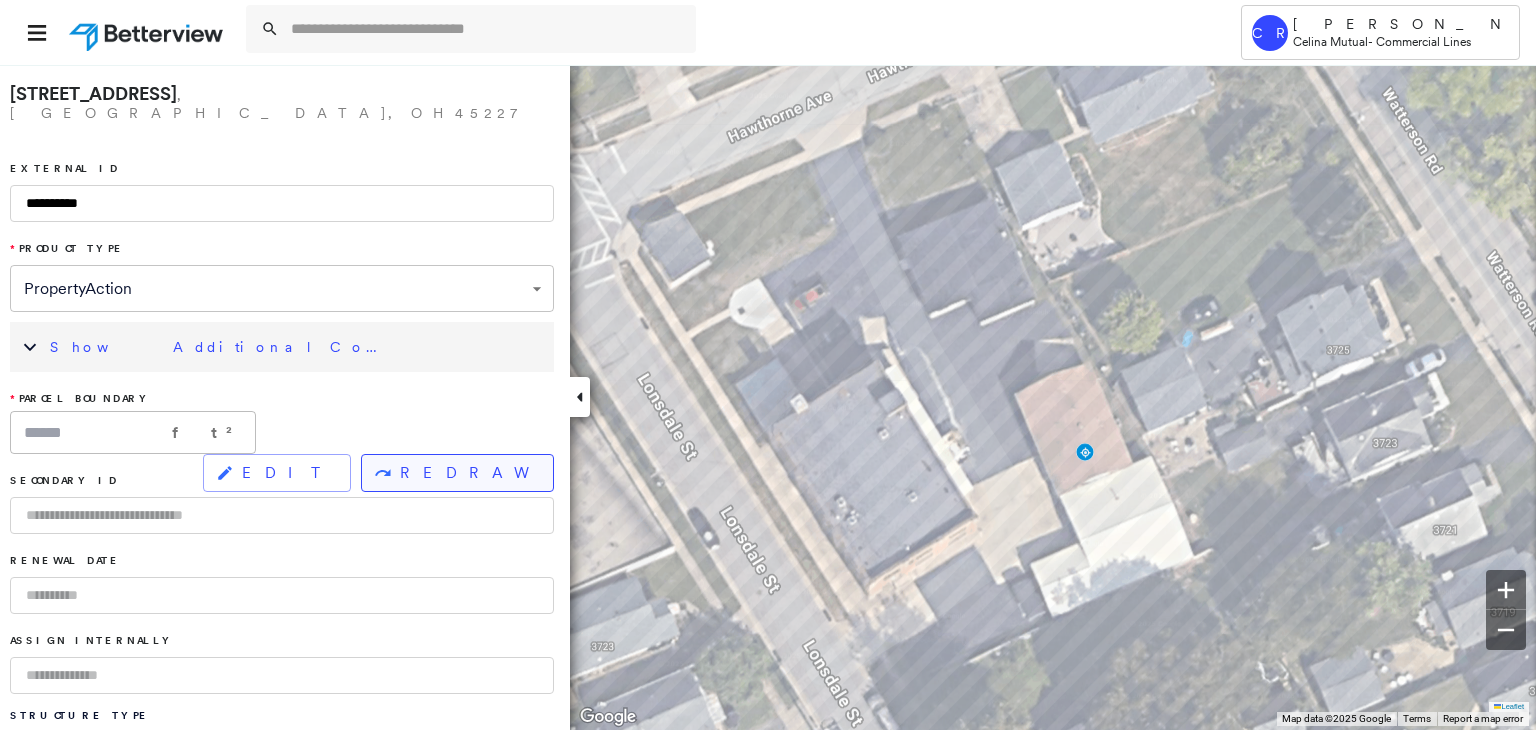 click on "REDRAW" at bounding box center (457, 473) 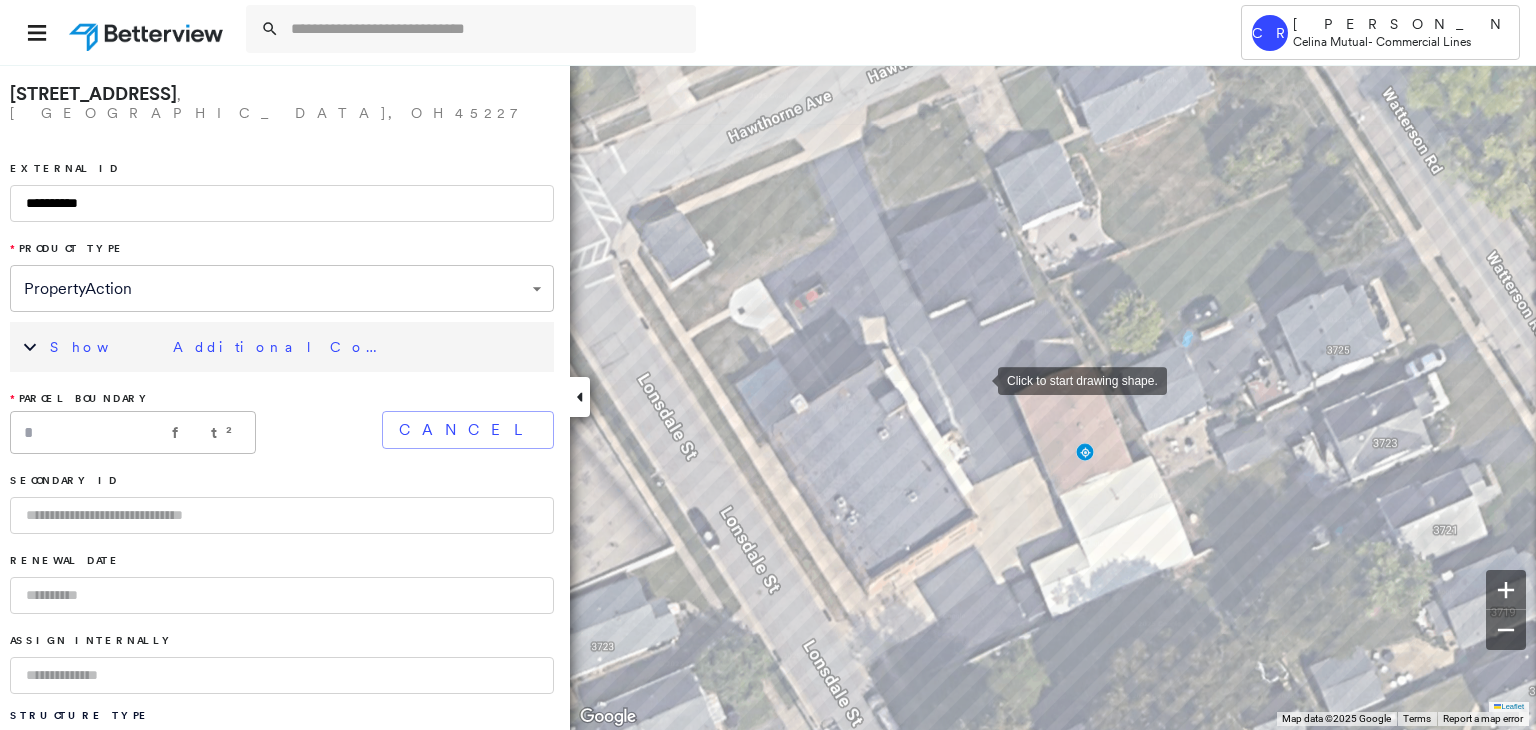 click at bounding box center [978, 379] 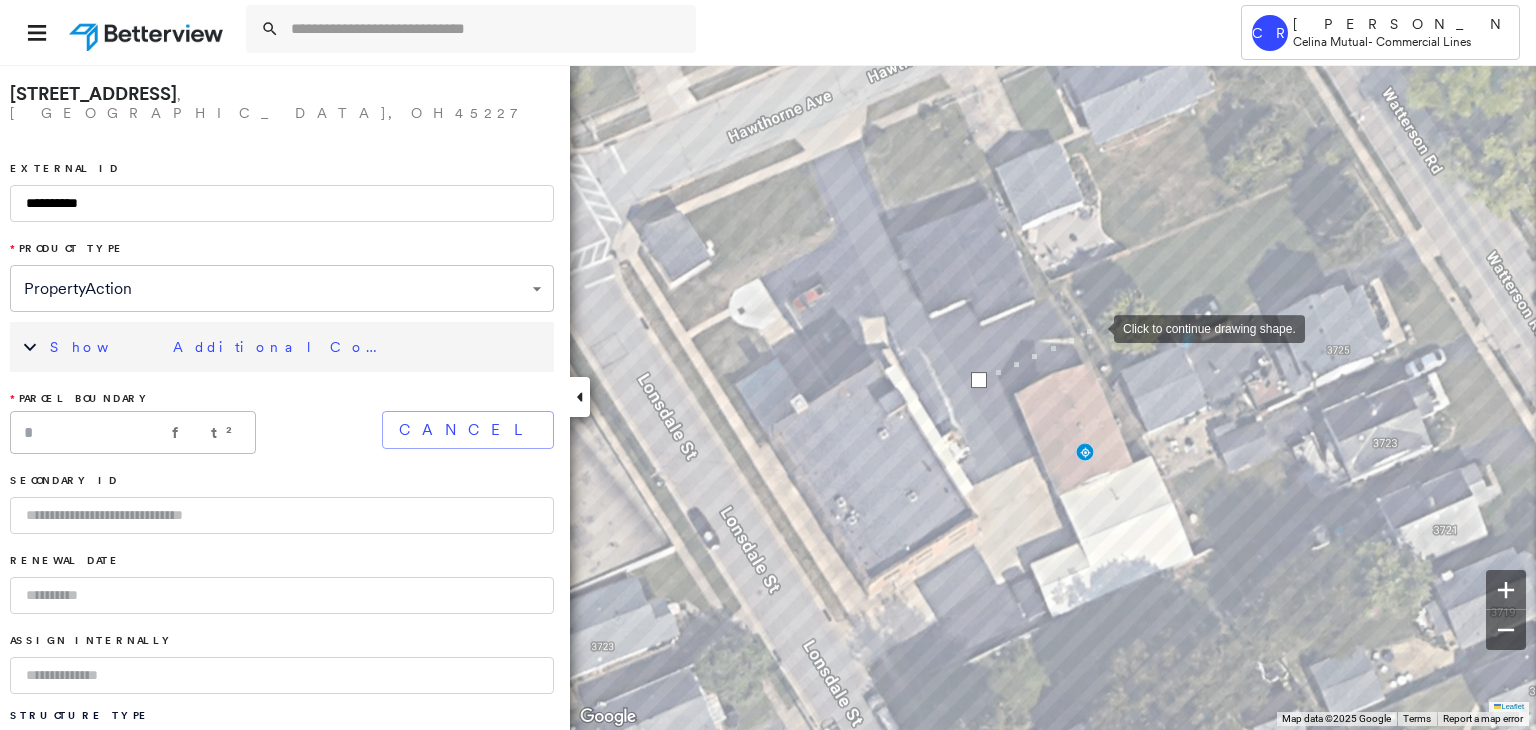 click at bounding box center [1094, 327] 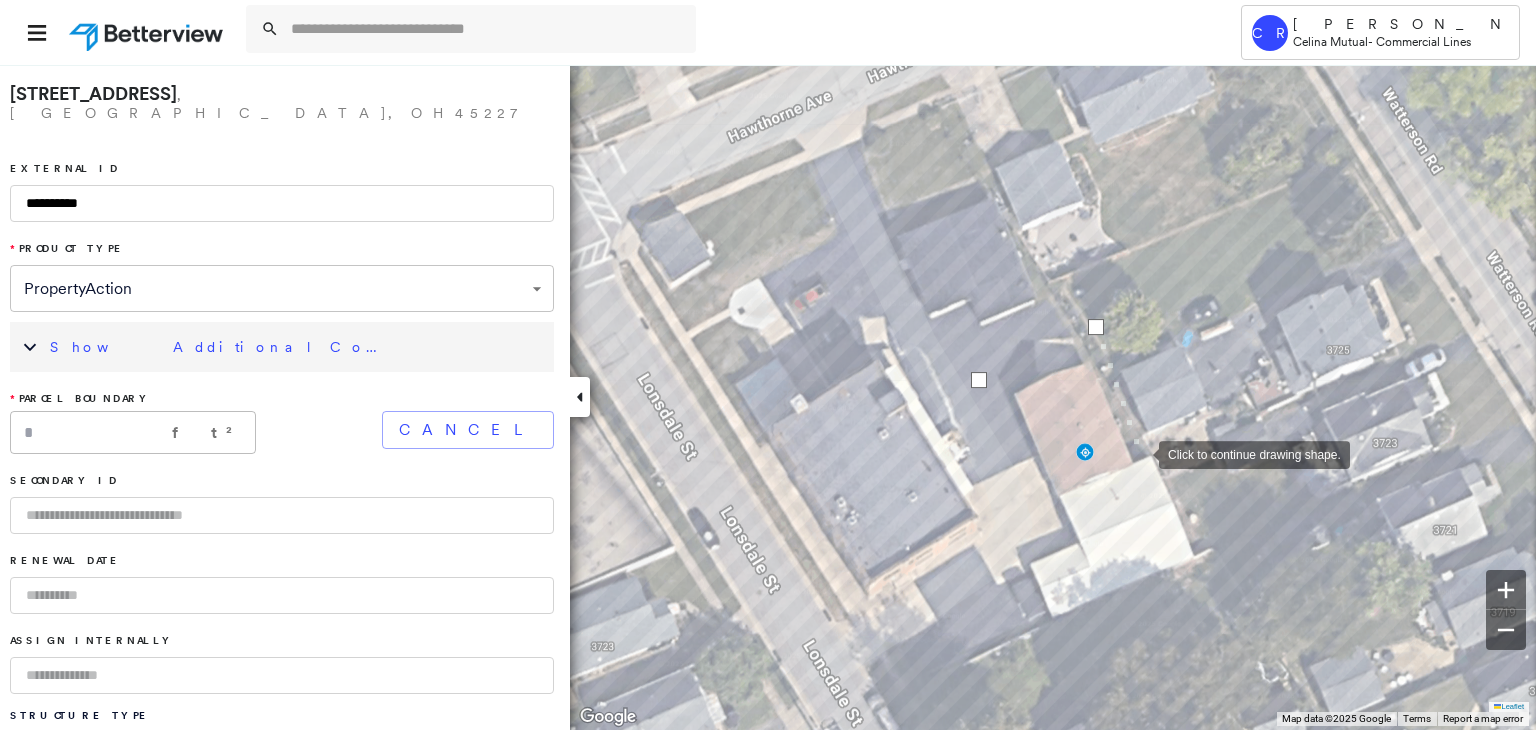 click at bounding box center [1139, 453] 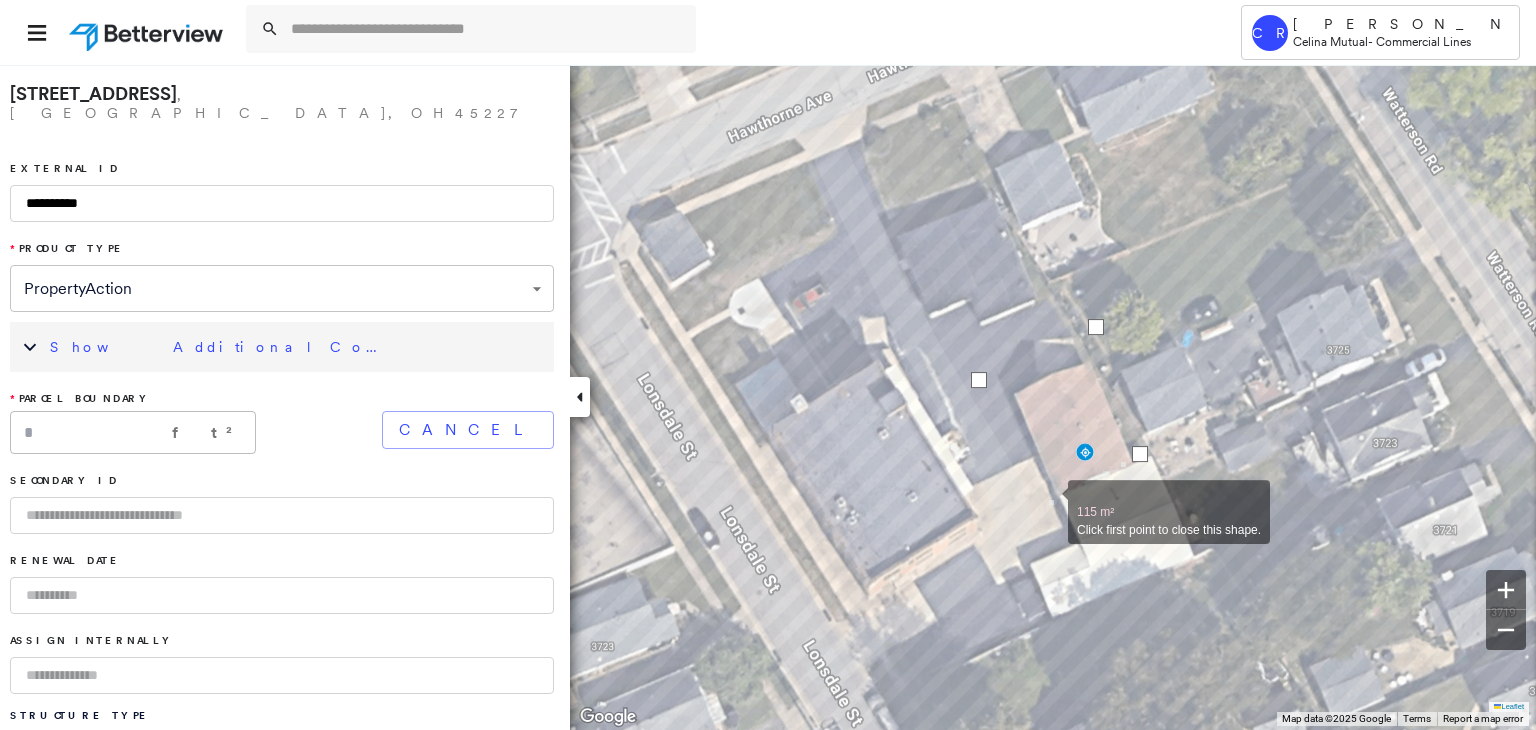 click at bounding box center [1048, 501] 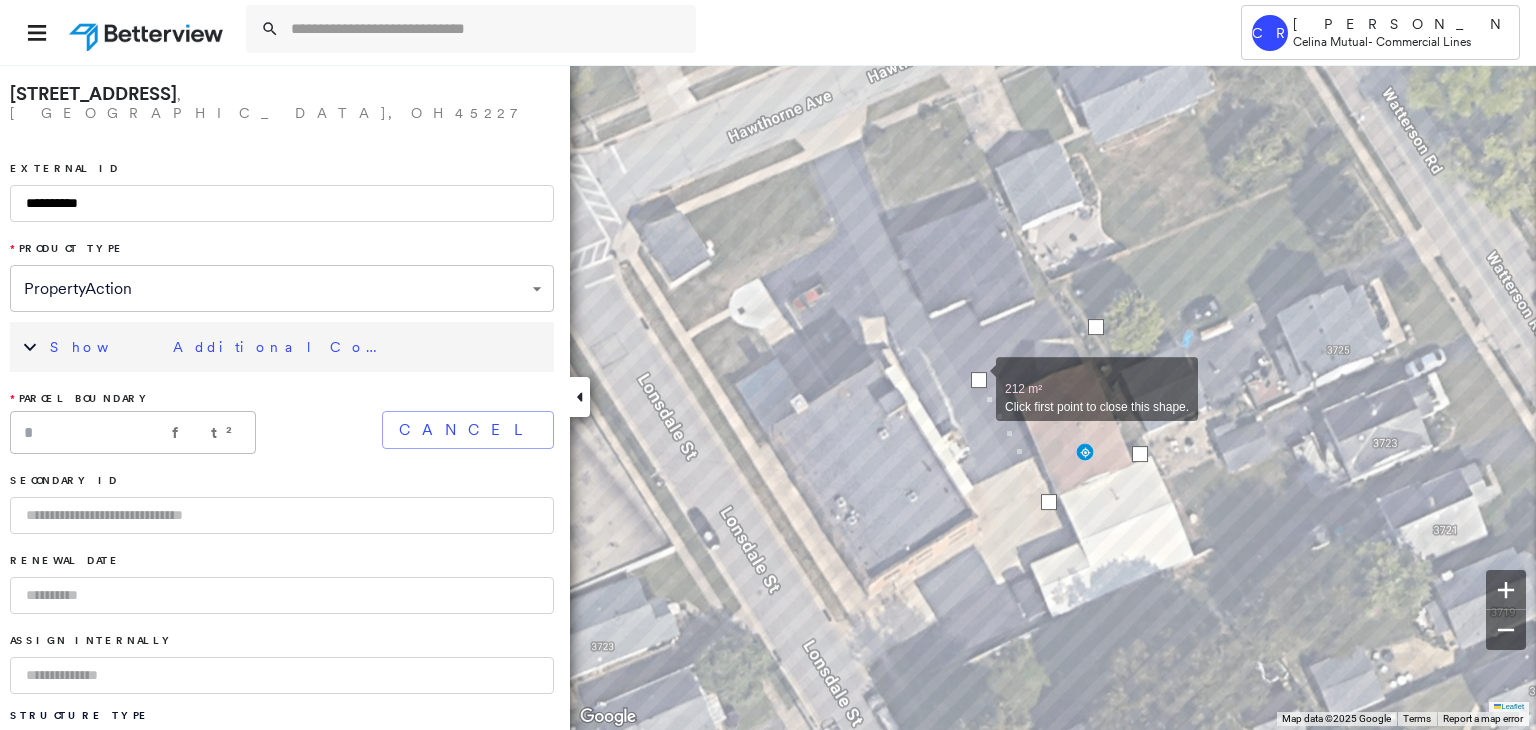click at bounding box center (979, 380) 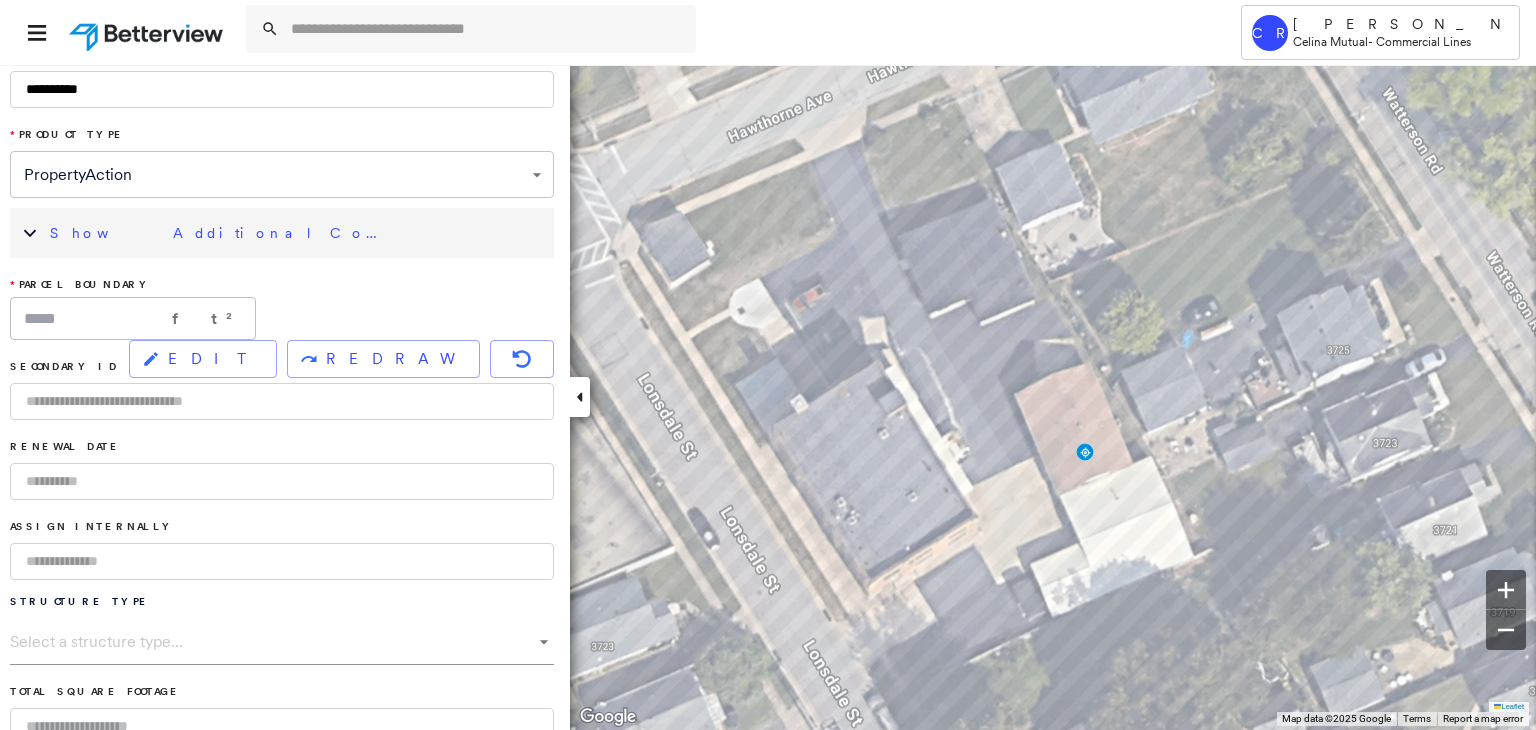 scroll, scrollTop: 100, scrollLeft: 0, axis: vertical 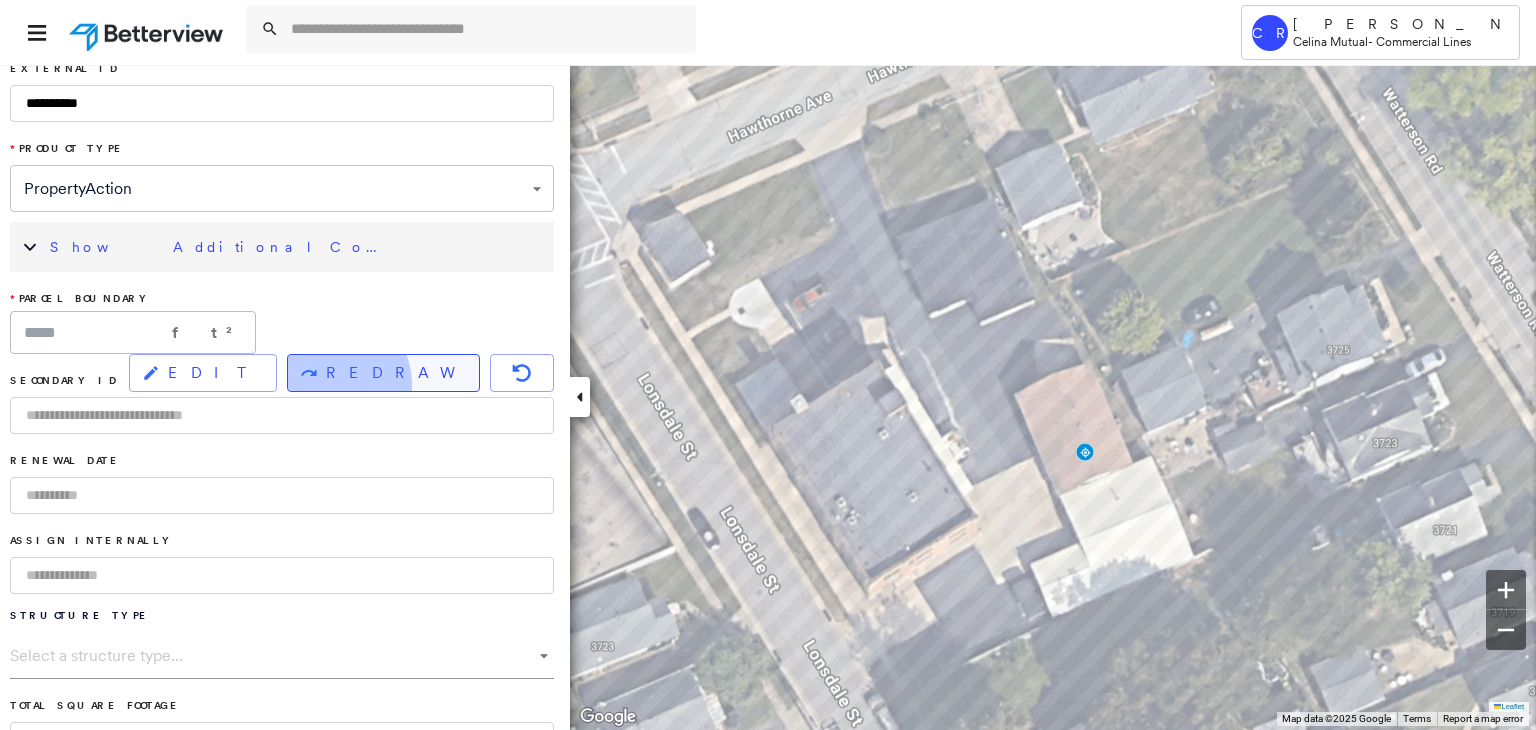 click on "REDRAW" at bounding box center [383, 373] 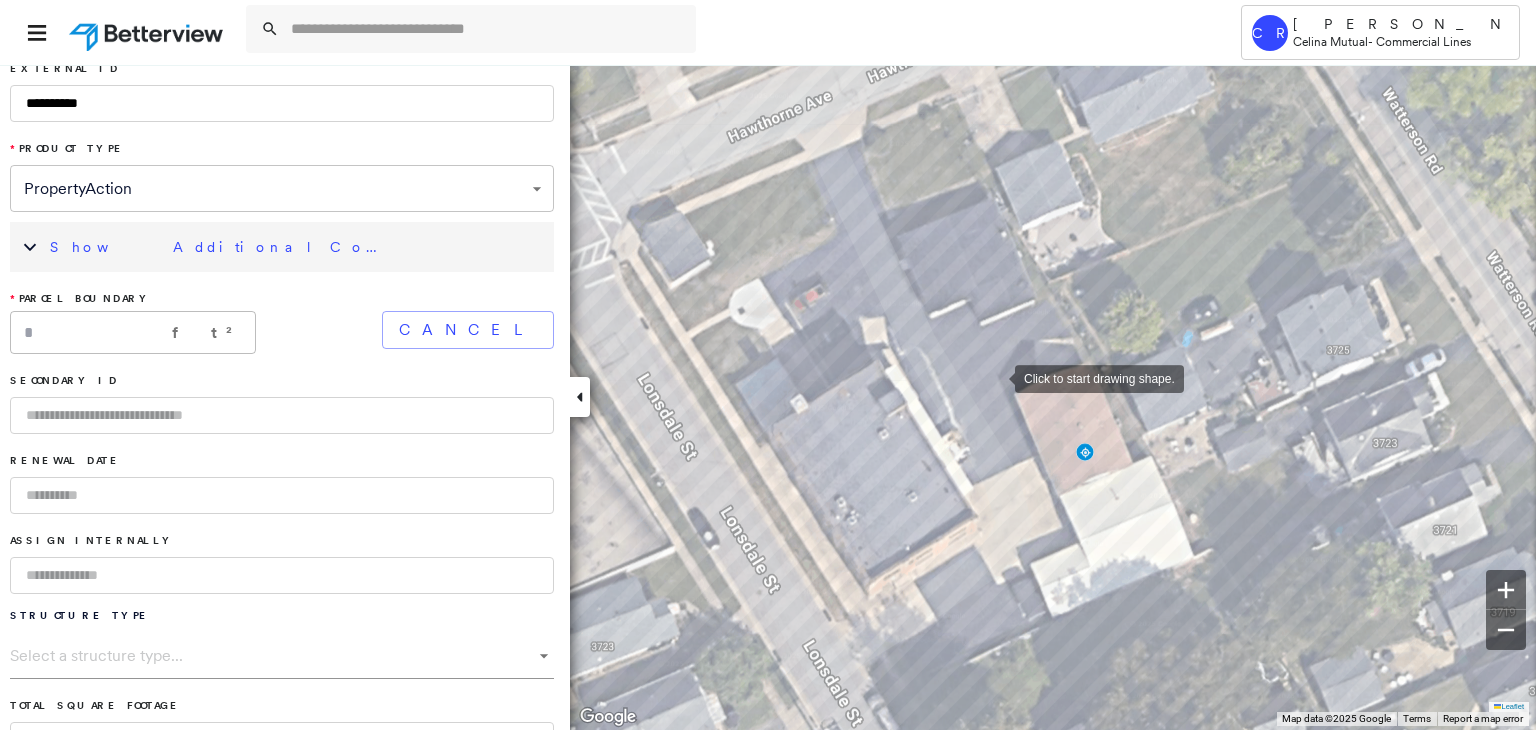 click at bounding box center [995, 377] 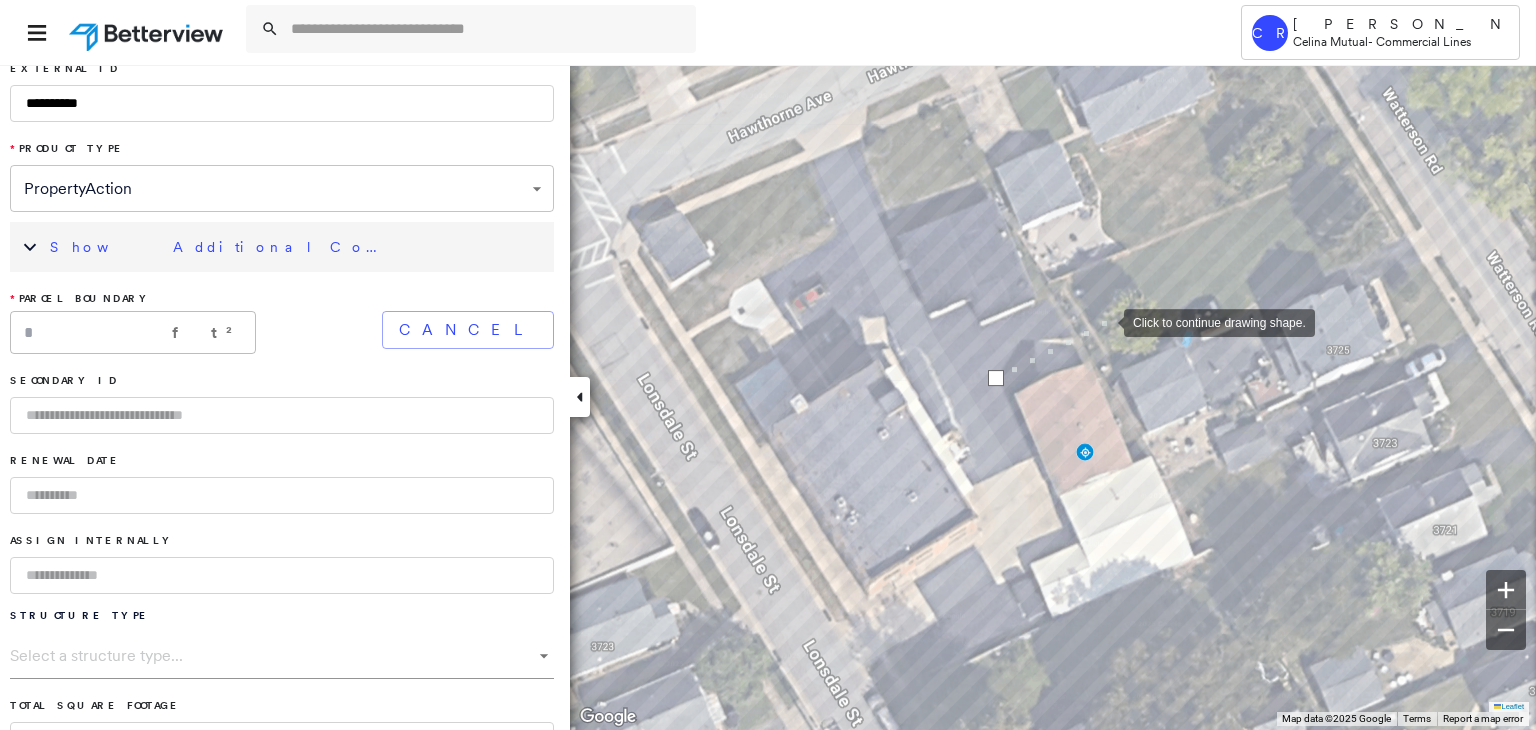 click at bounding box center (1104, 321) 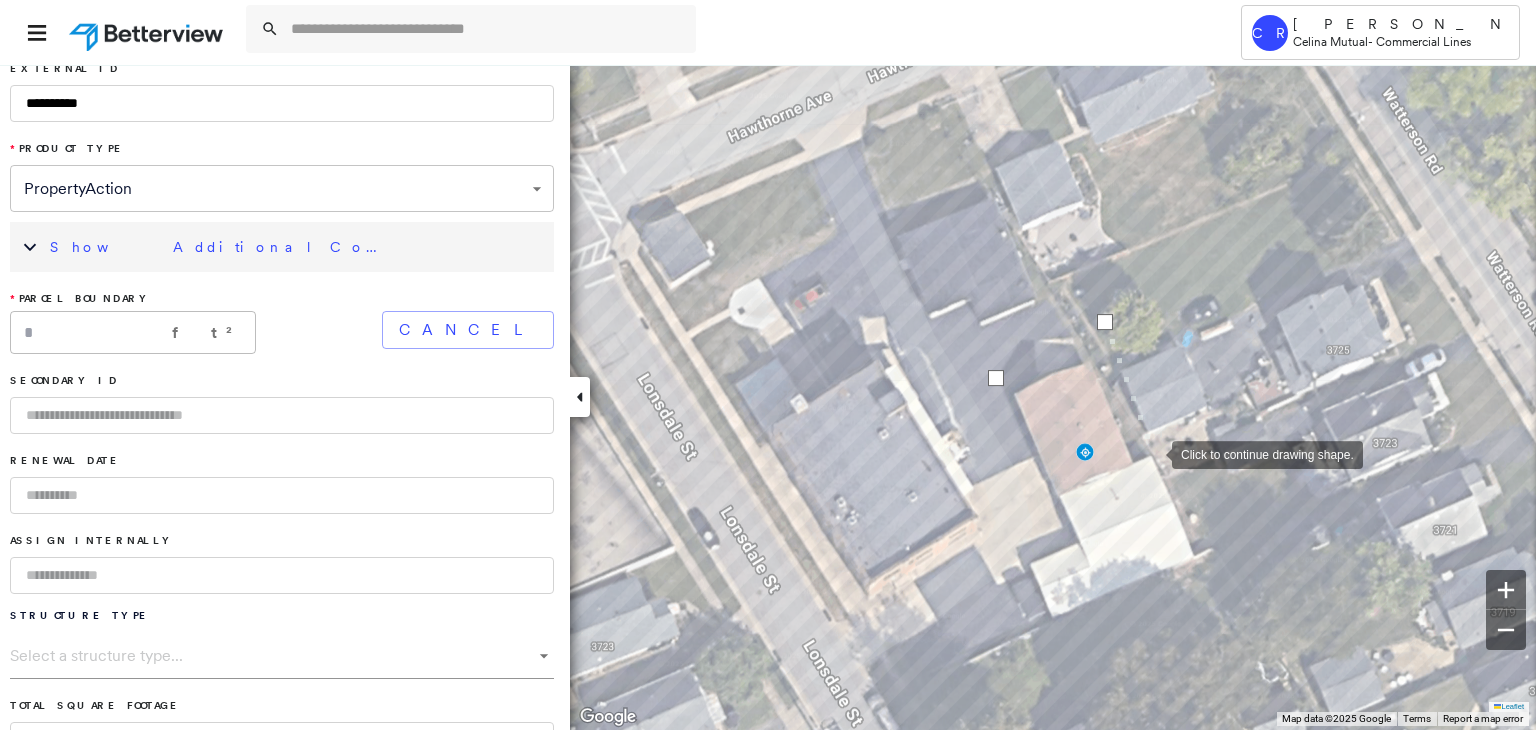 click at bounding box center [1152, 453] 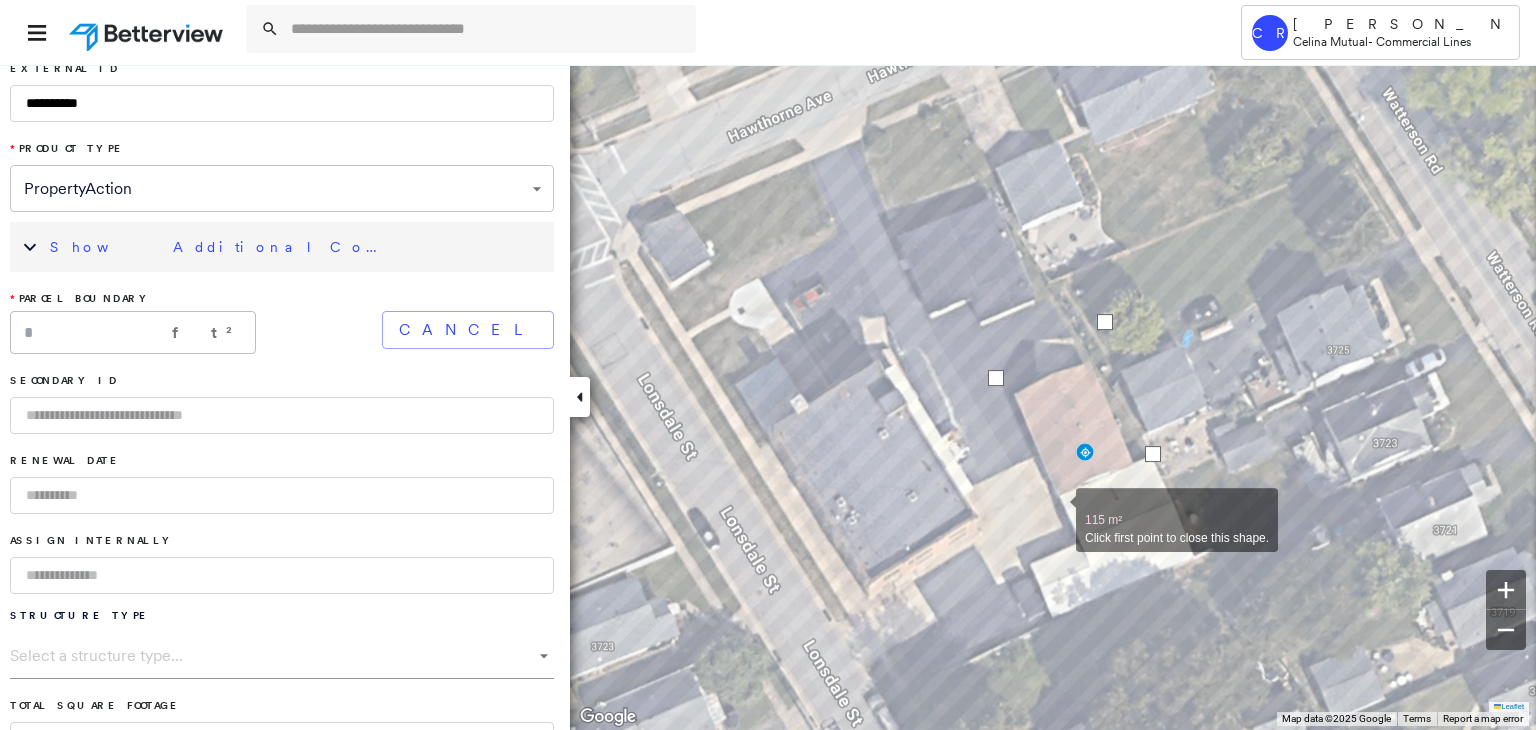 click at bounding box center (1056, 509) 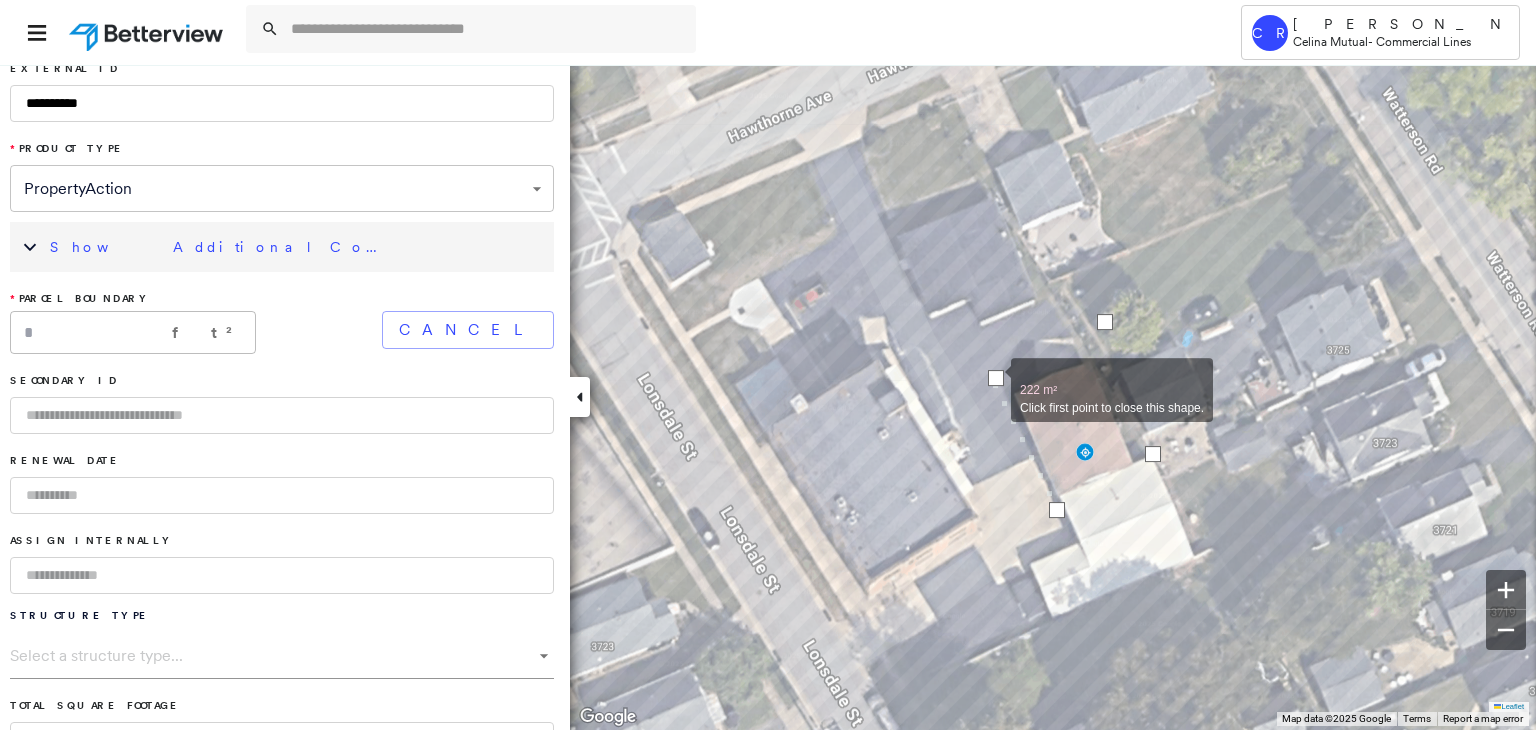 click at bounding box center (996, 378) 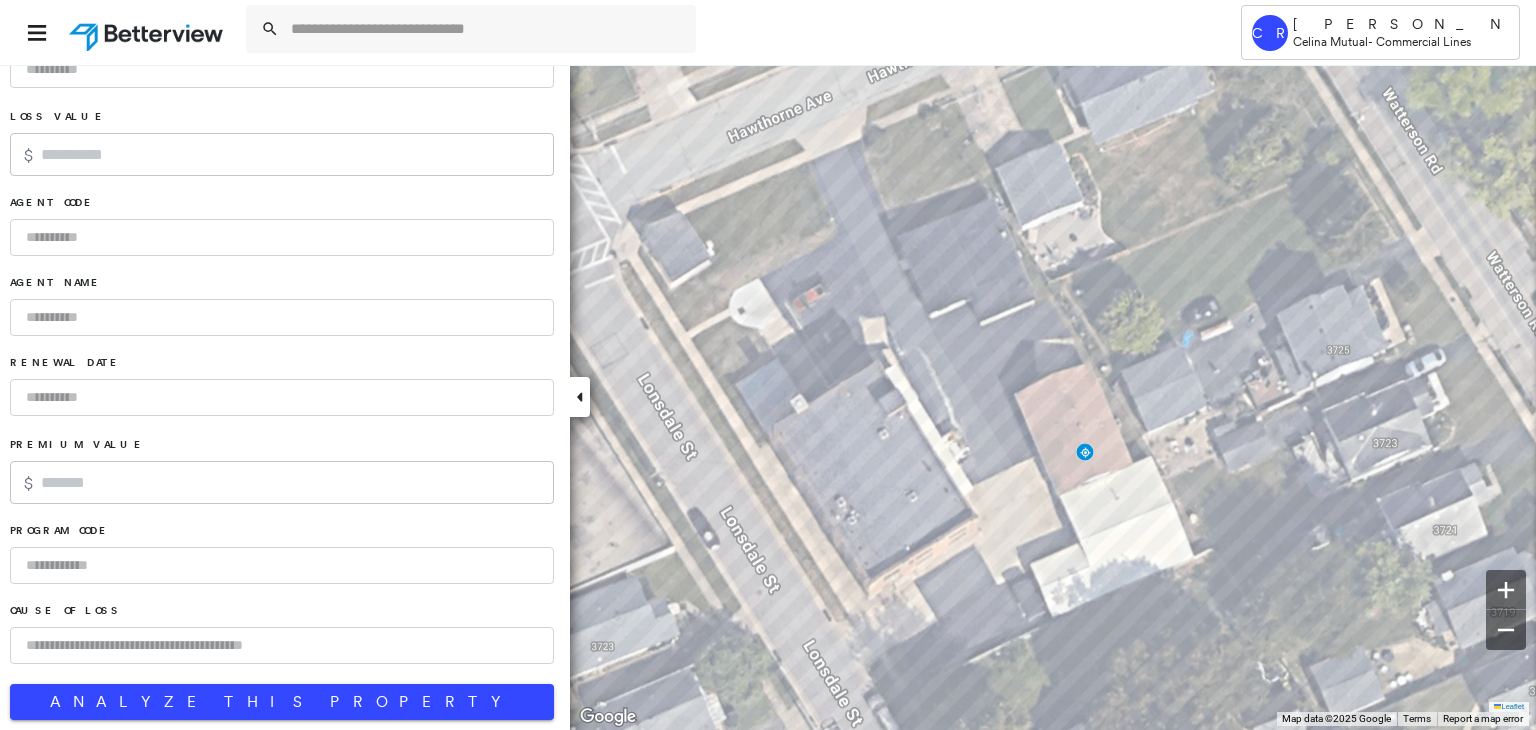scroll, scrollTop: 1310, scrollLeft: 0, axis: vertical 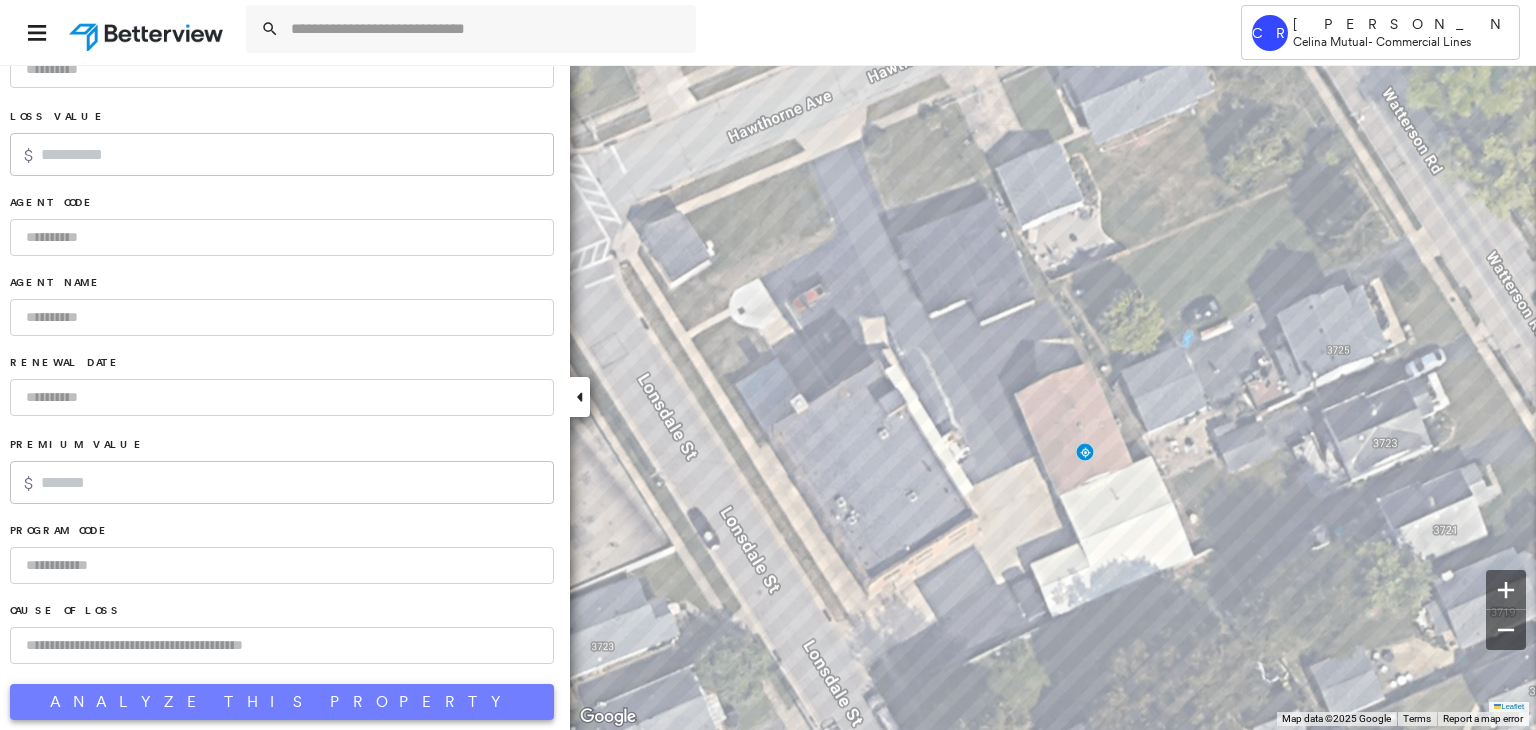 click on "Analyze This Property" at bounding box center [282, 702] 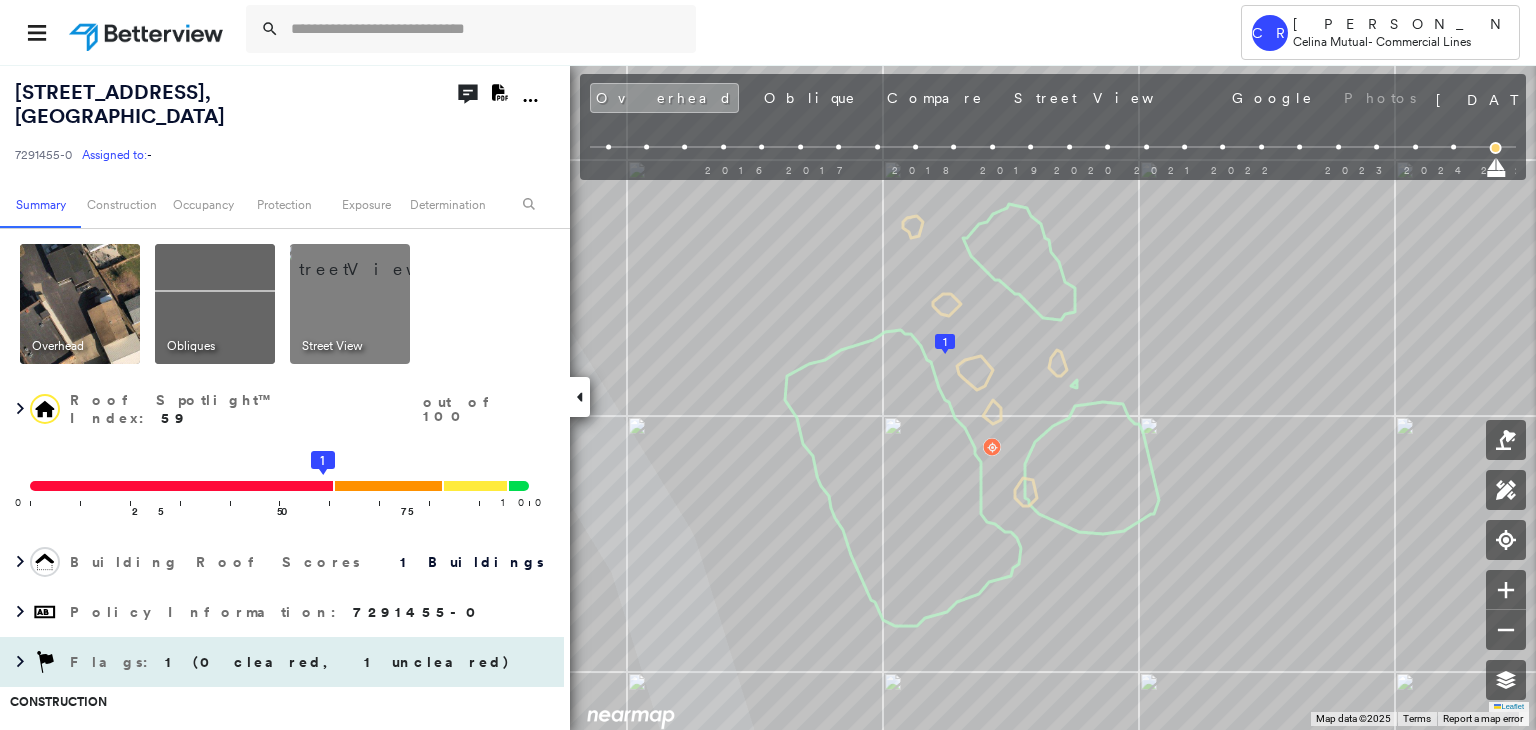 click on "1 (0 cleared, 1 uncleared)" at bounding box center [338, 662] 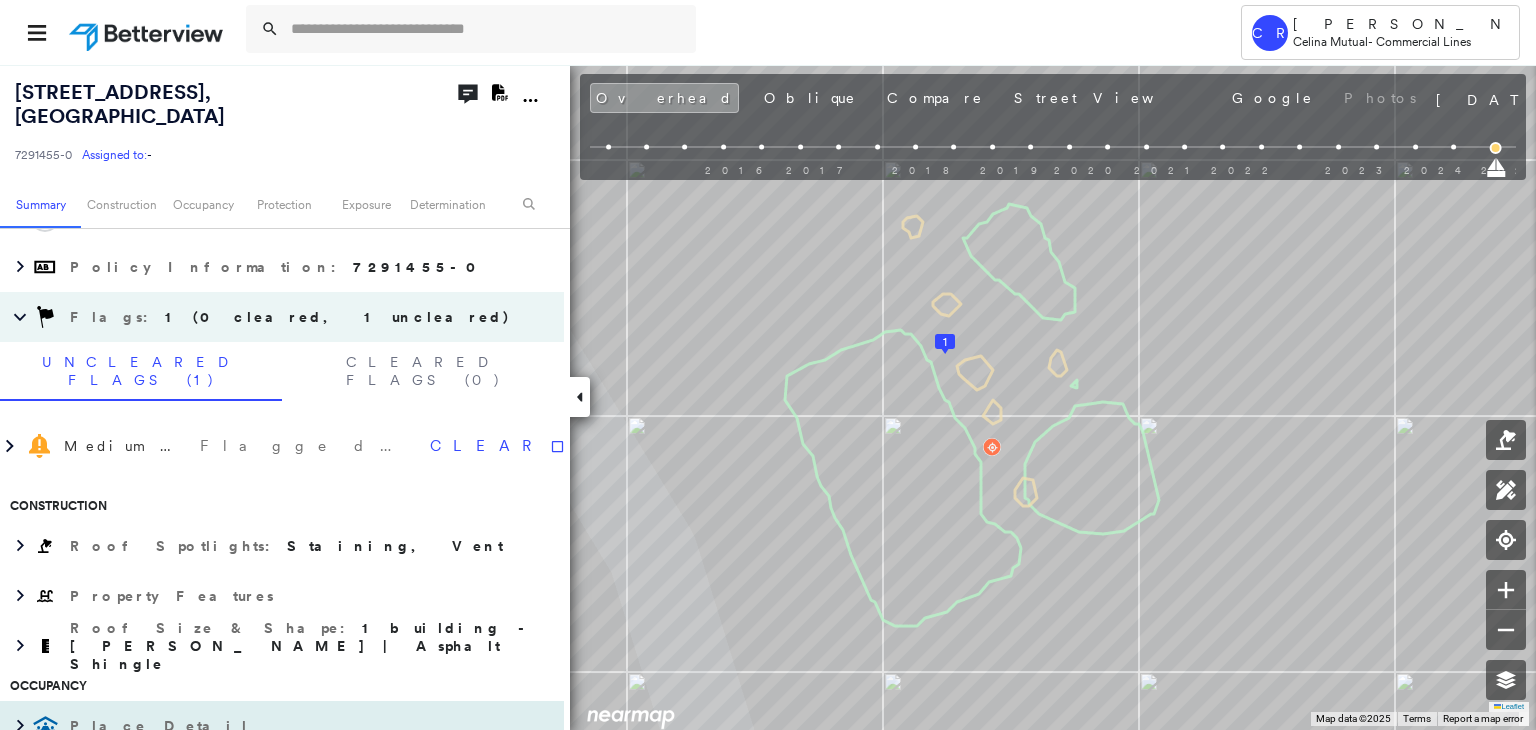 scroll, scrollTop: 400, scrollLeft: 0, axis: vertical 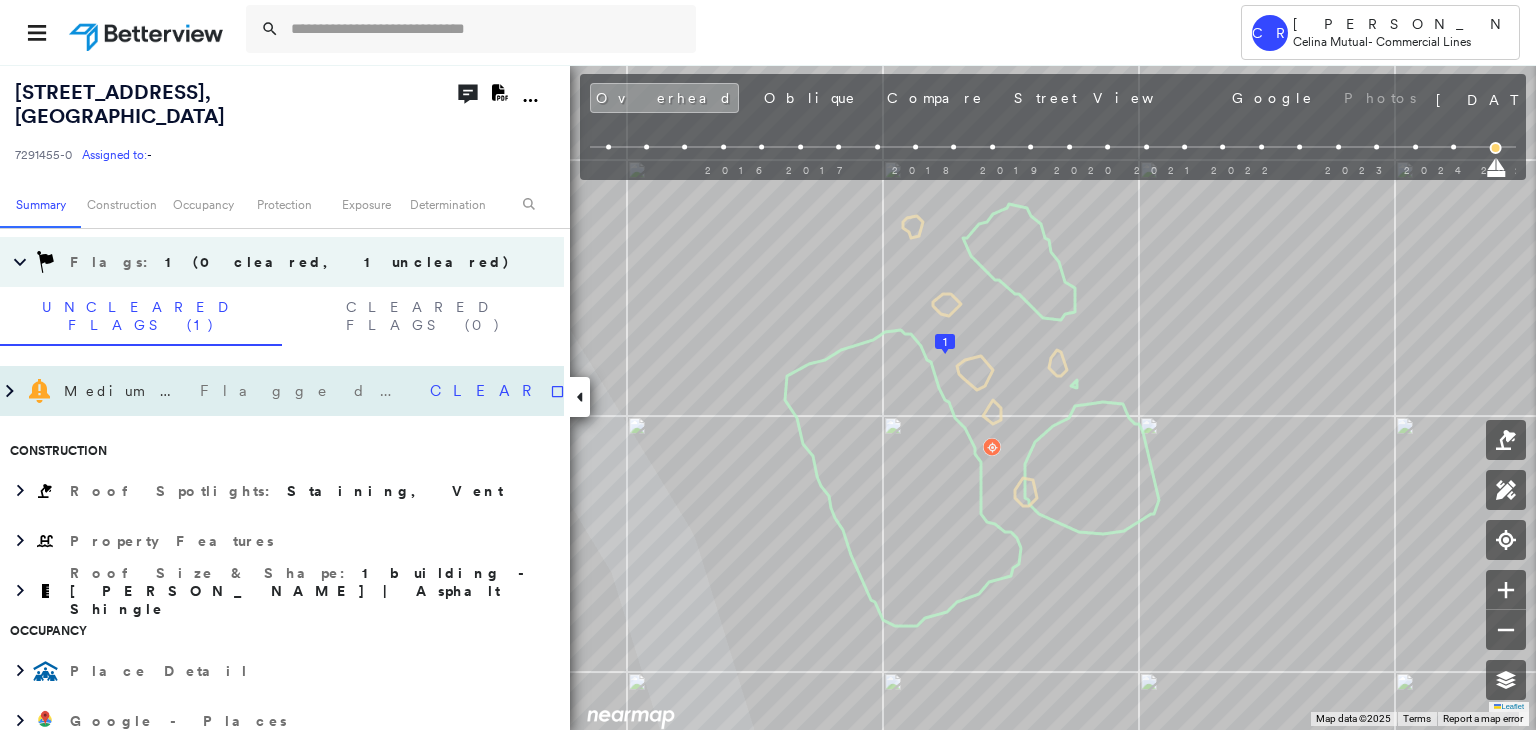 click on "Clear" at bounding box center [487, 391] 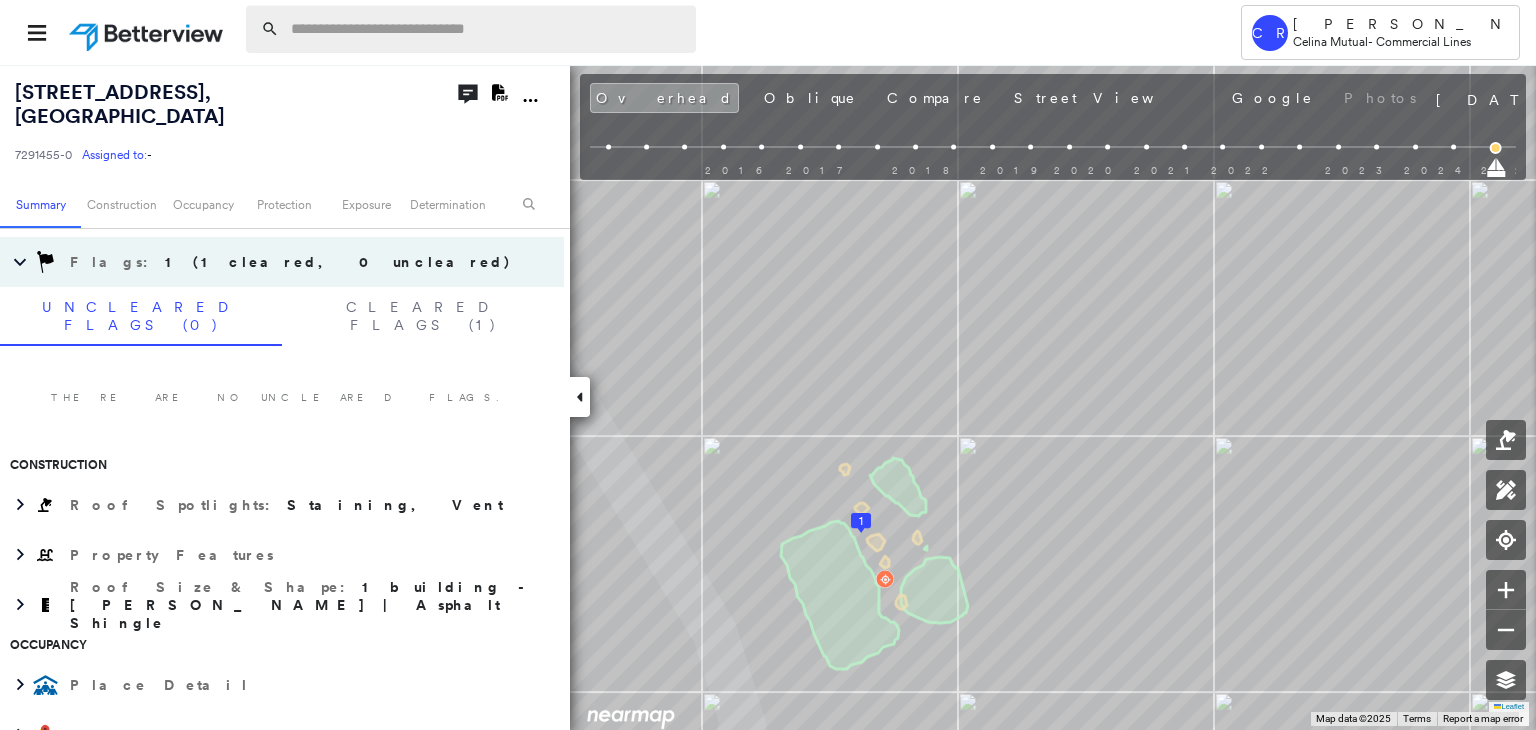 click at bounding box center [487, 29] 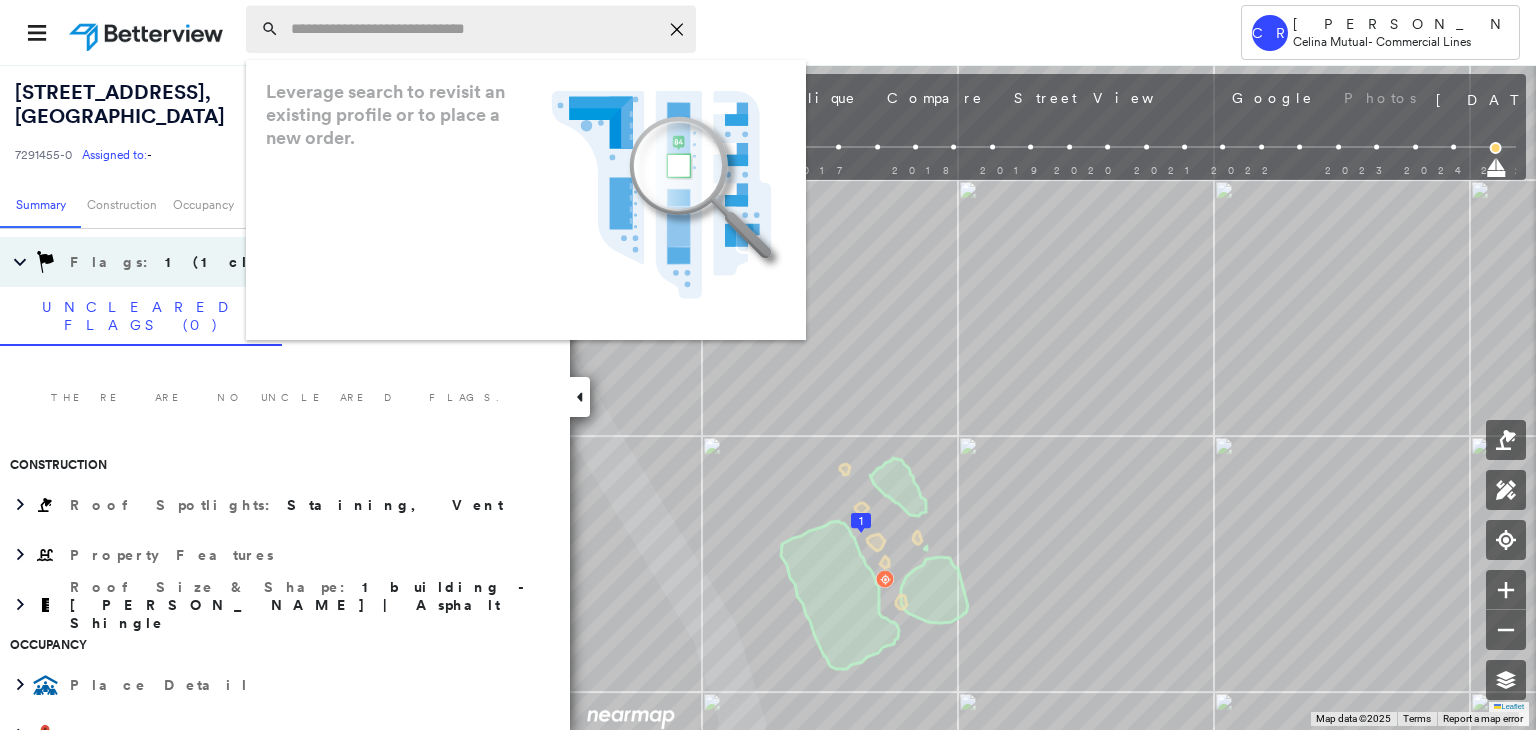 paste on "*********" 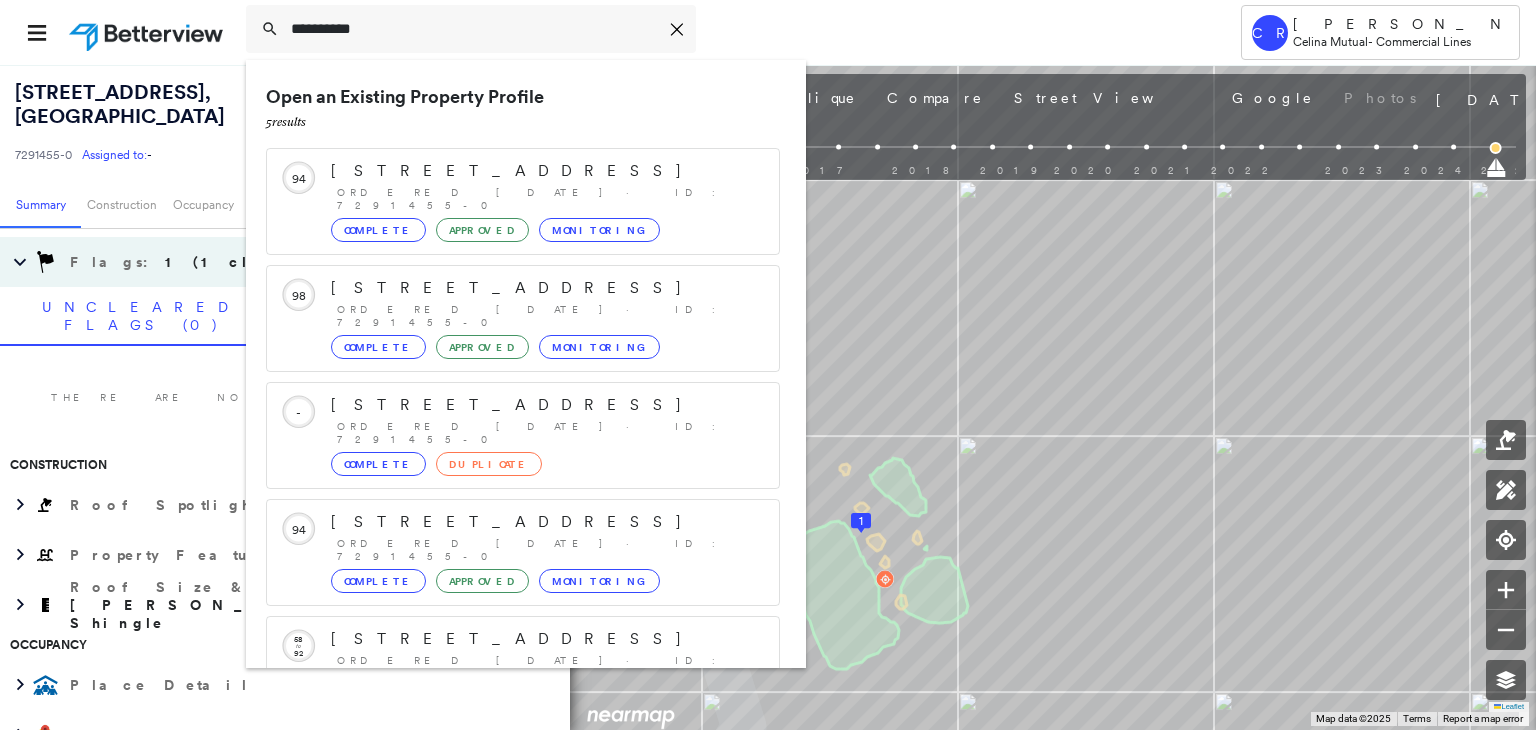 type on "*********" 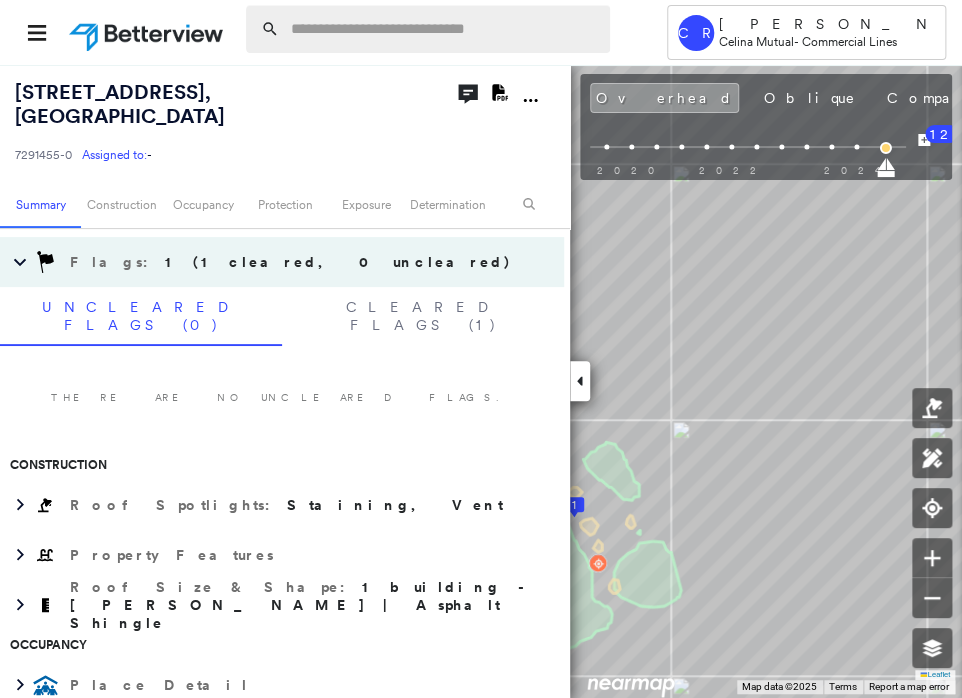 click at bounding box center [444, 29] 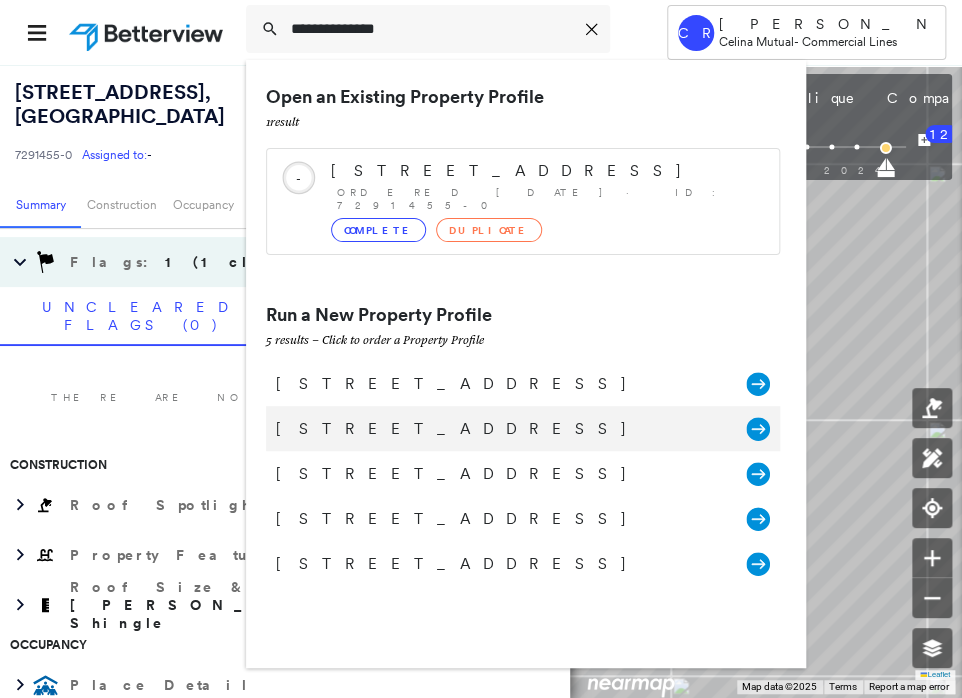 type on "**********" 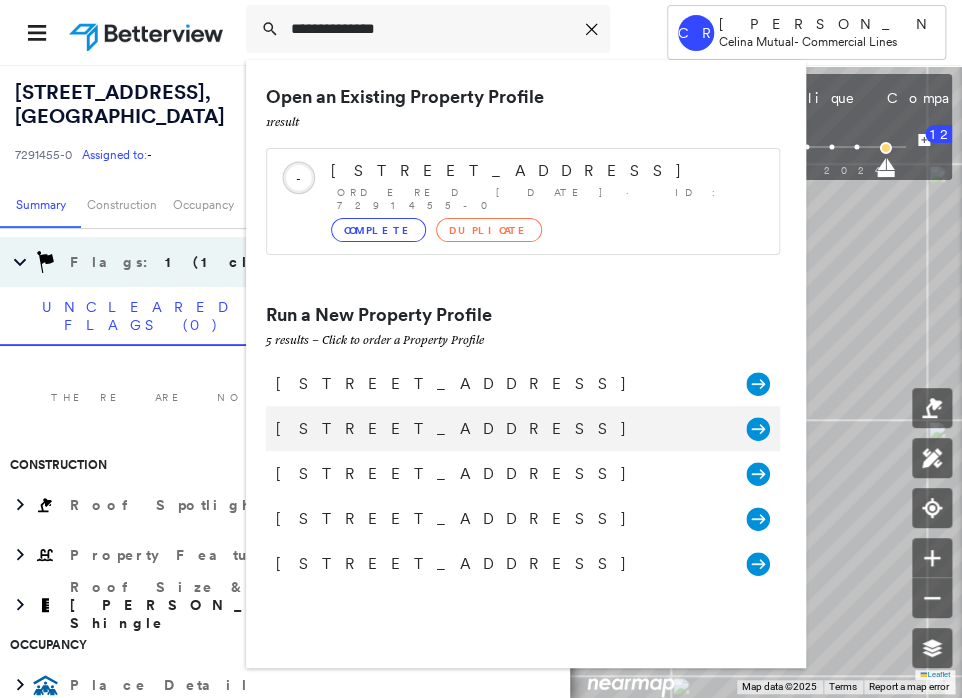 click on "[STREET_ADDRESS]" at bounding box center [501, 429] 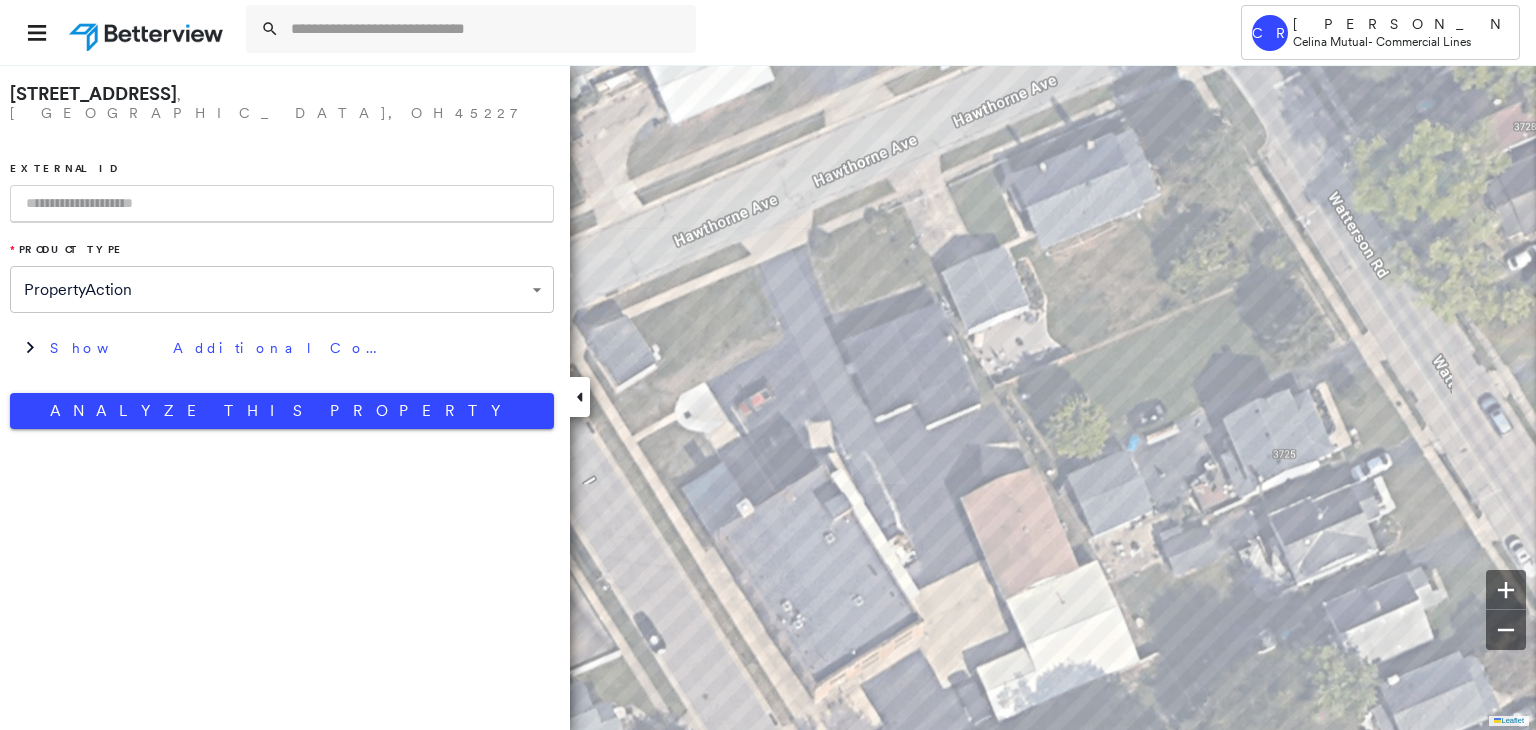 click at bounding box center [282, 204] 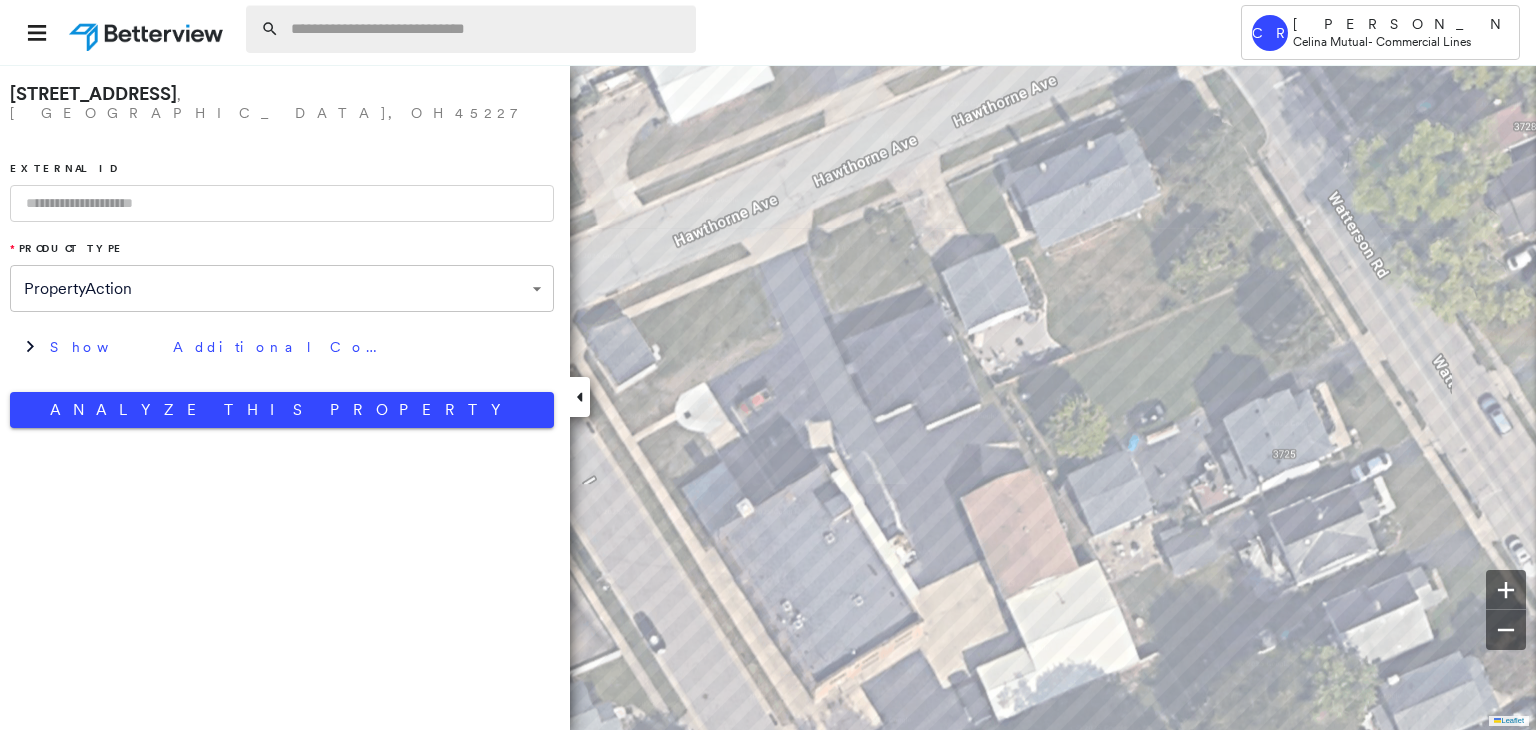 click at bounding box center [487, 29] 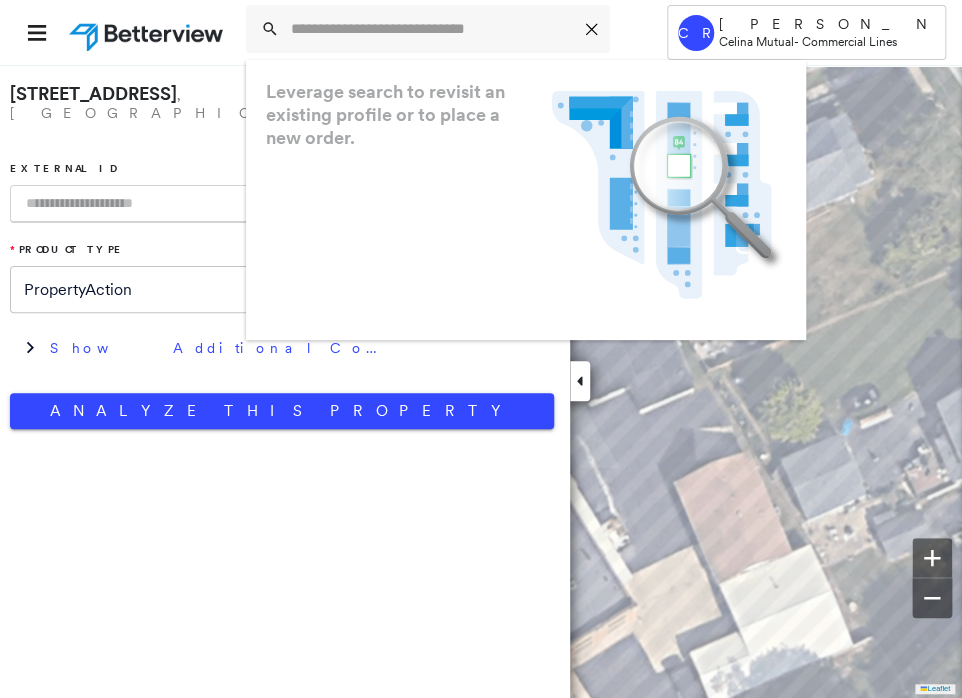 click at bounding box center [282, 204] 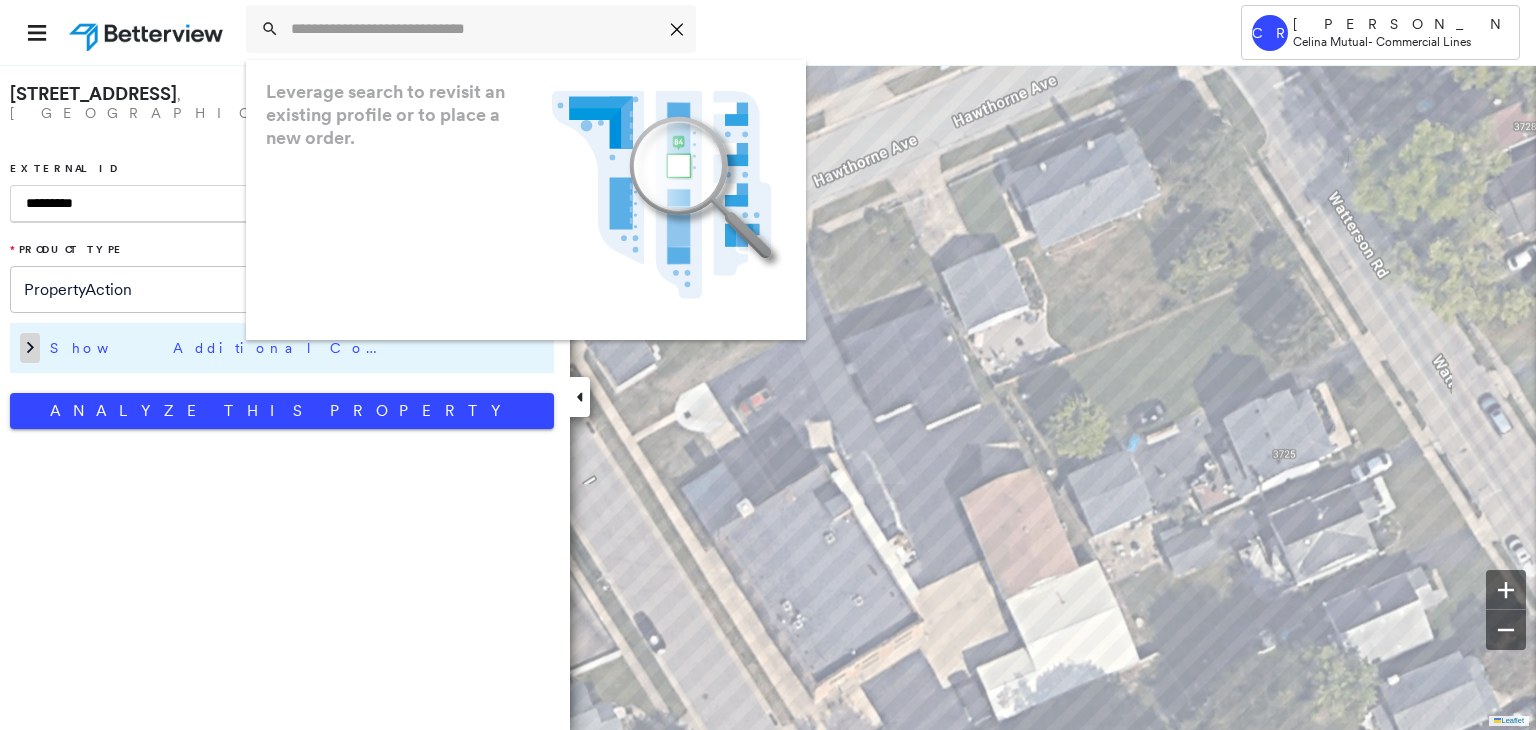 type on "*********" 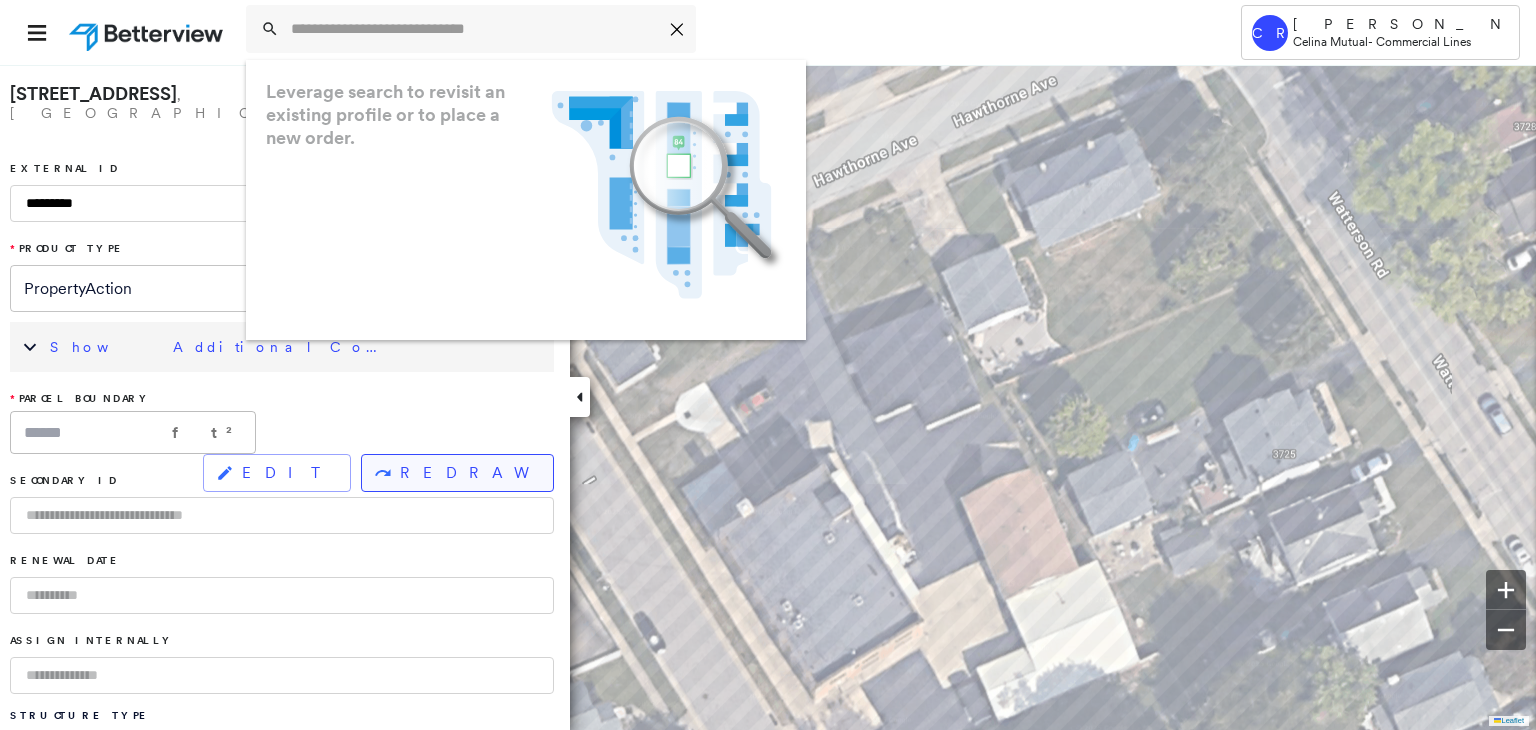 click on "REDRAW" at bounding box center [468, 473] 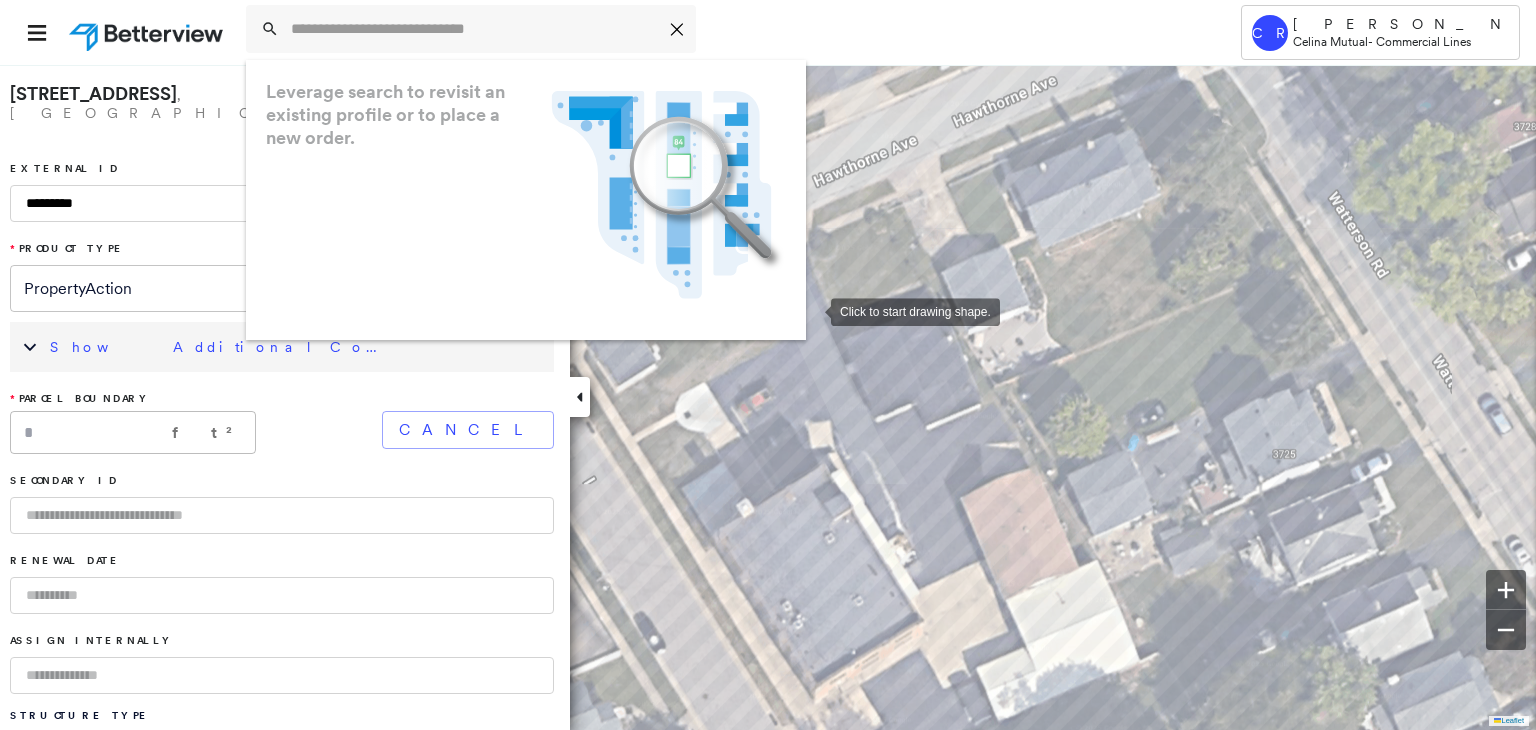 click at bounding box center (811, 310) 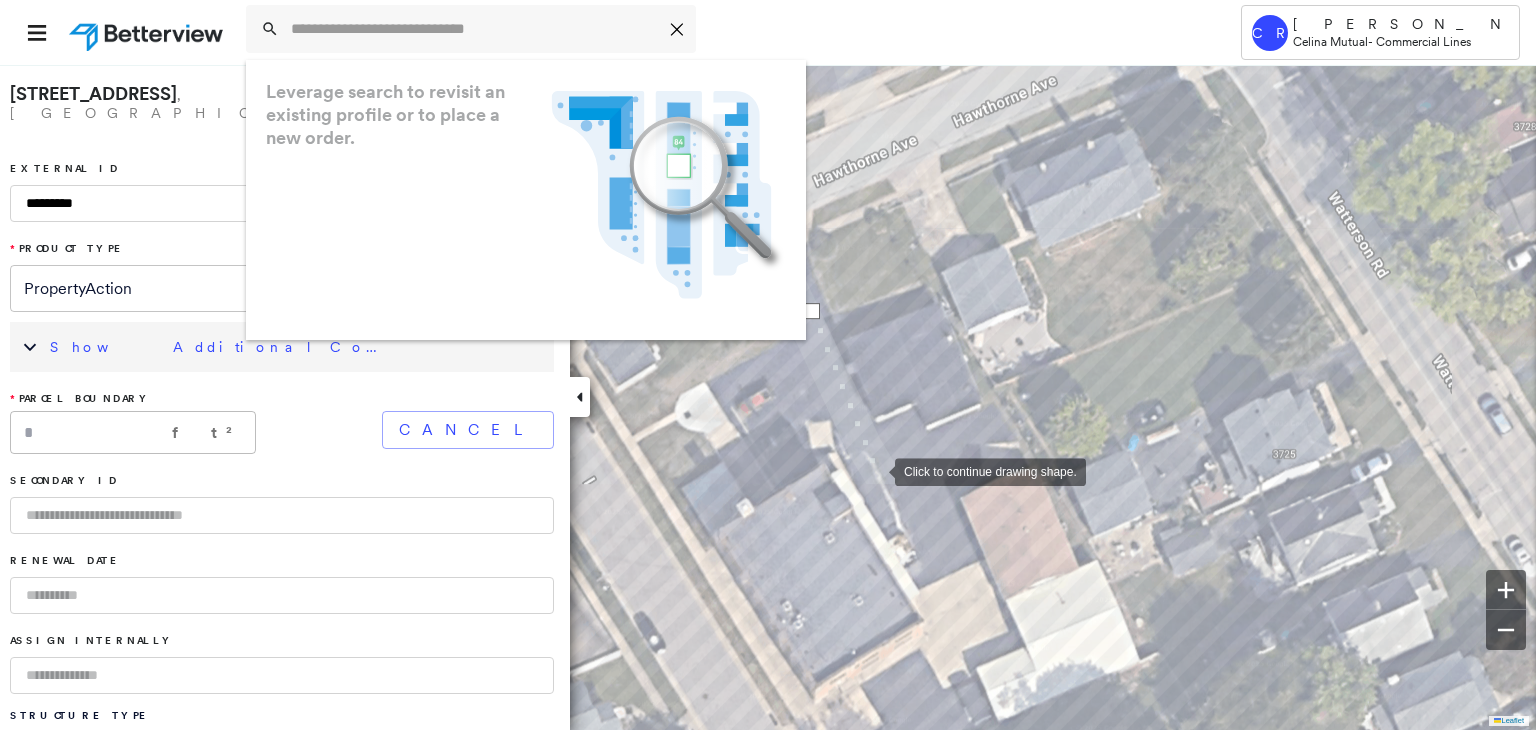 click at bounding box center [875, 470] 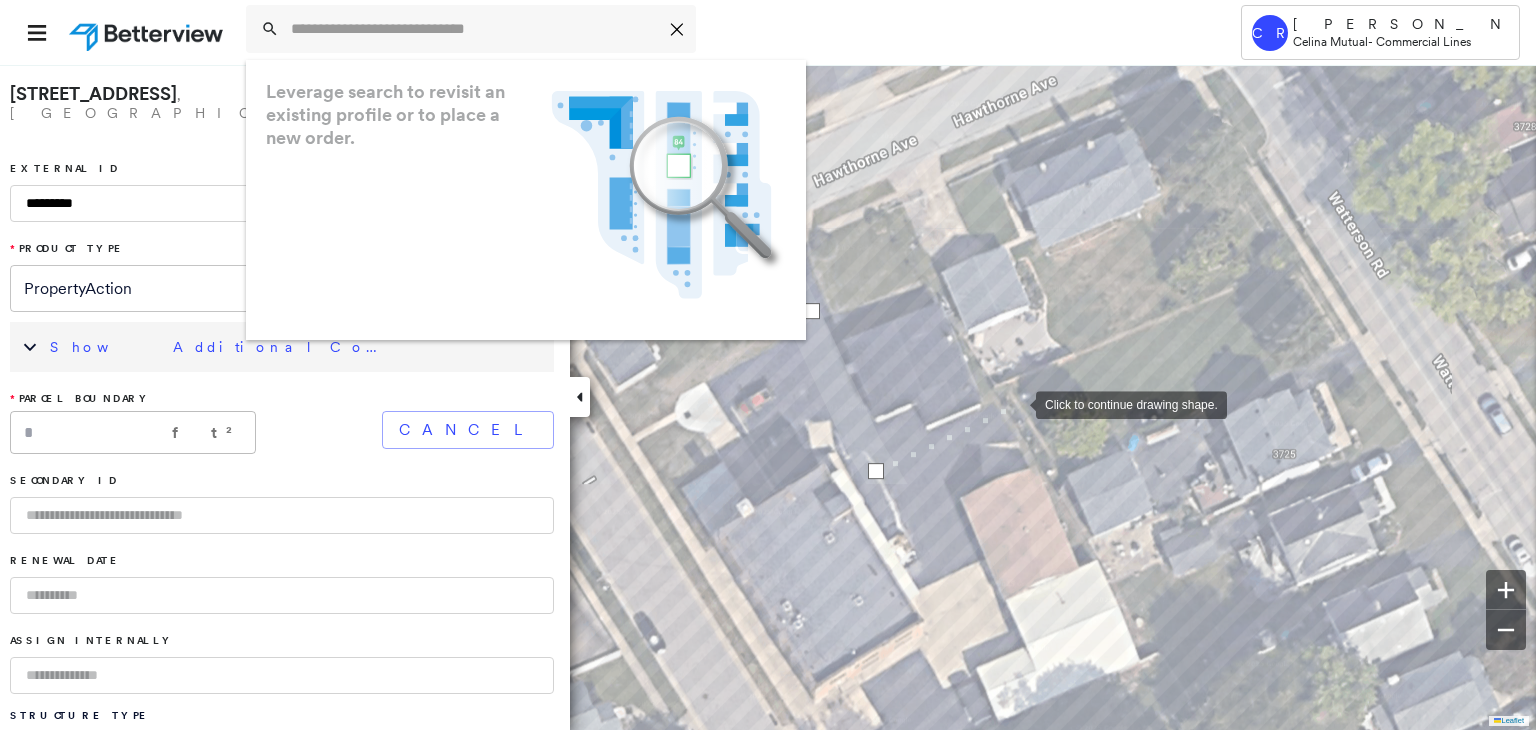 click at bounding box center [1016, 403] 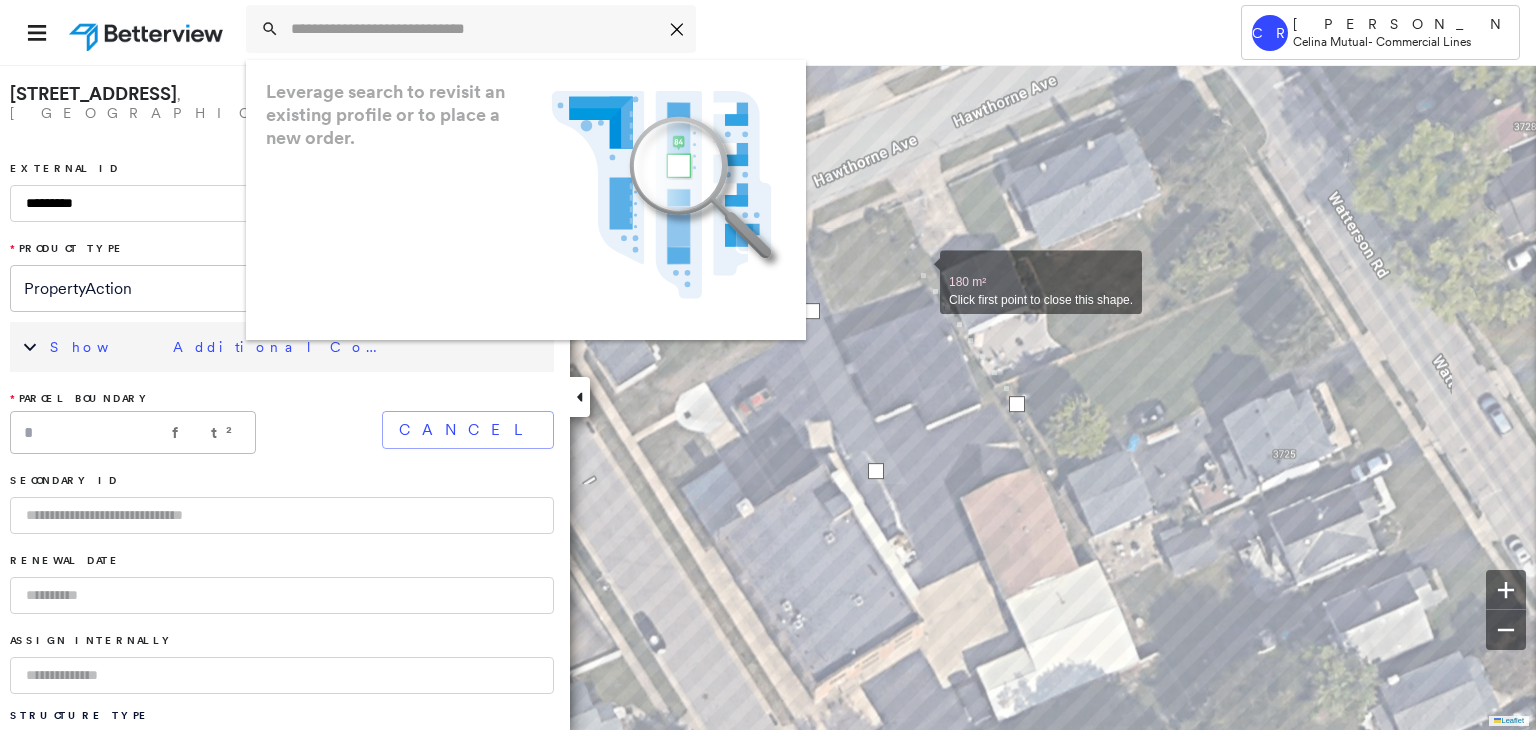 click at bounding box center [920, 271] 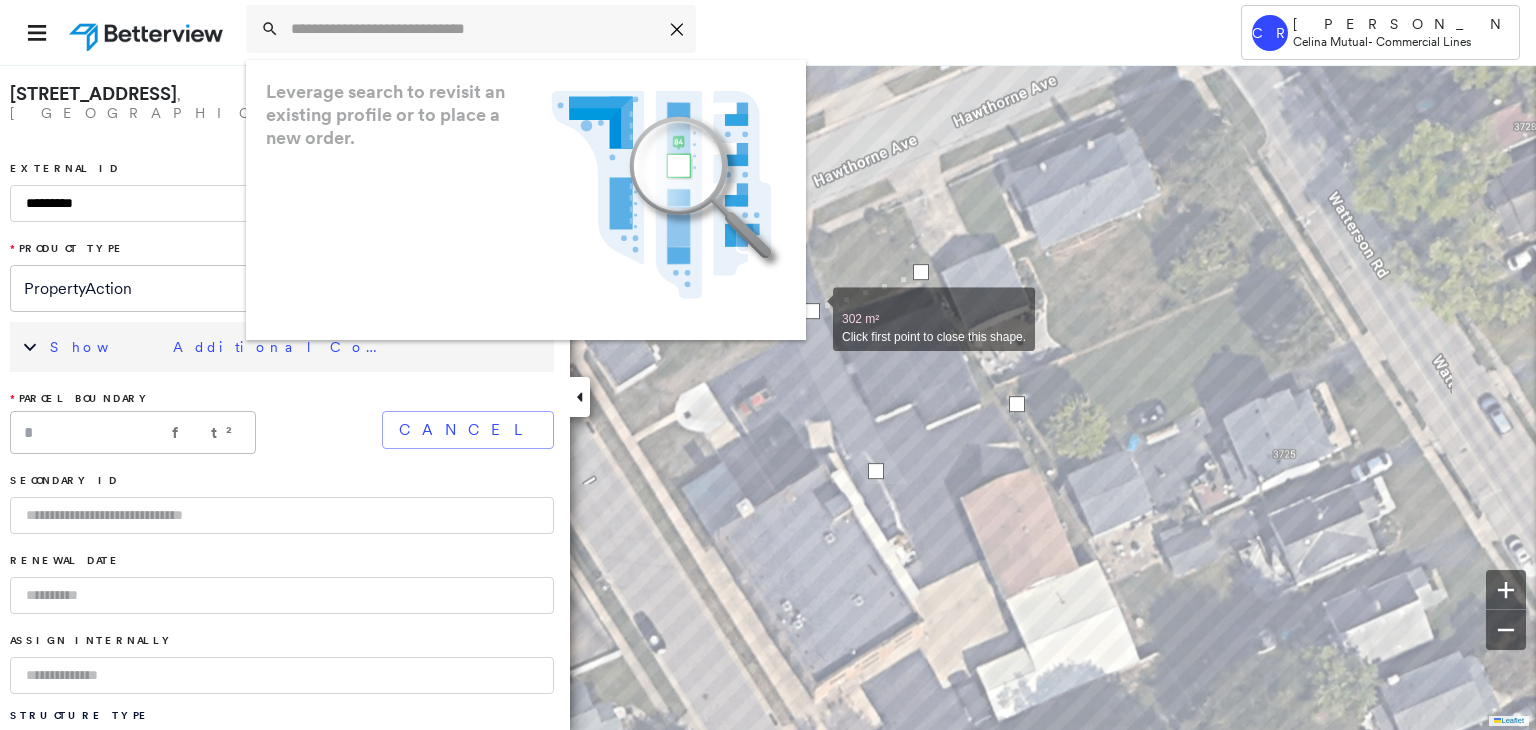 click at bounding box center (812, 311) 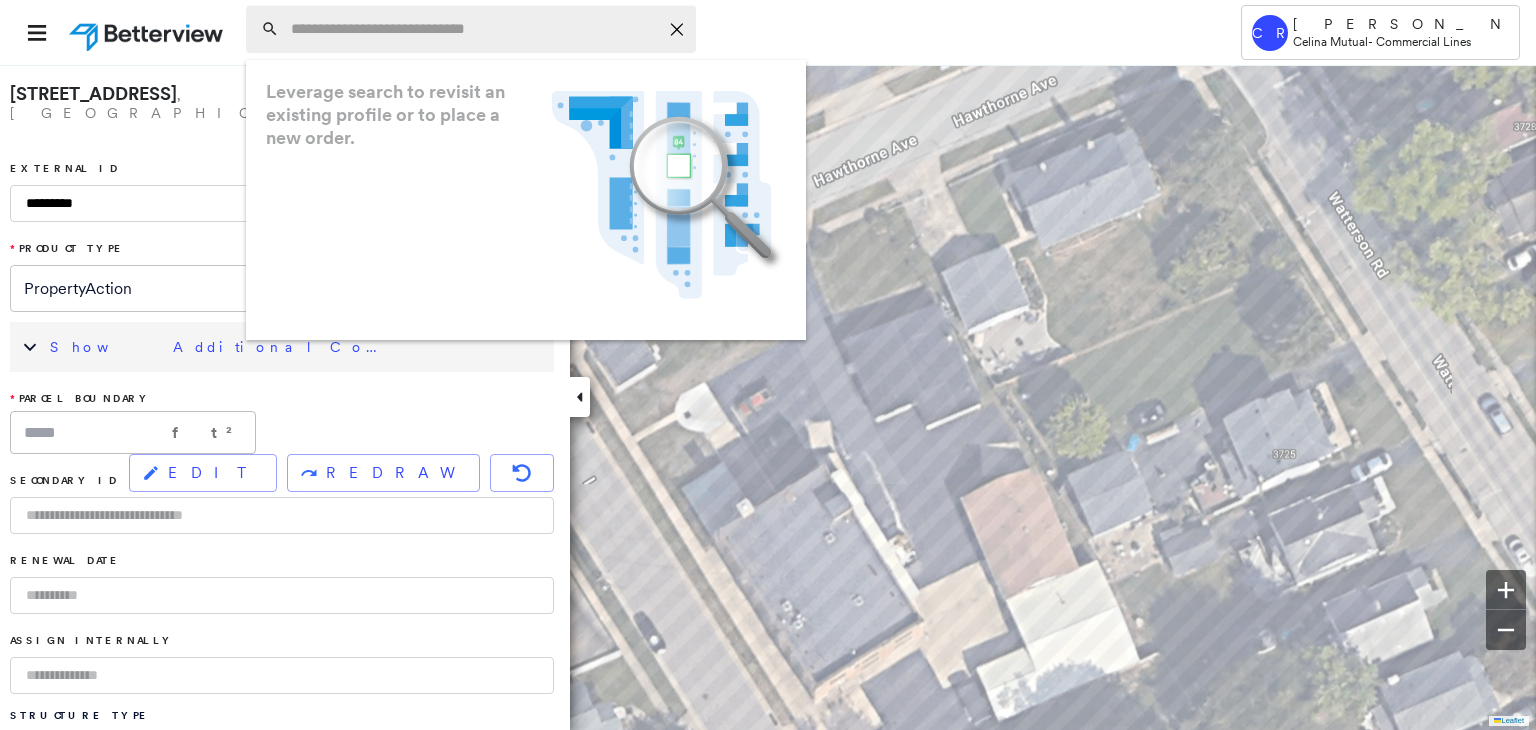 click on "Icon_Closemodal" 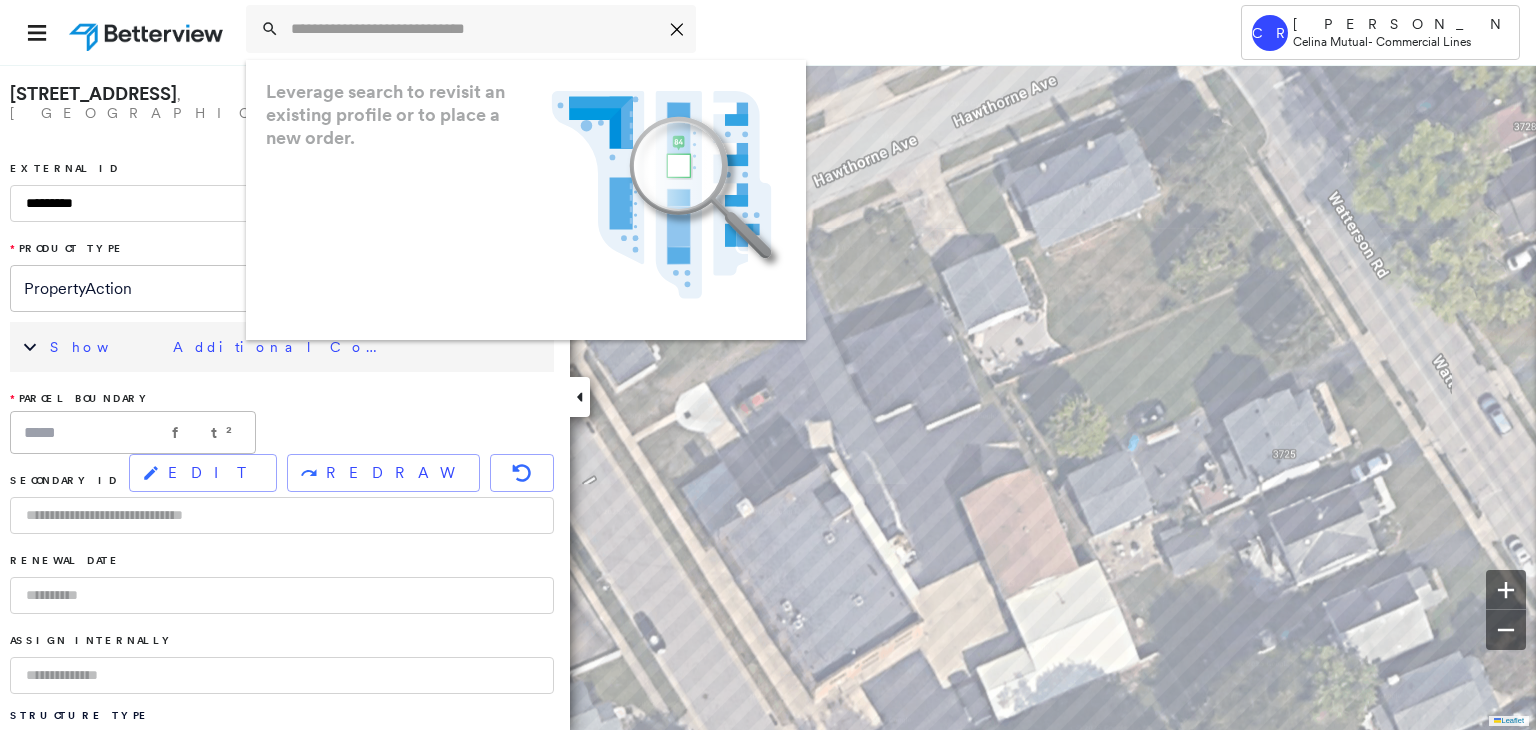 click on "Icon_Closemodal Leverage search to revisit an existing profile or to place a new order. .landscape-no-results-icon_svg__cls-3{fill:#5bafe7}.landscape-no-results-icon_svg__cls-4{fill:#90c5ee}.landscape-no-results-icon_svg__cls-12{fill:#33a4e3}.landscape-no-results-icon_svg__cls-13{fill:#fff}.landscape-no-results-icon_svg__cls-15{opacity:.3;mix-blend-mode:multiply}.landscape-no-results-icon_svg__cls-17{fill:#00a74f}" at bounding box center [715, 32] 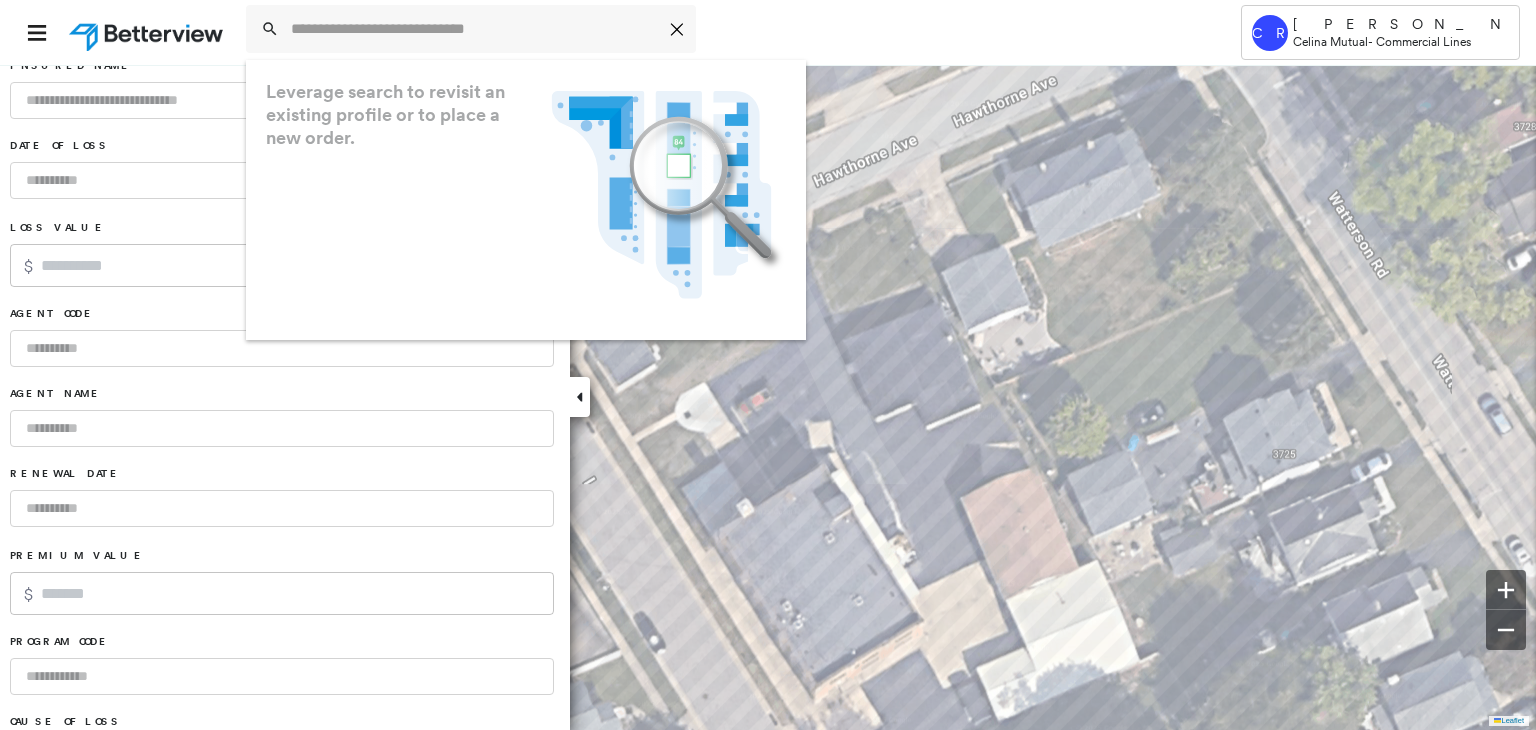 scroll, scrollTop: 1310, scrollLeft: 0, axis: vertical 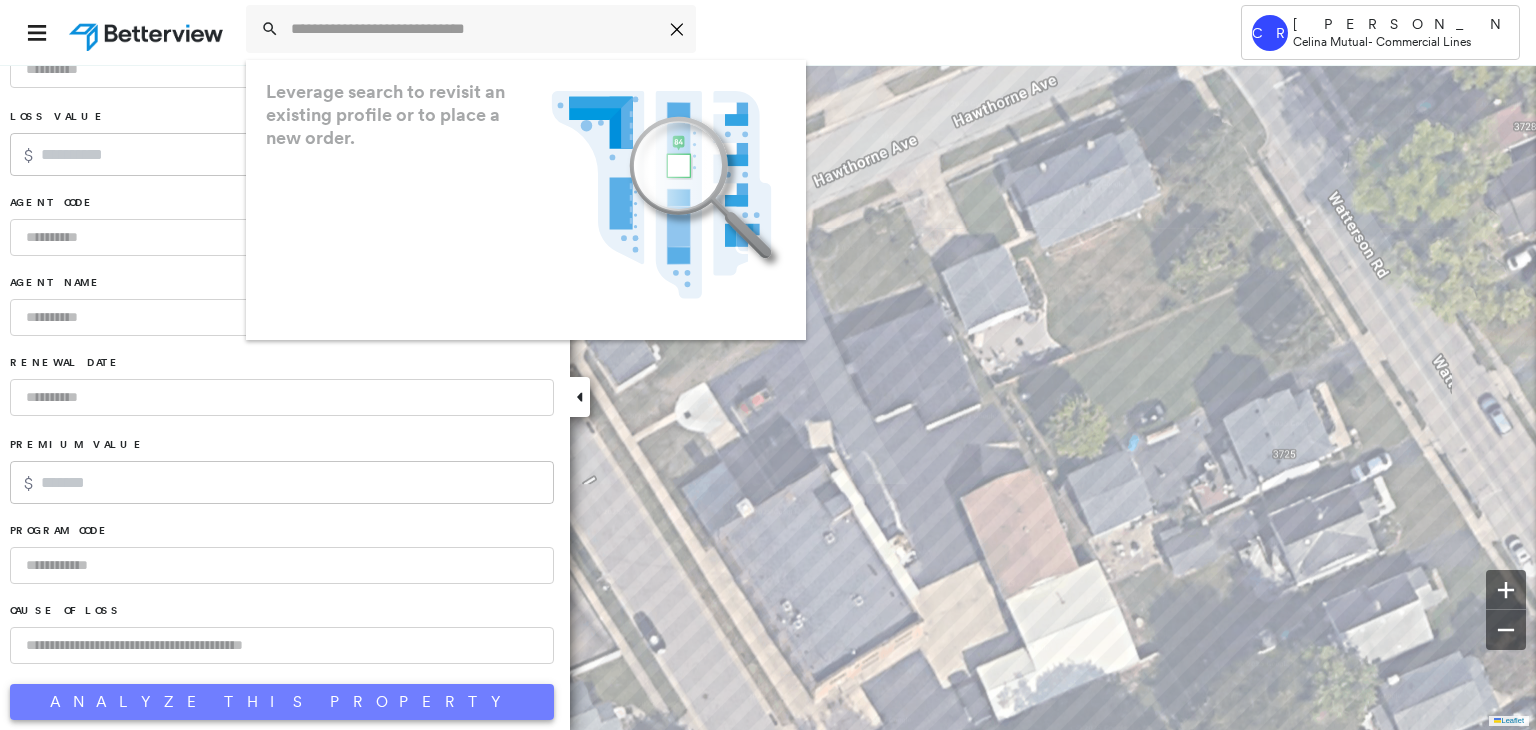 click on "Analyze This Property" at bounding box center (282, 702) 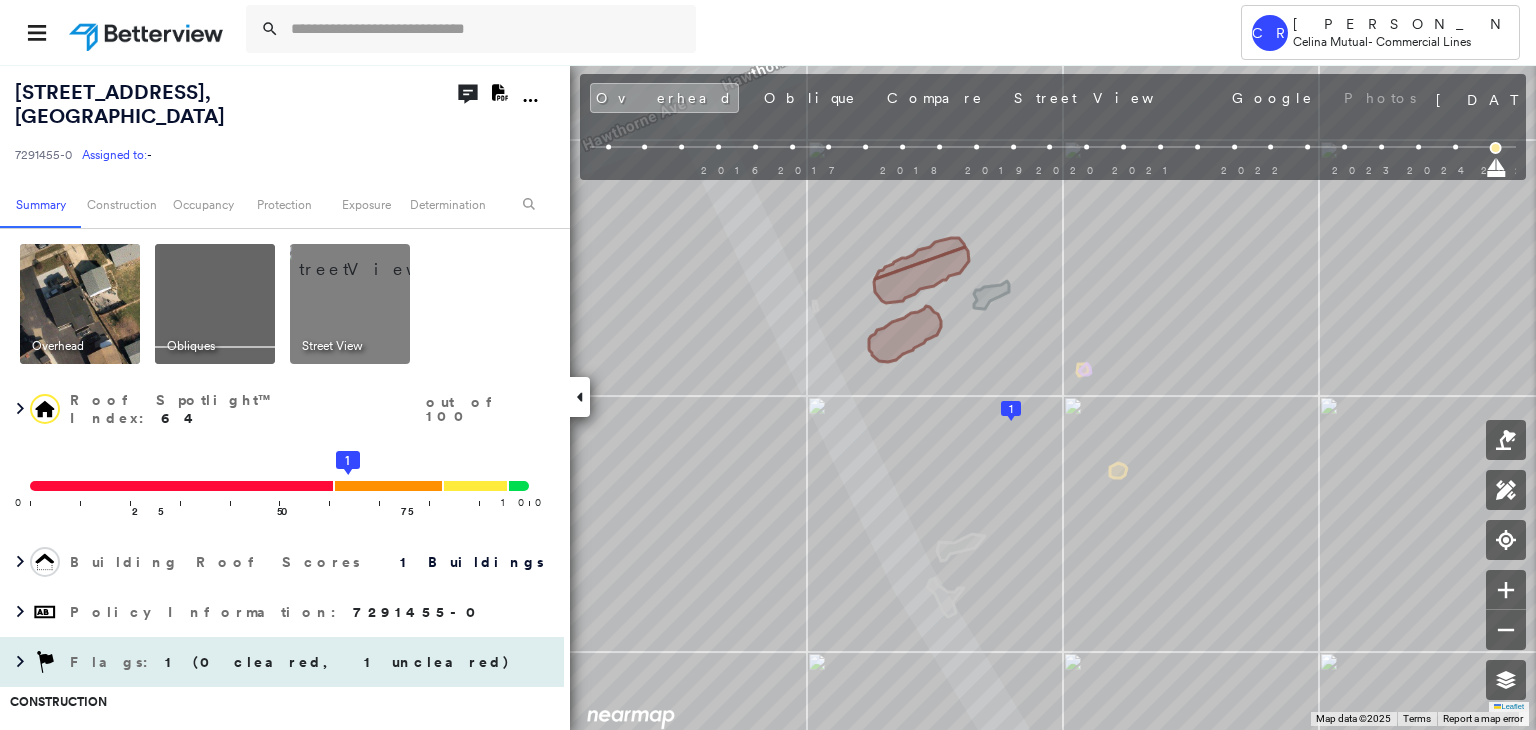 click on "Flags :  1 (0 cleared, 1 uncleared)" at bounding box center [292, 662] 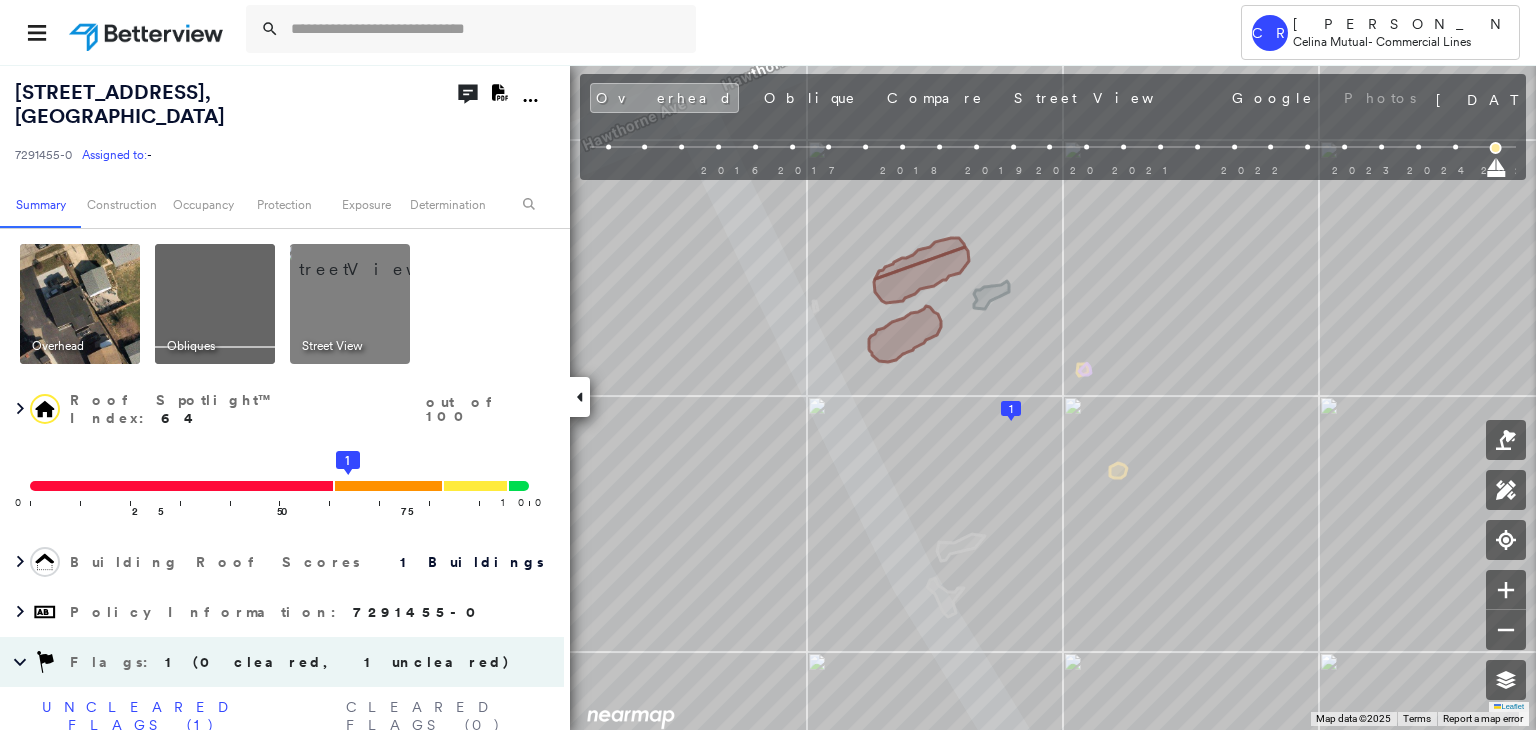 scroll, scrollTop: 300, scrollLeft: 0, axis: vertical 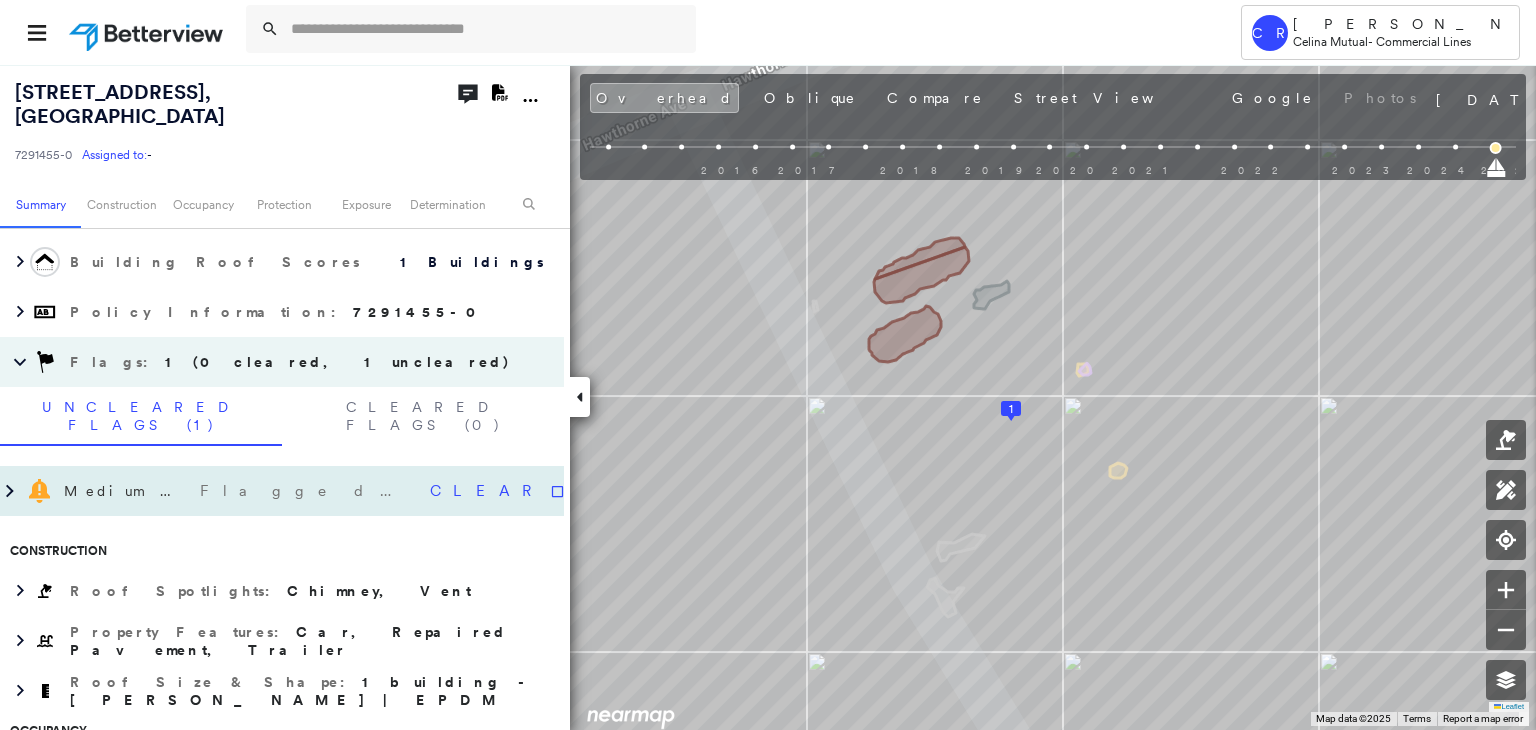 click on "Clear" at bounding box center (487, 491) 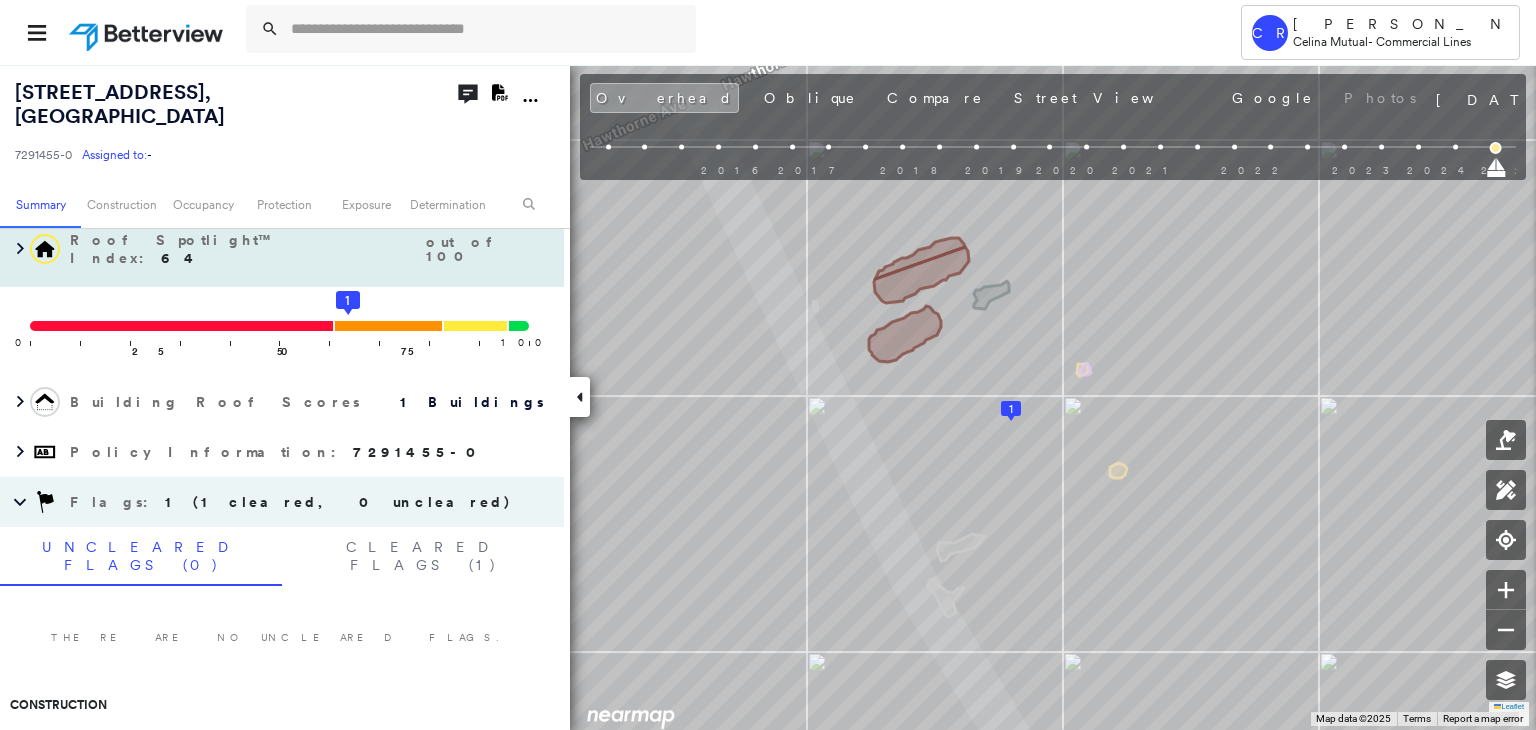 scroll, scrollTop: 0, scrollLeft: 0, axis: both 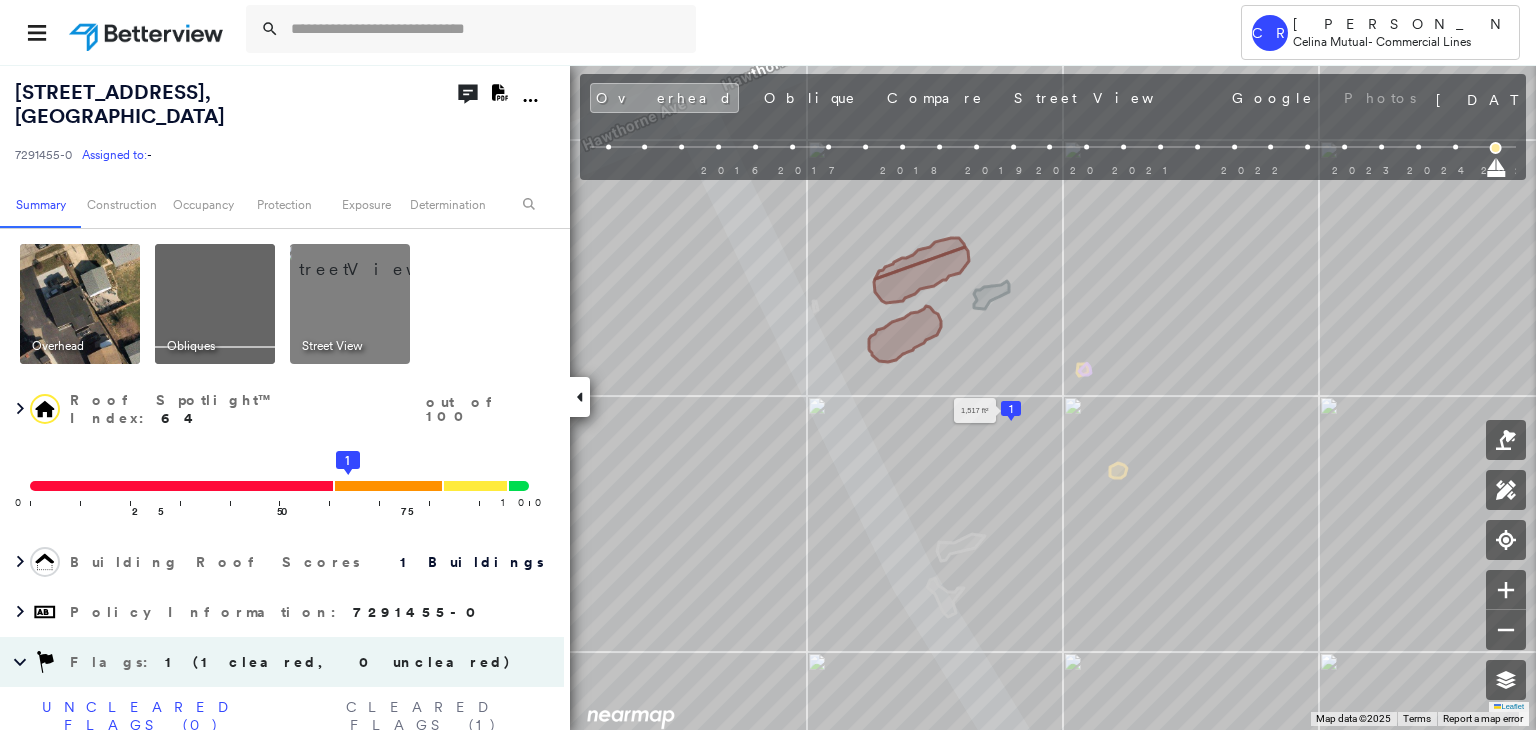 click on "1" at bounding box center [1011, 409] 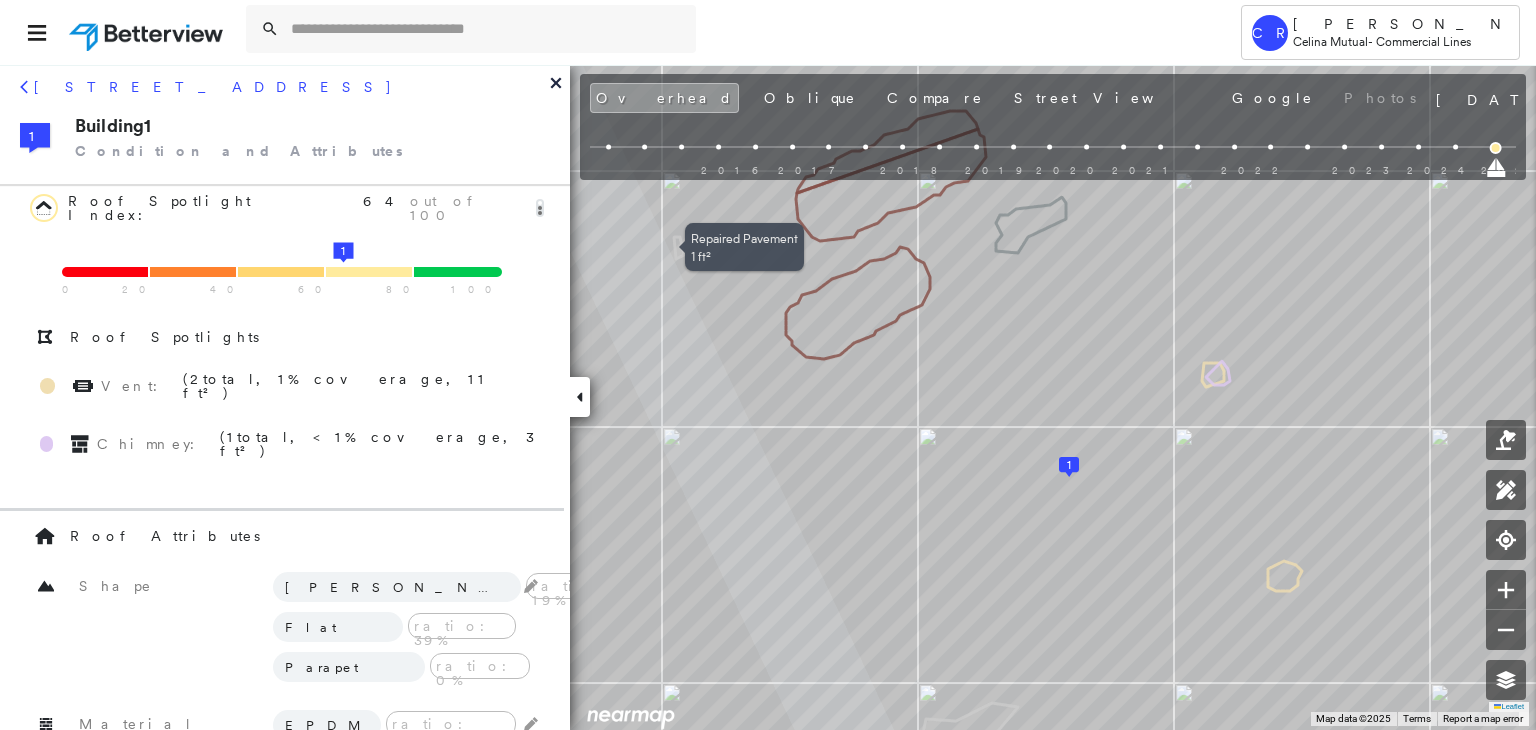 drag, startPoint x: 657, startPoint y: 221, endPoint x: 680, endPoint y: 249, distance: 36.23534 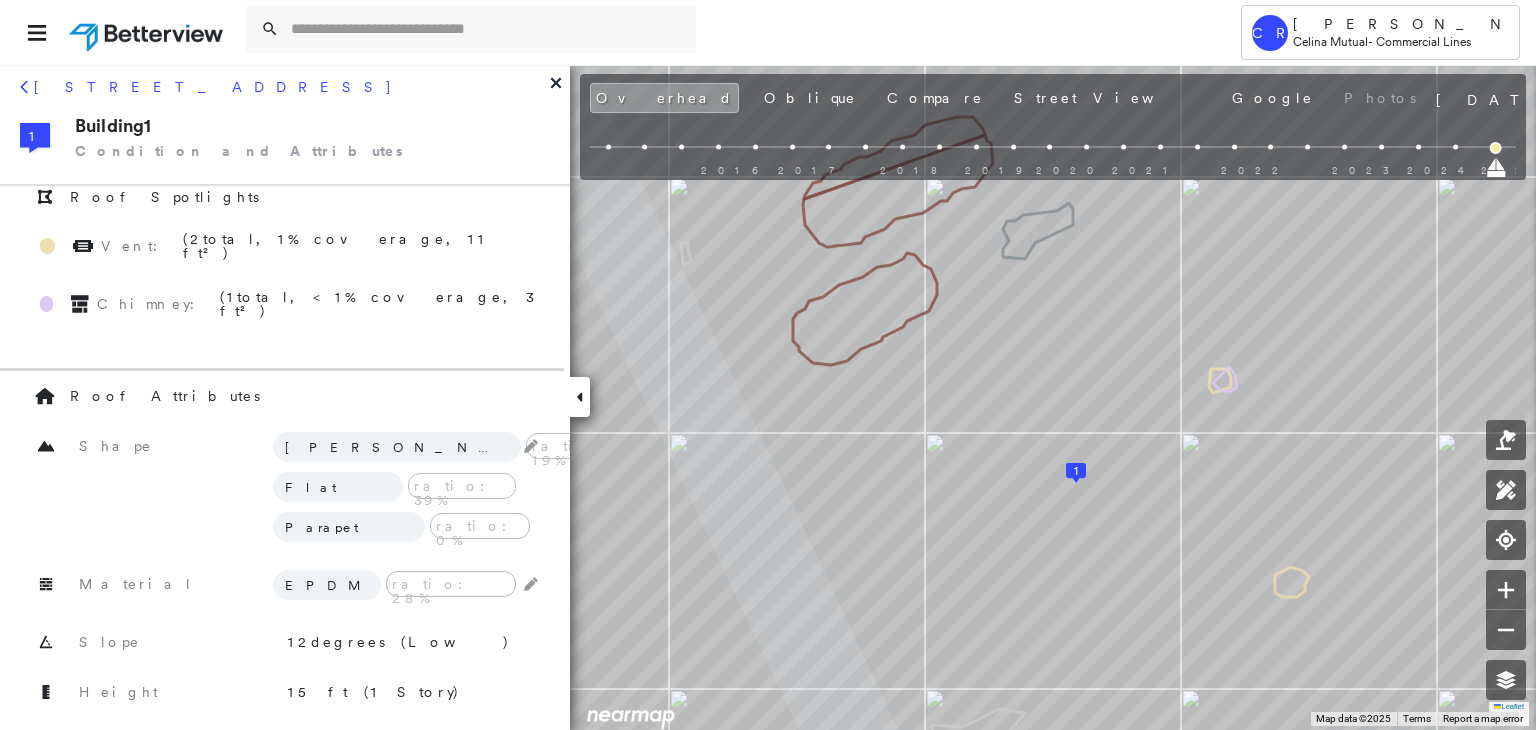 scroll, scrollTop: 100, scrollLeft: 0, axis: vertical 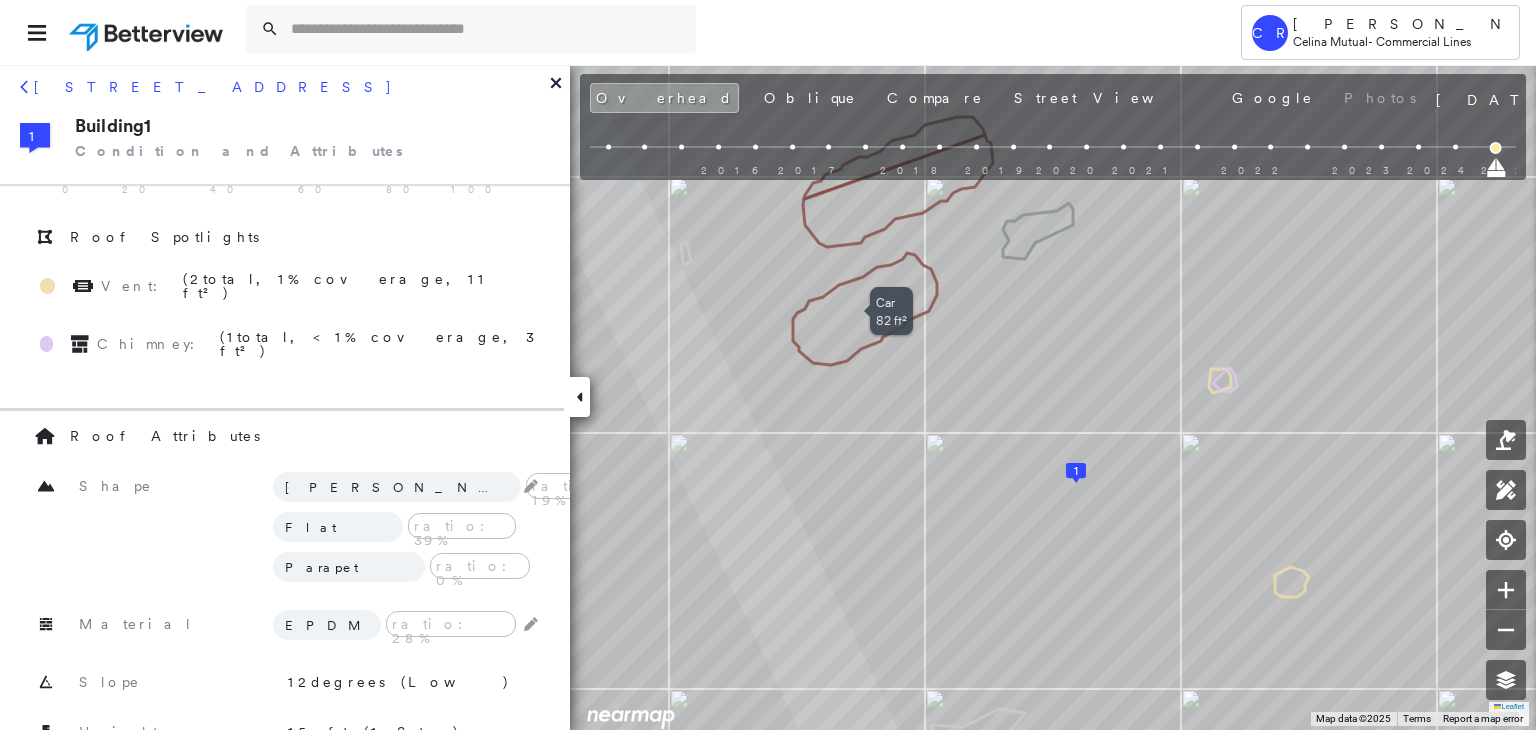 click 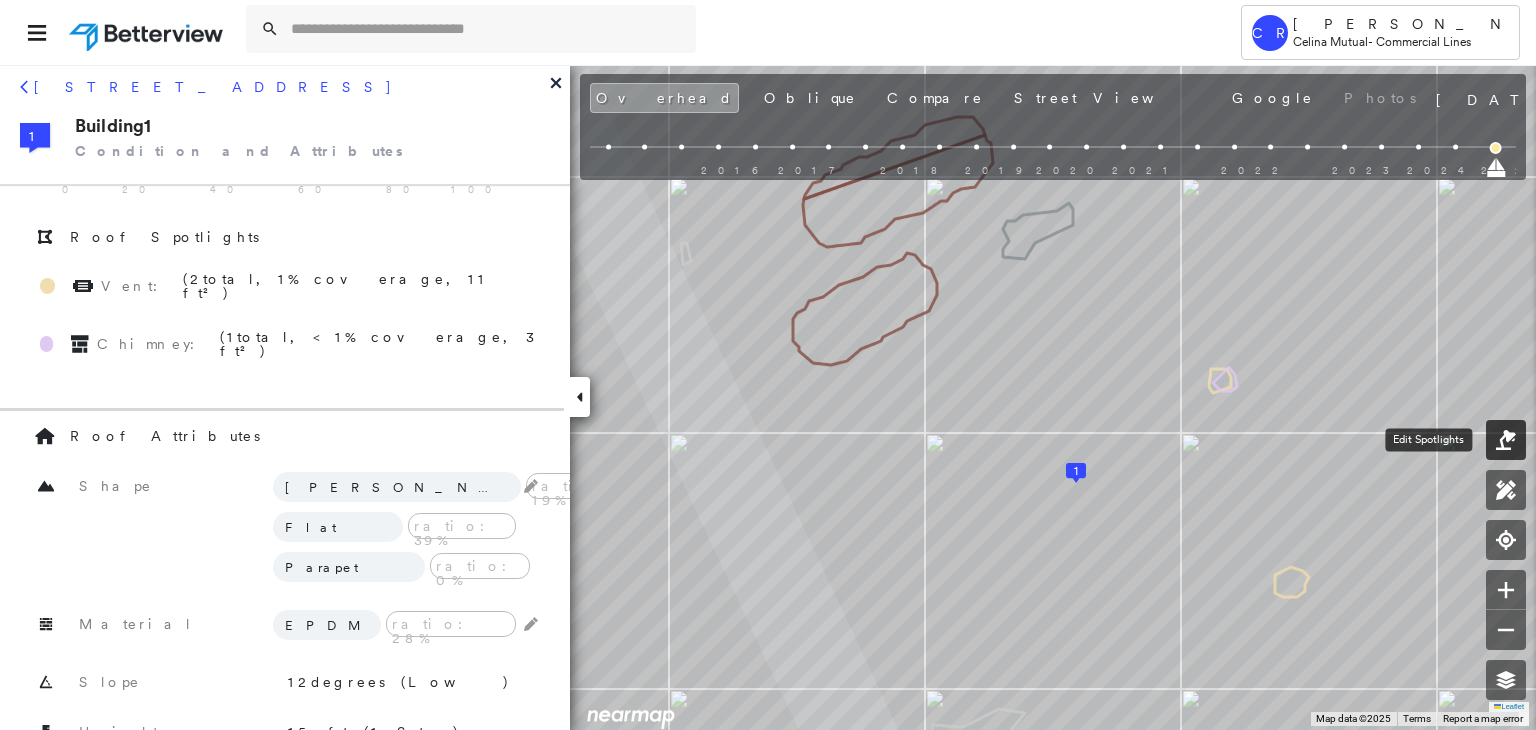 click at bounding box center [1506, 440] 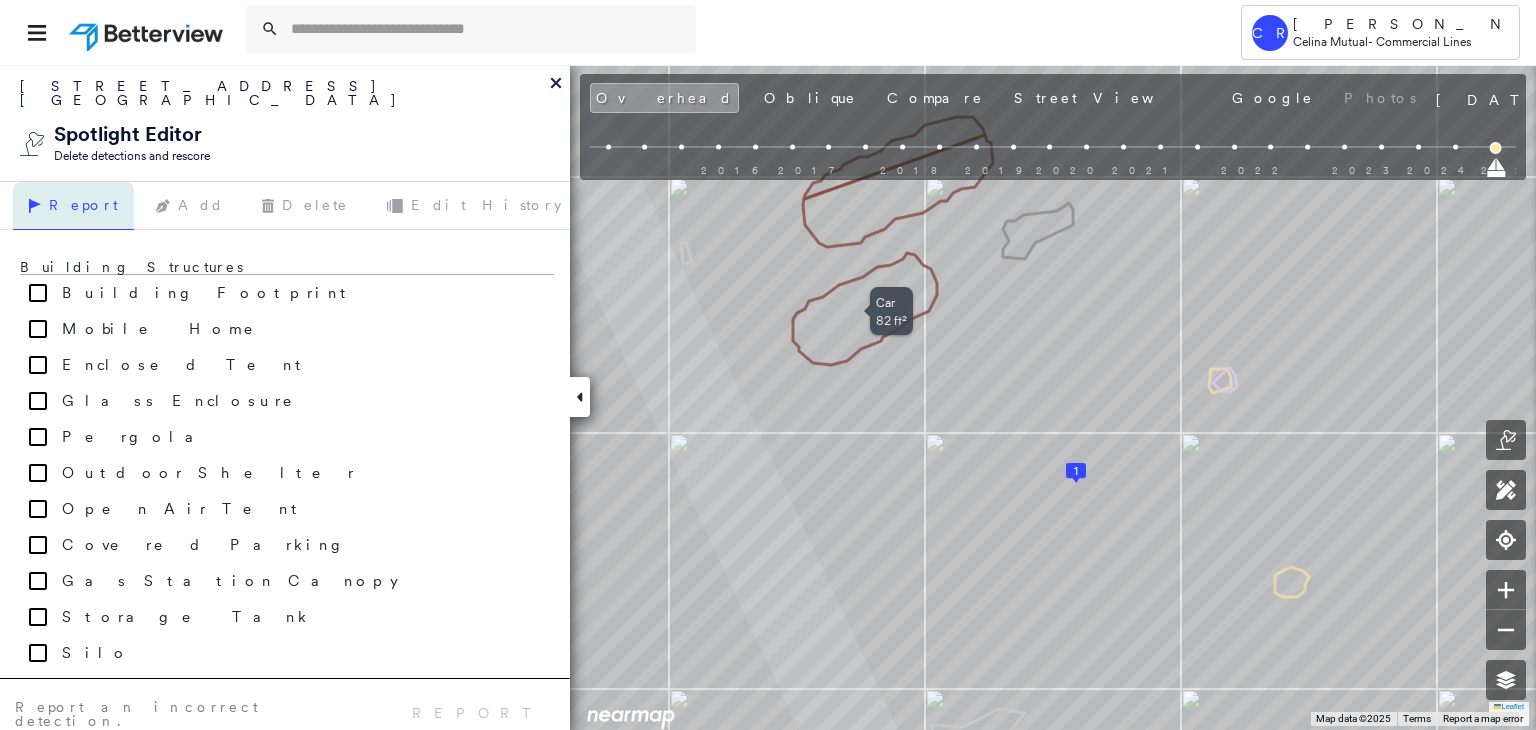 click 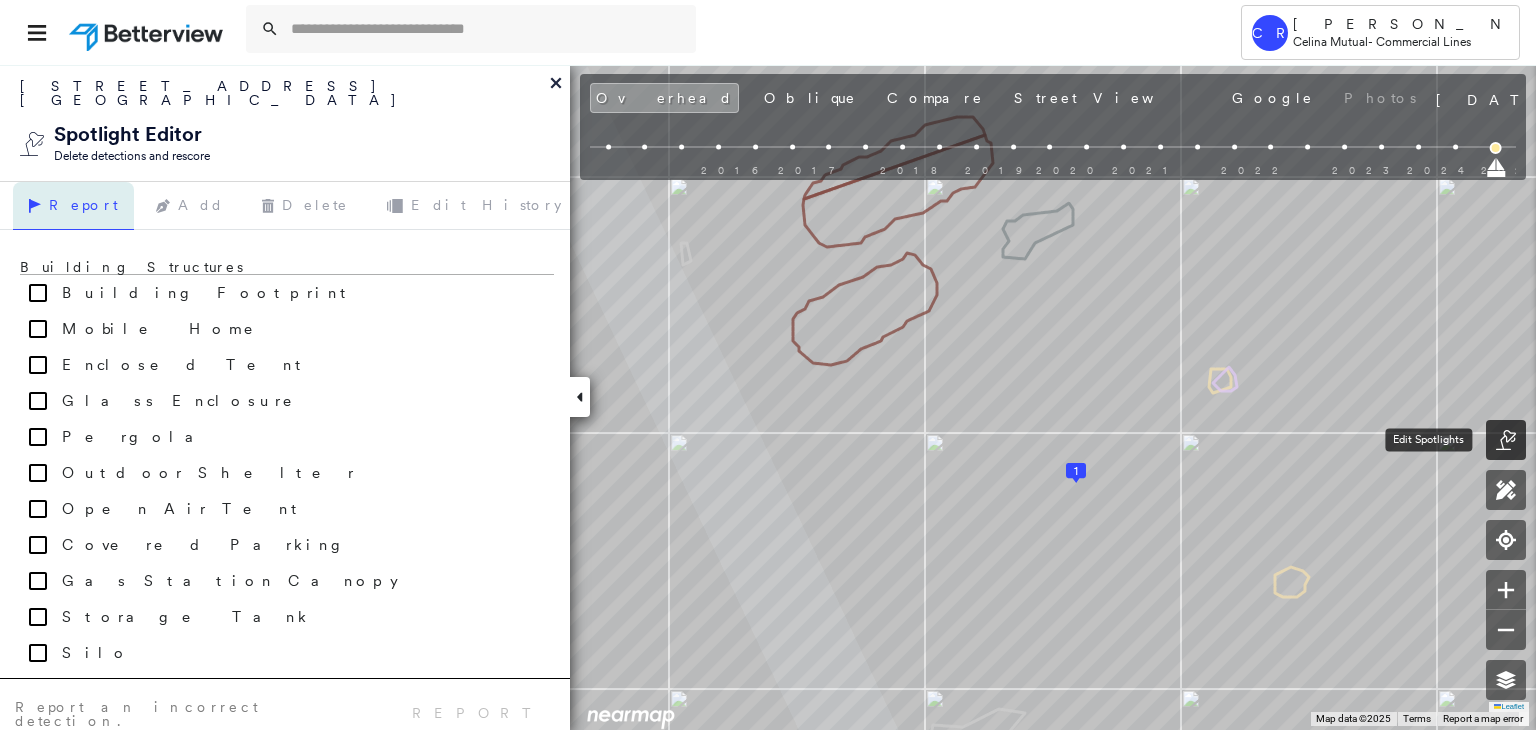 click at bounding box center (1506, 440) 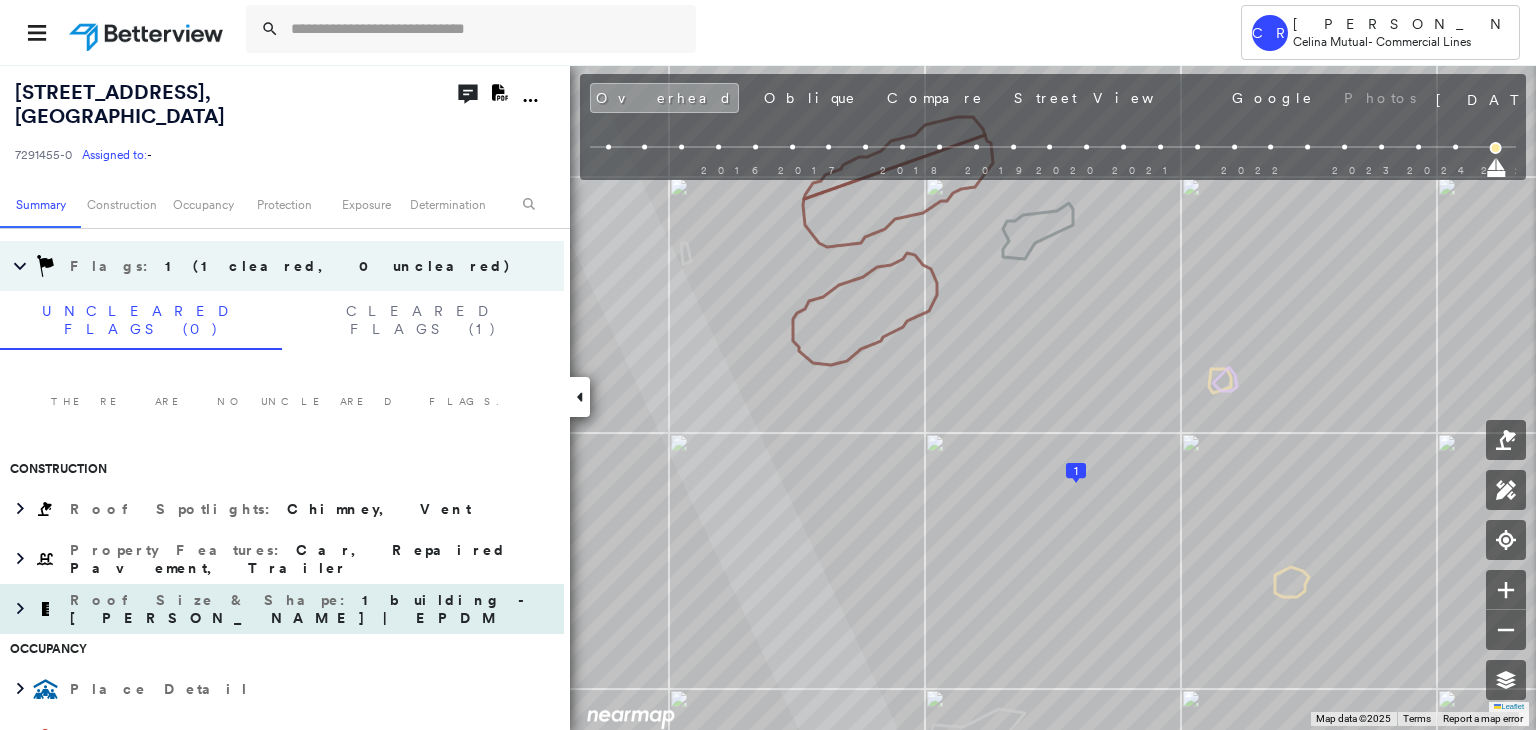 scroll, scrollTop: 400, scrollLeft: 0, axis: vertical 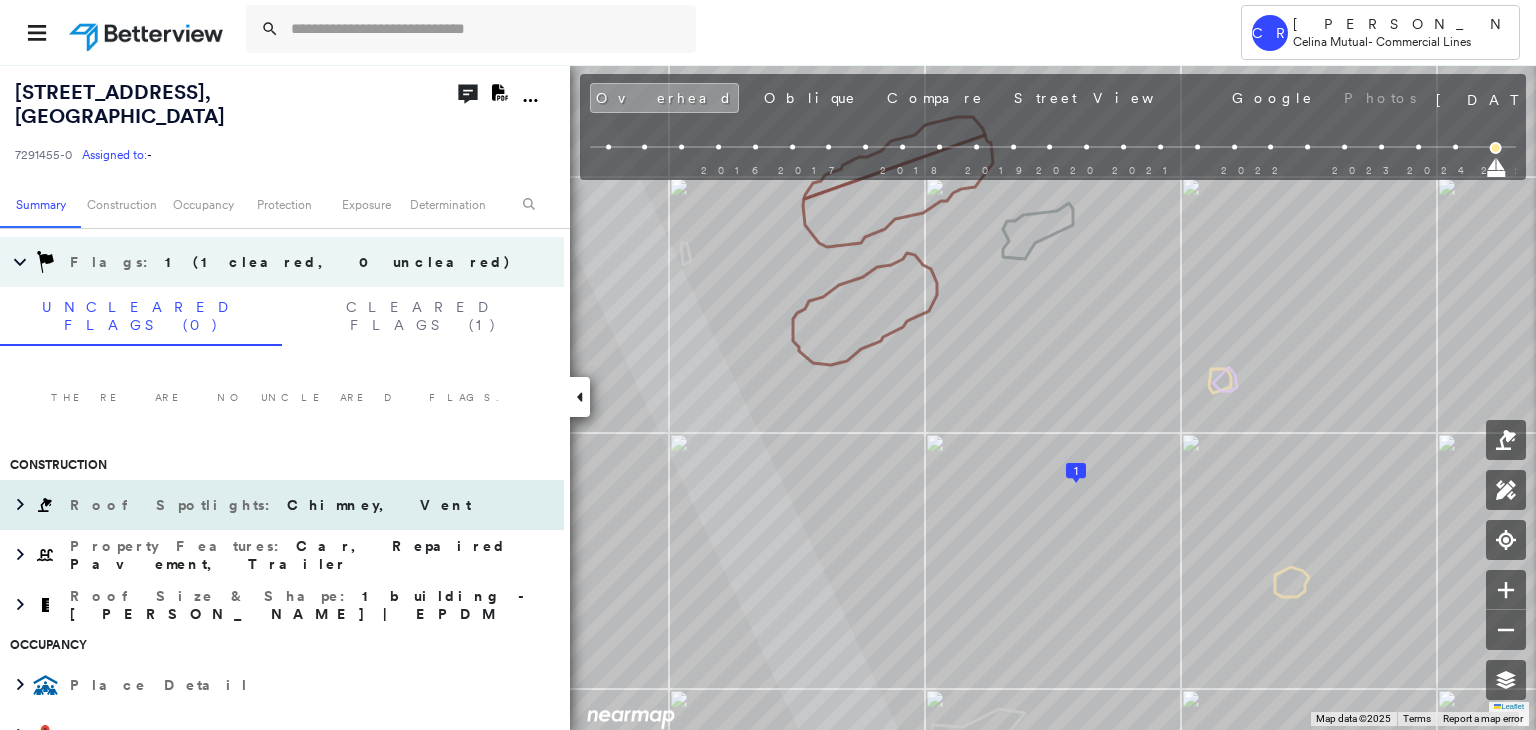 click on "Roof Spotlights :  Chimney, Vent" at bounding box center [272, 505] 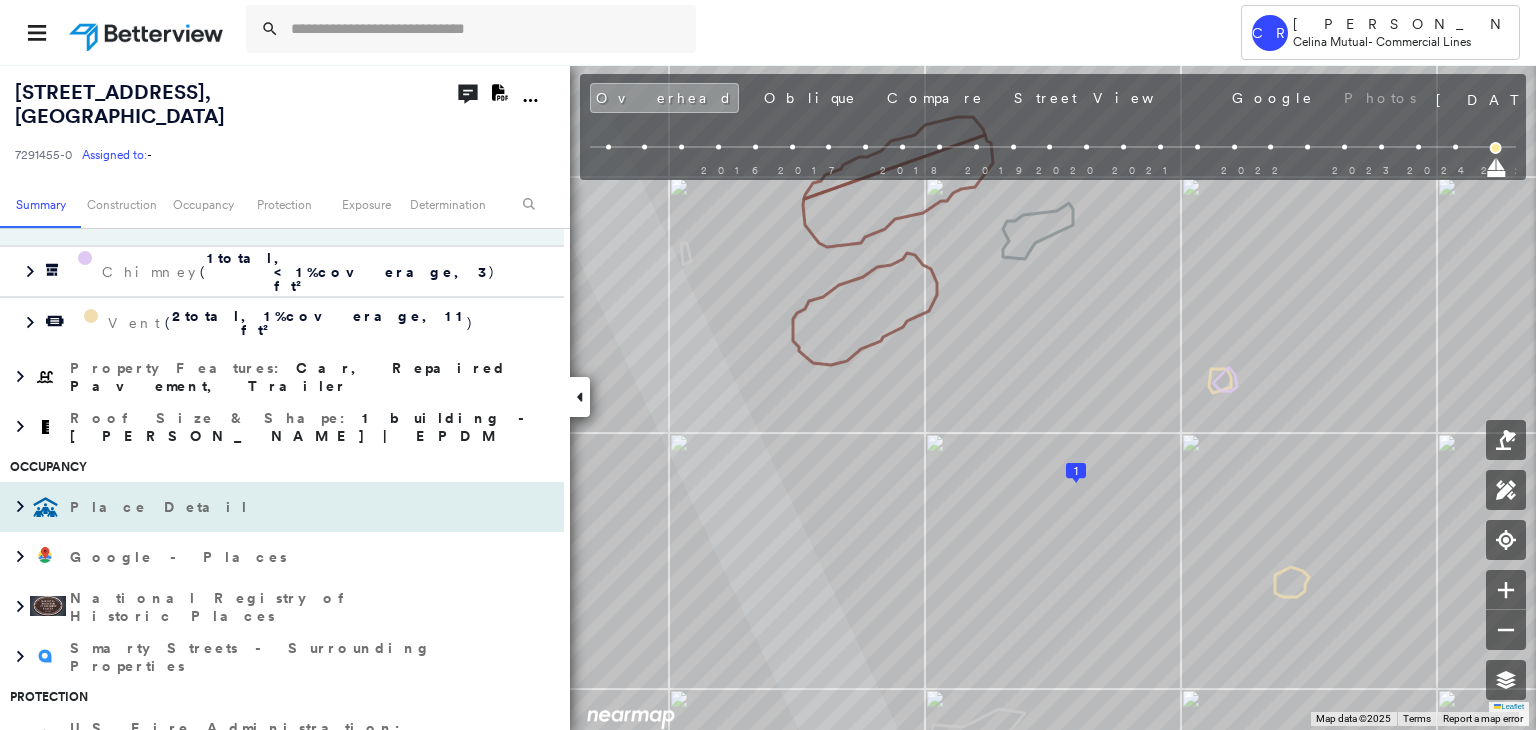 scroll, scrollTop: 700, scrollLeft: 0, axis: vertical 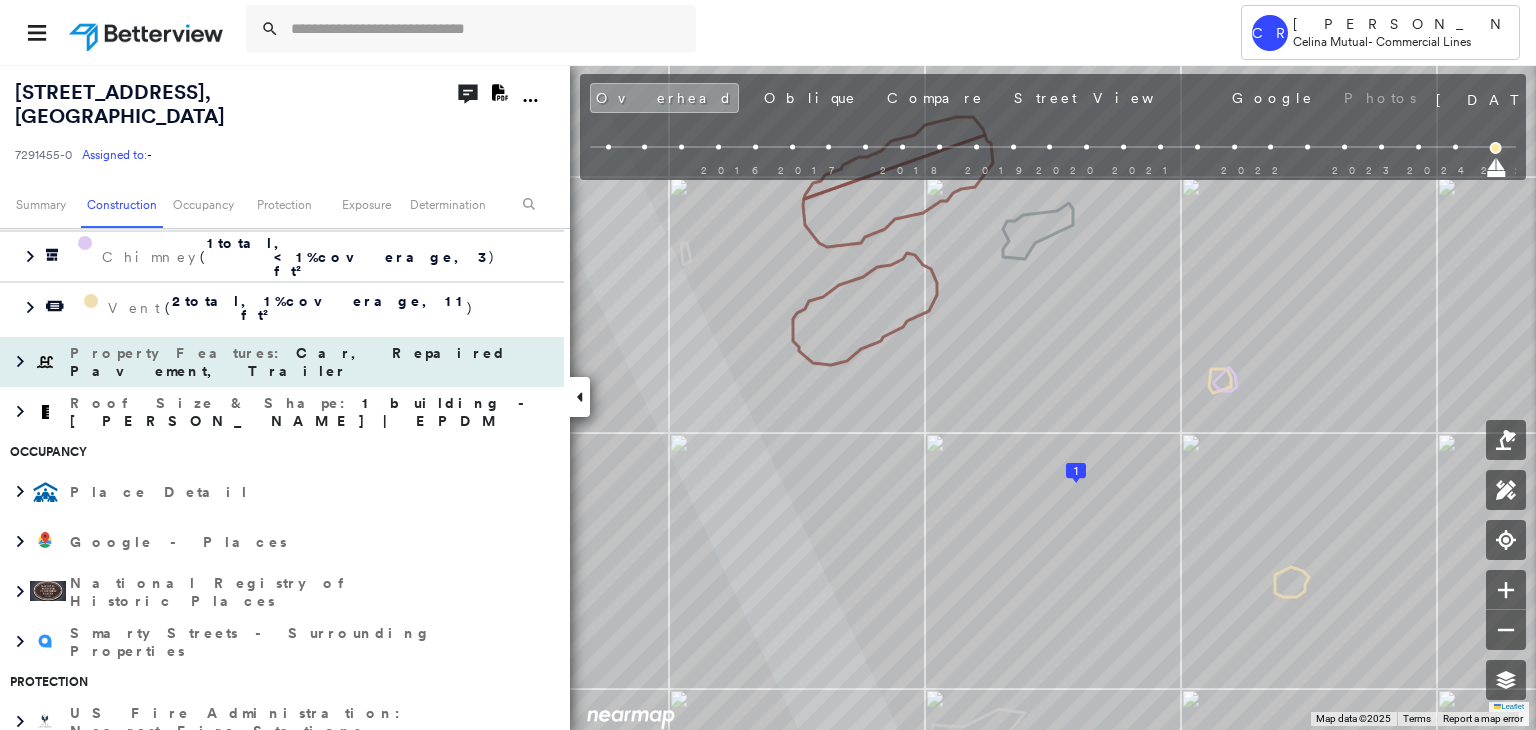 click on "Property Features :  Car, Repaired Pavement, Trailer" at bounding box center (292, 362) 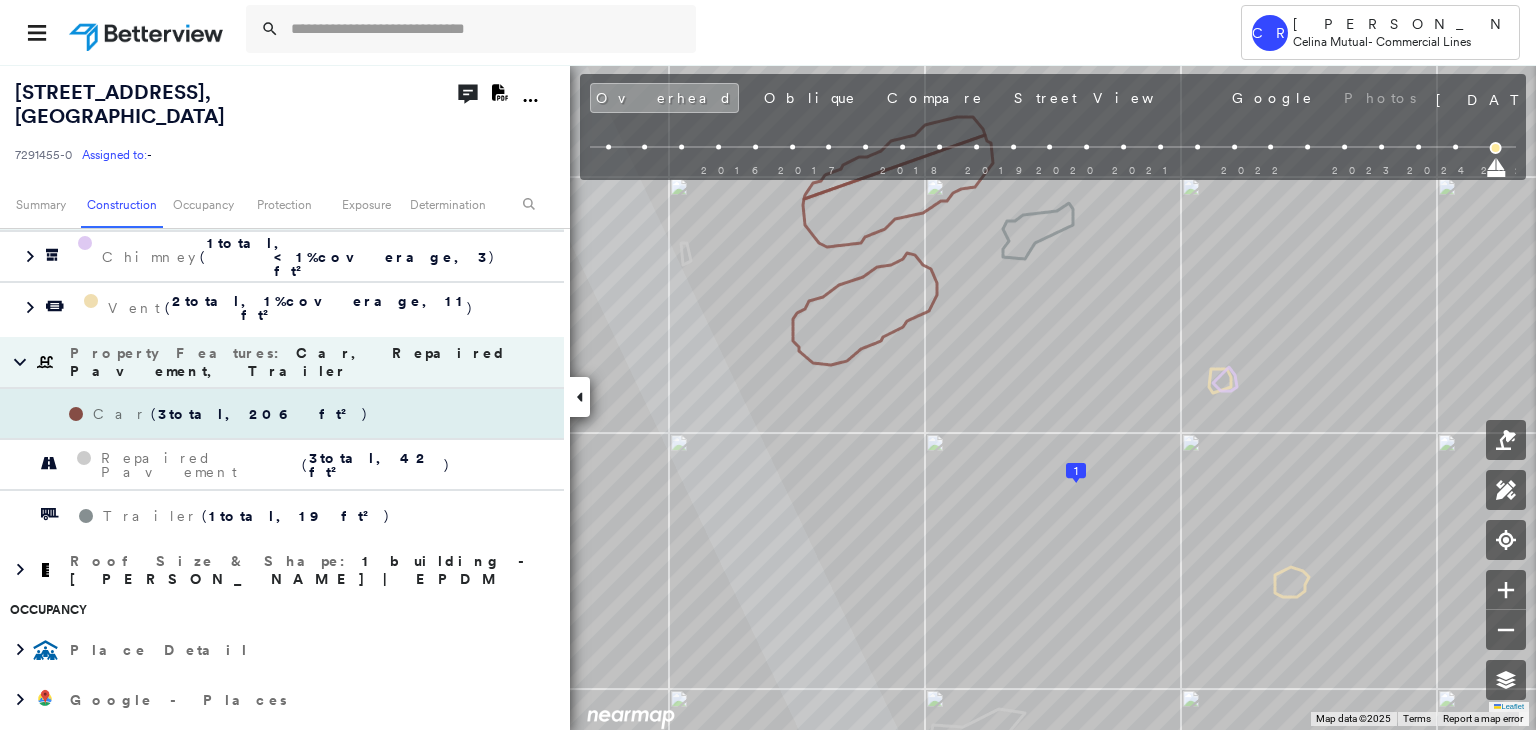 click on "Car" at bounding box center [122, 414] 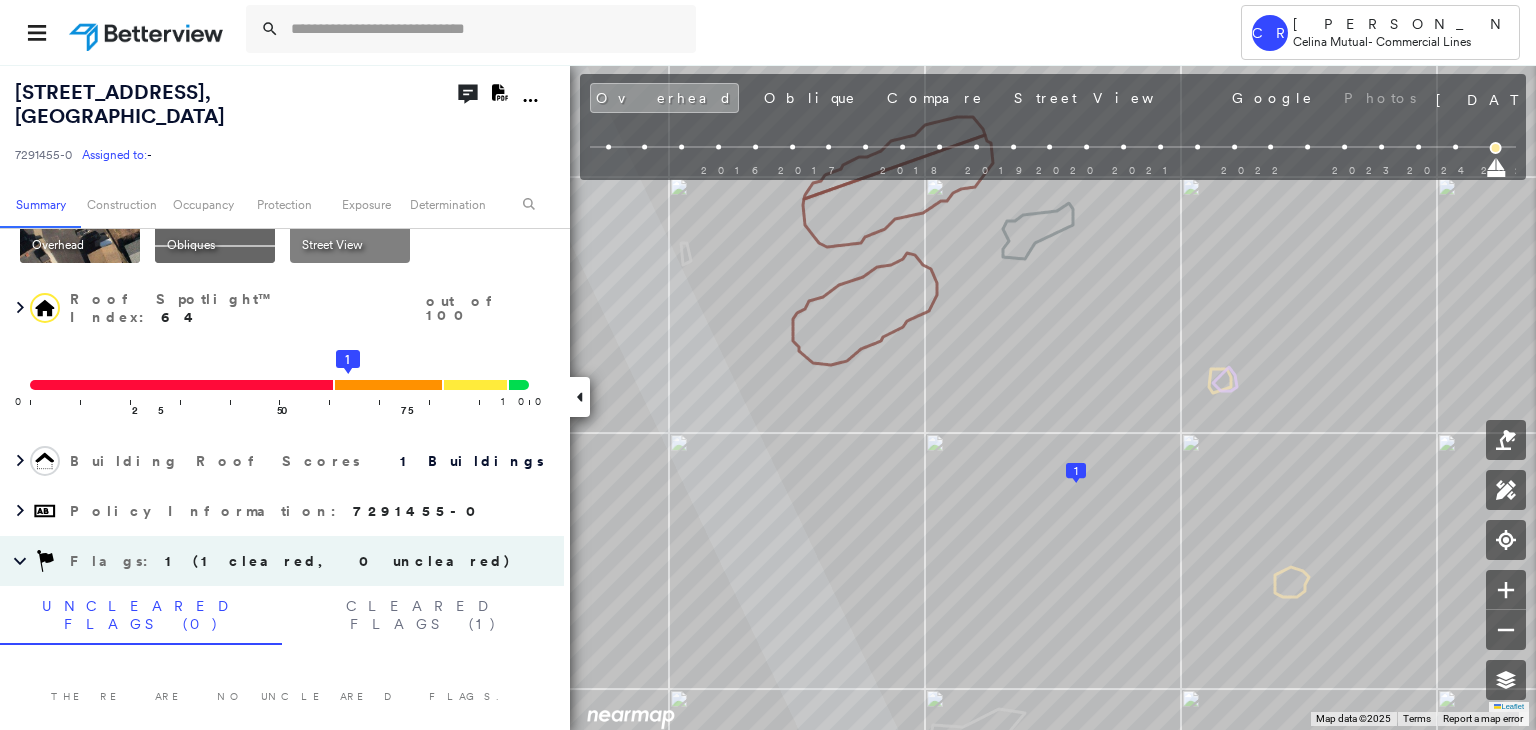 scroll, scrollTop: 0, scrollLeft: 0, axis: both 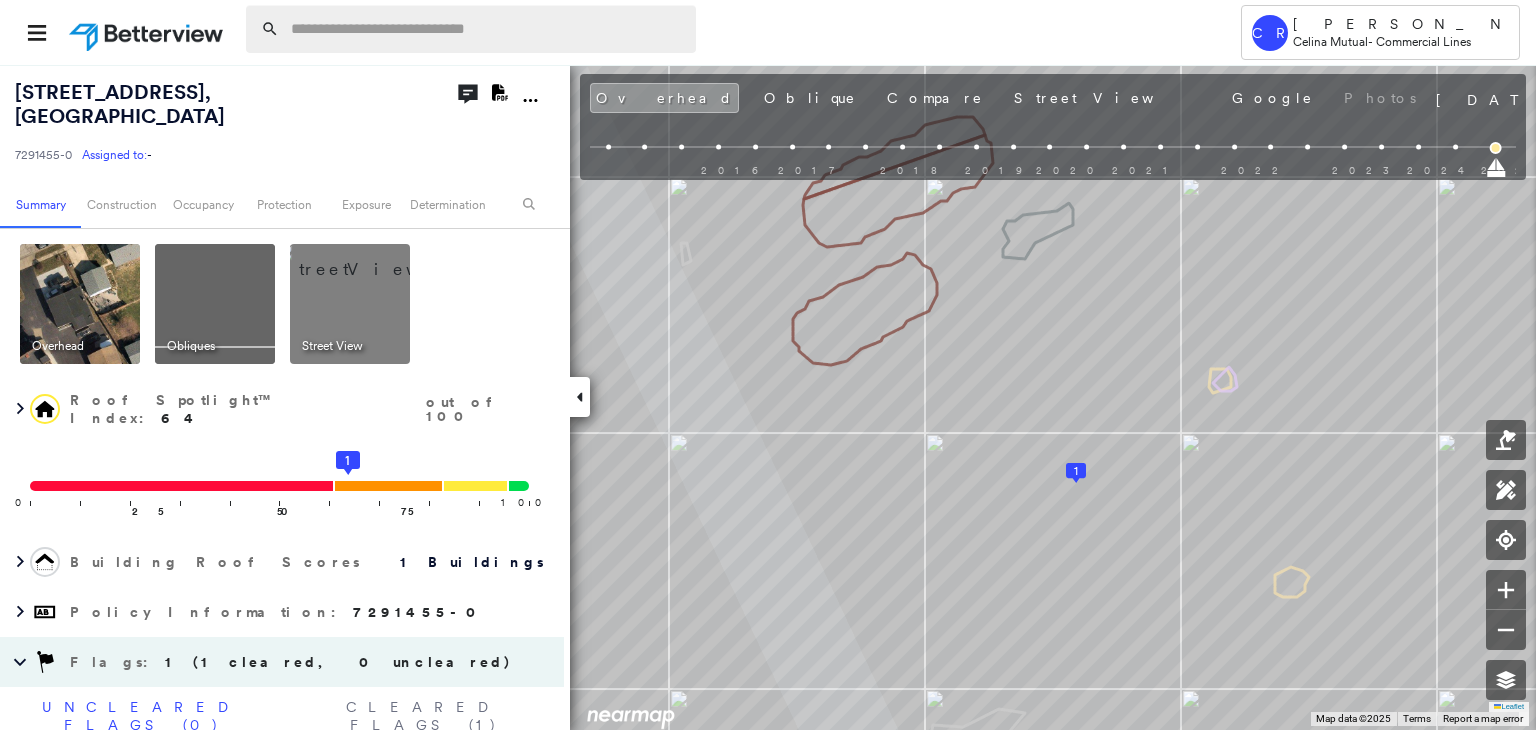 click at bounding box center (487, 29) 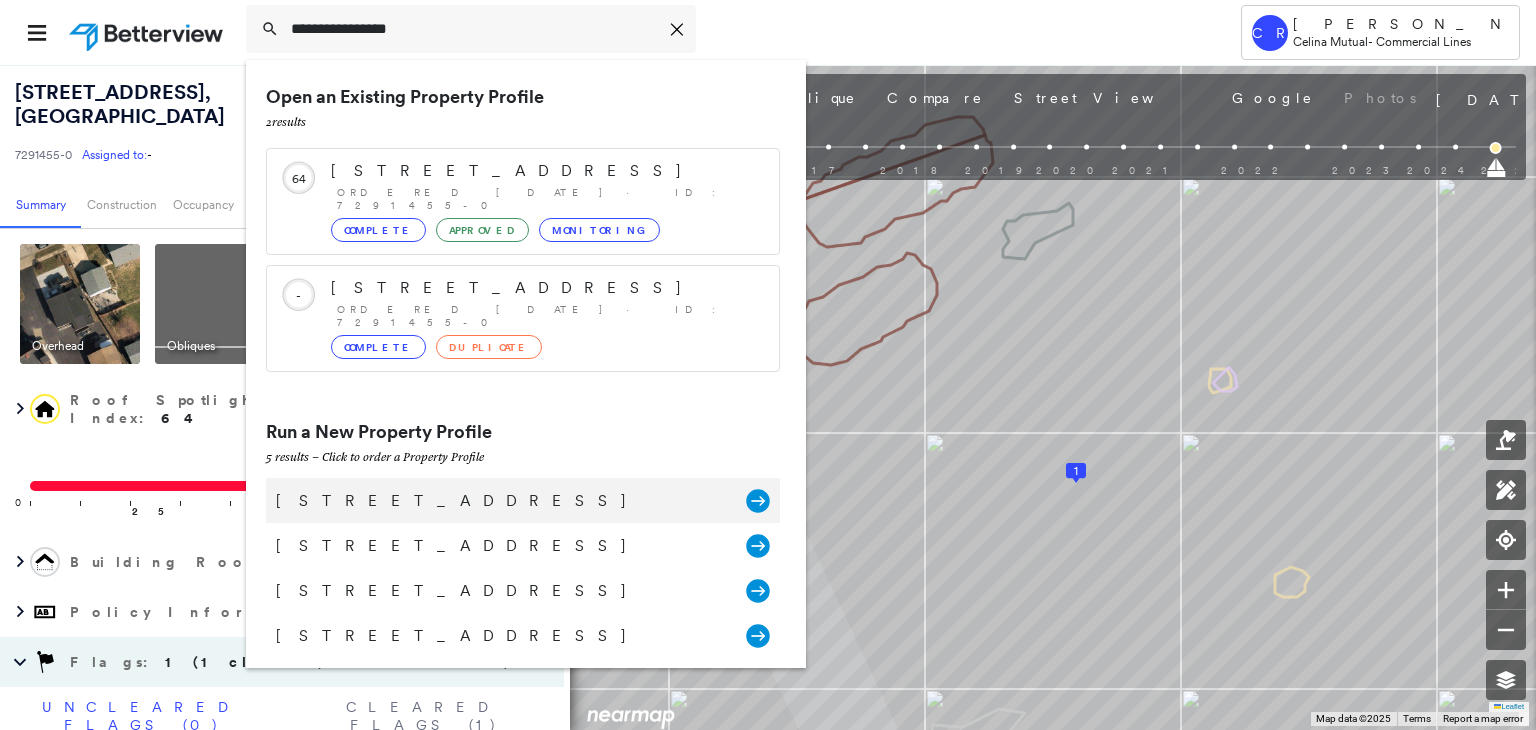 type on "**********" 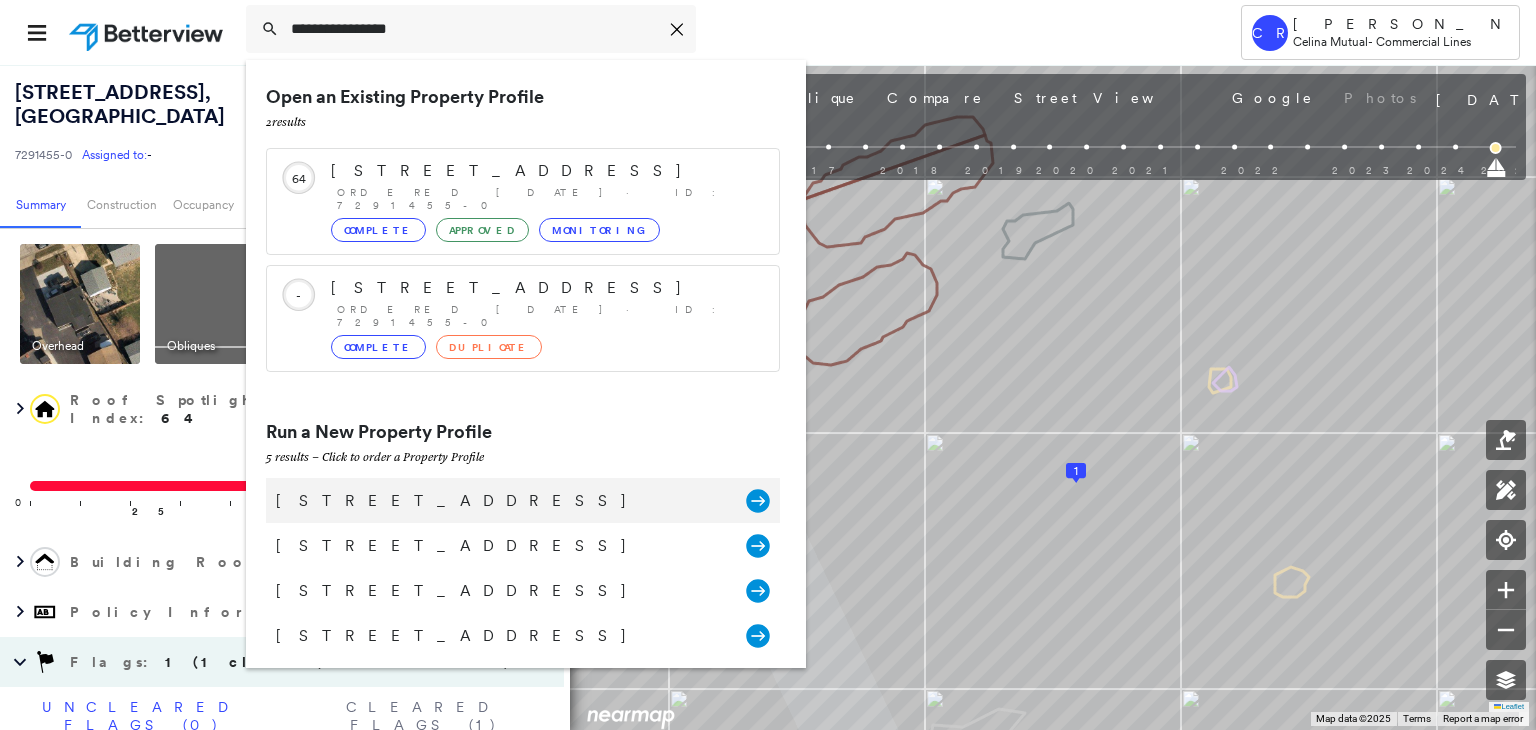 click on "[STREET_ADDRESS]" at bounding box center [501, 501] 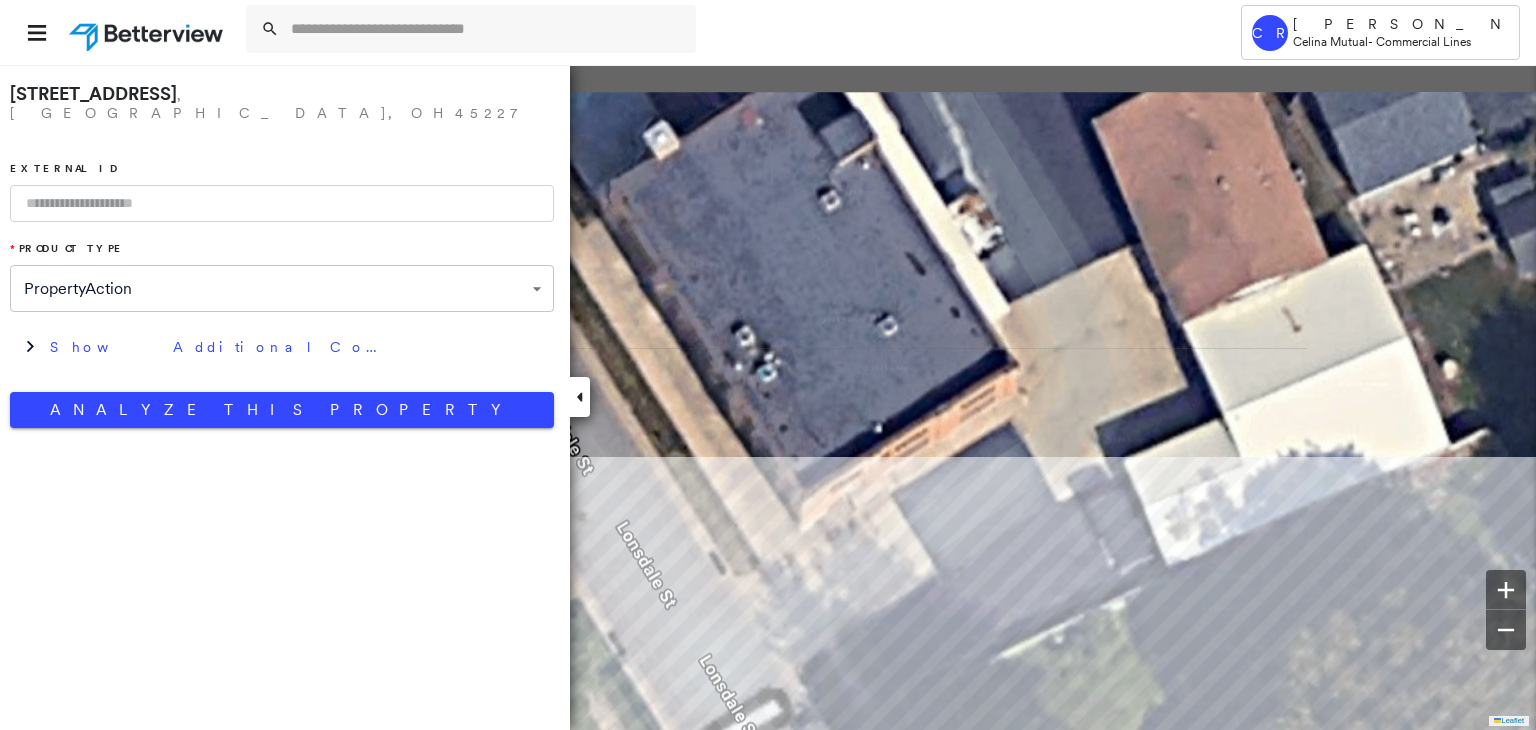 click on "**********" at bounding box center [768, 365] 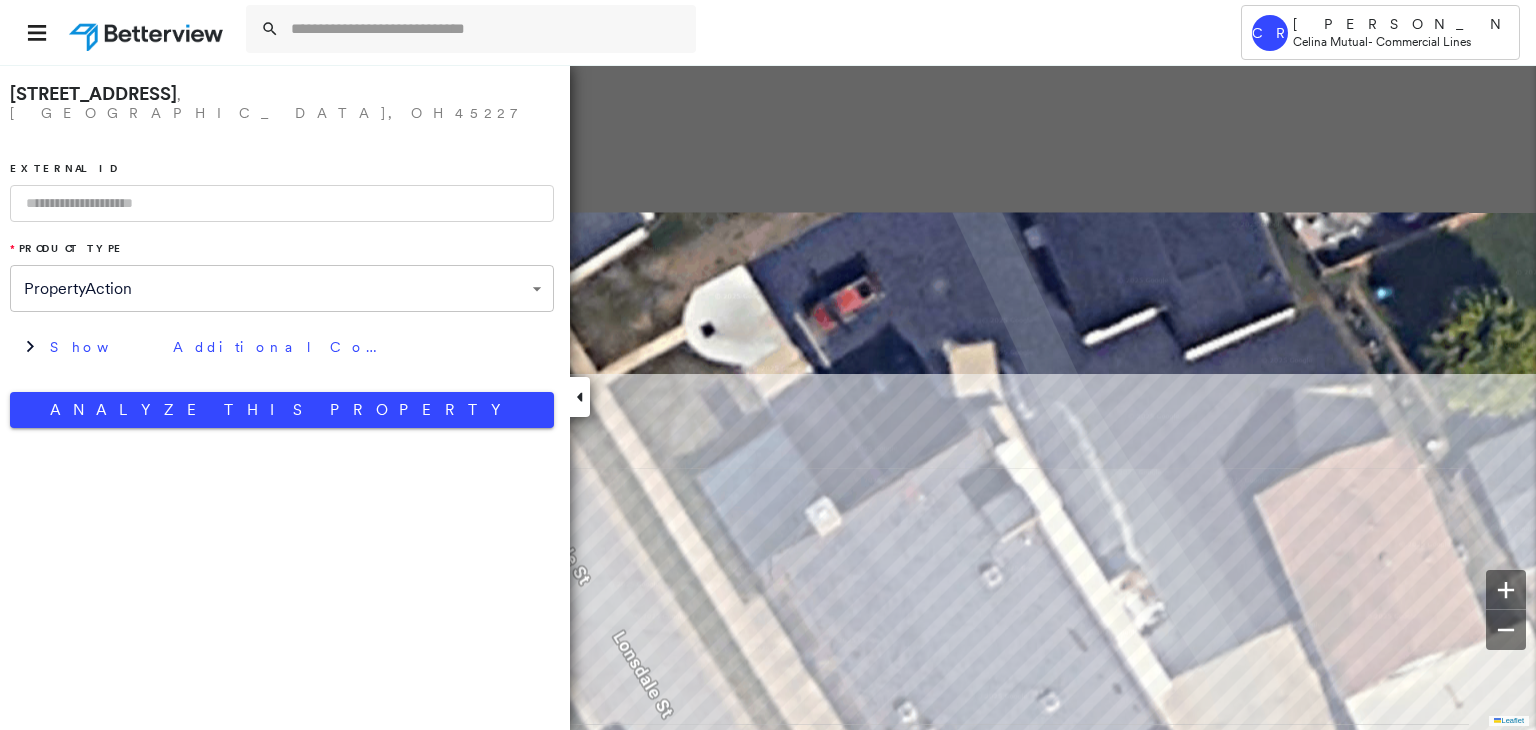 click on "**********" at bounding box center [768, 365] 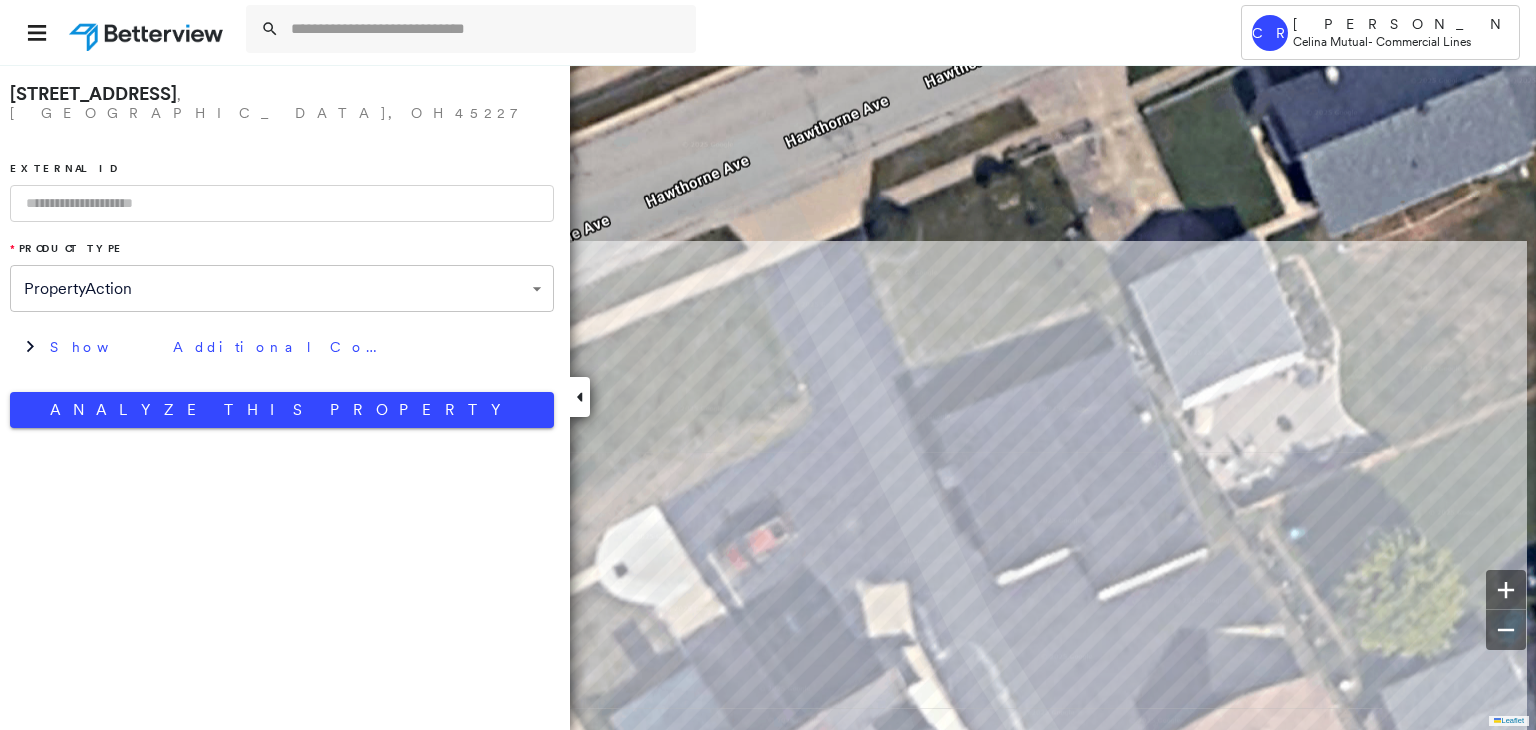 click on "**********" at bounding box center [768, 365] 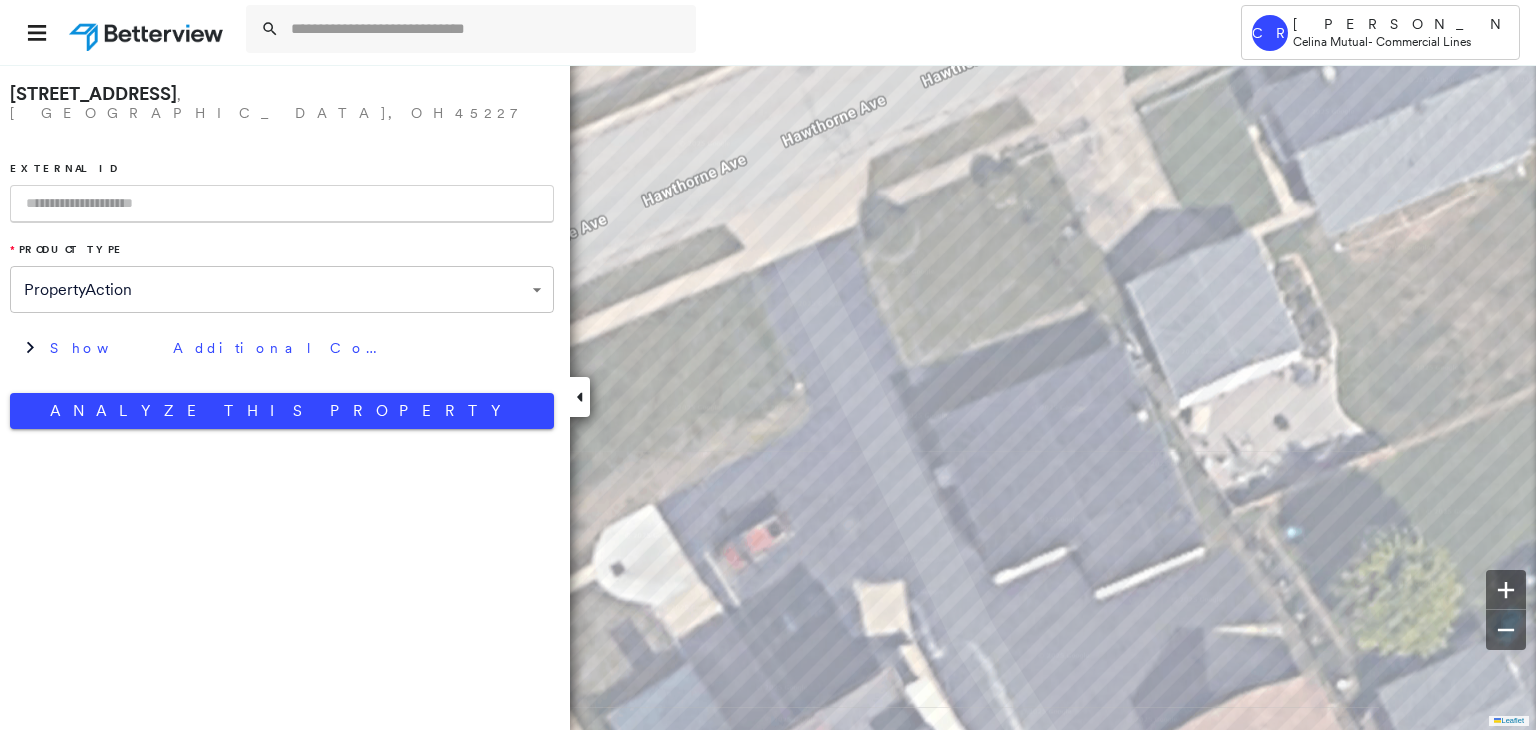 click at bounding box center (282, 204) 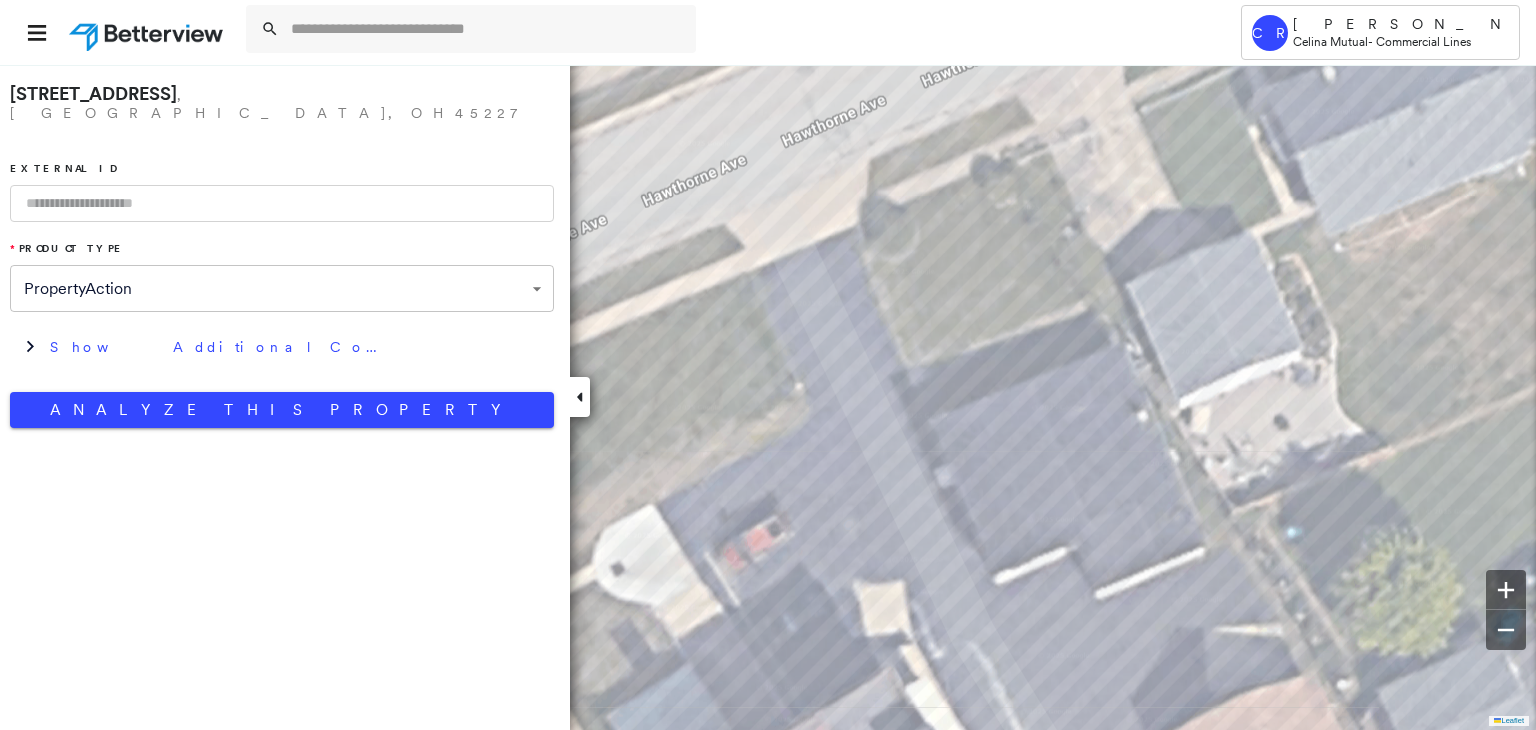 click at bounding box center (282, 203) 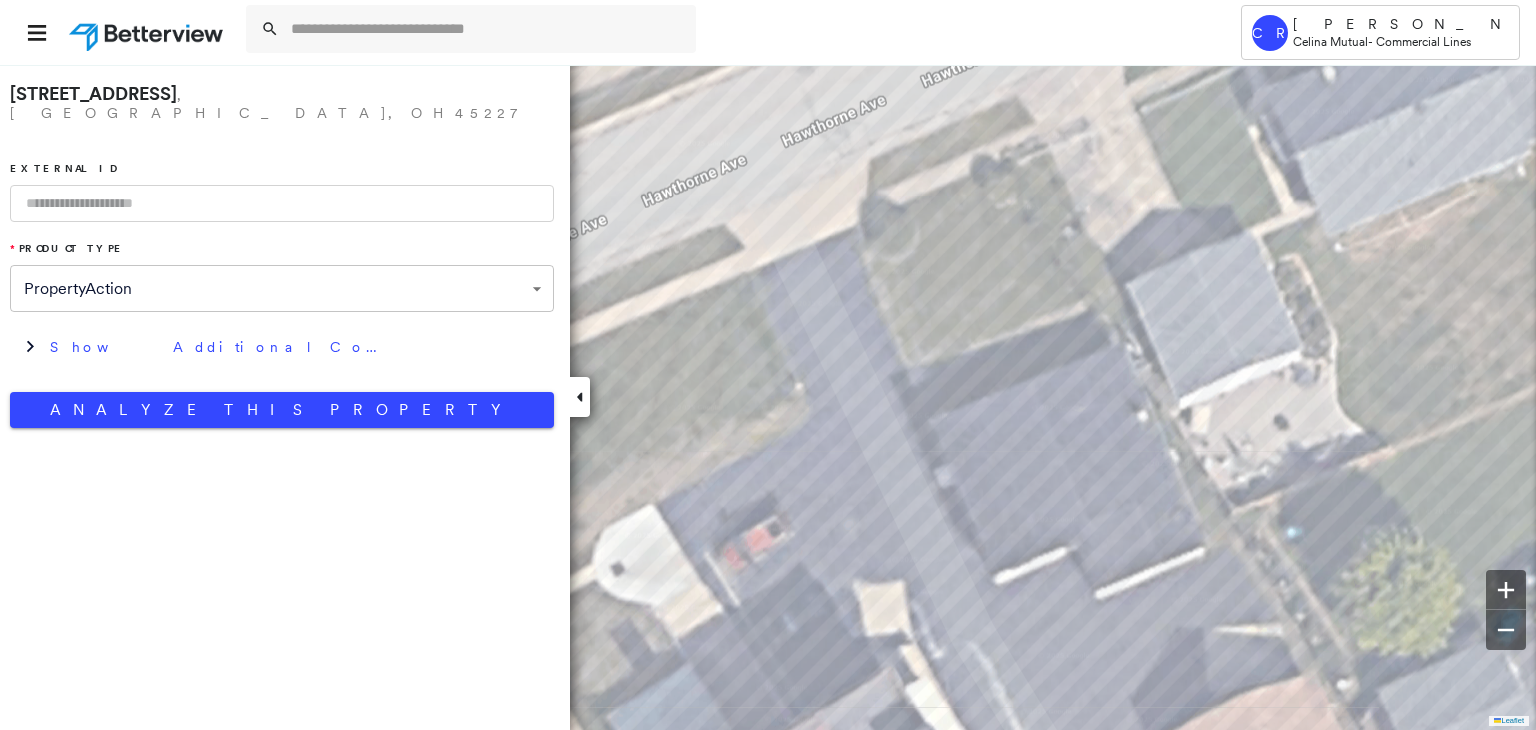 click on "External ID" at bounding box center [282, 192] 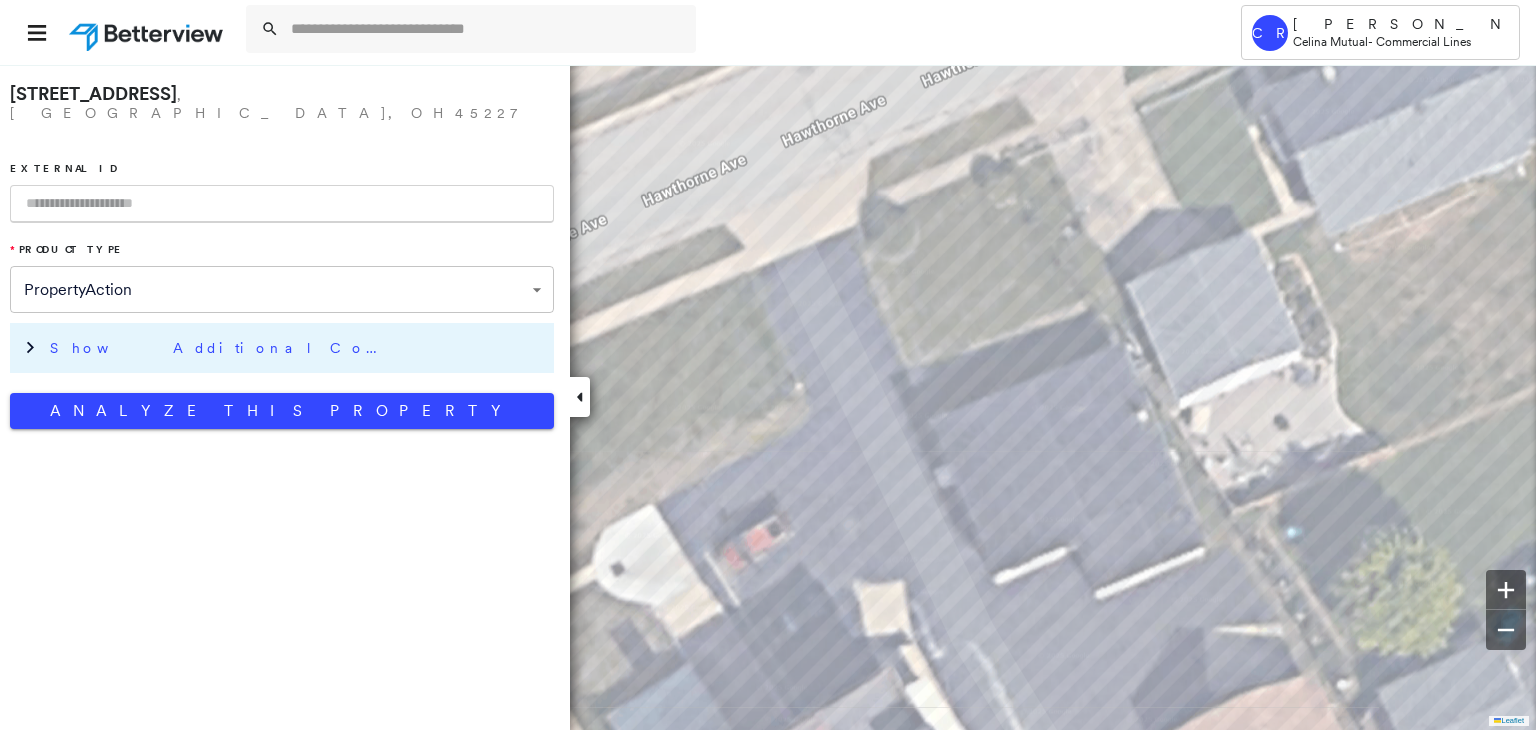 paste on "*********" 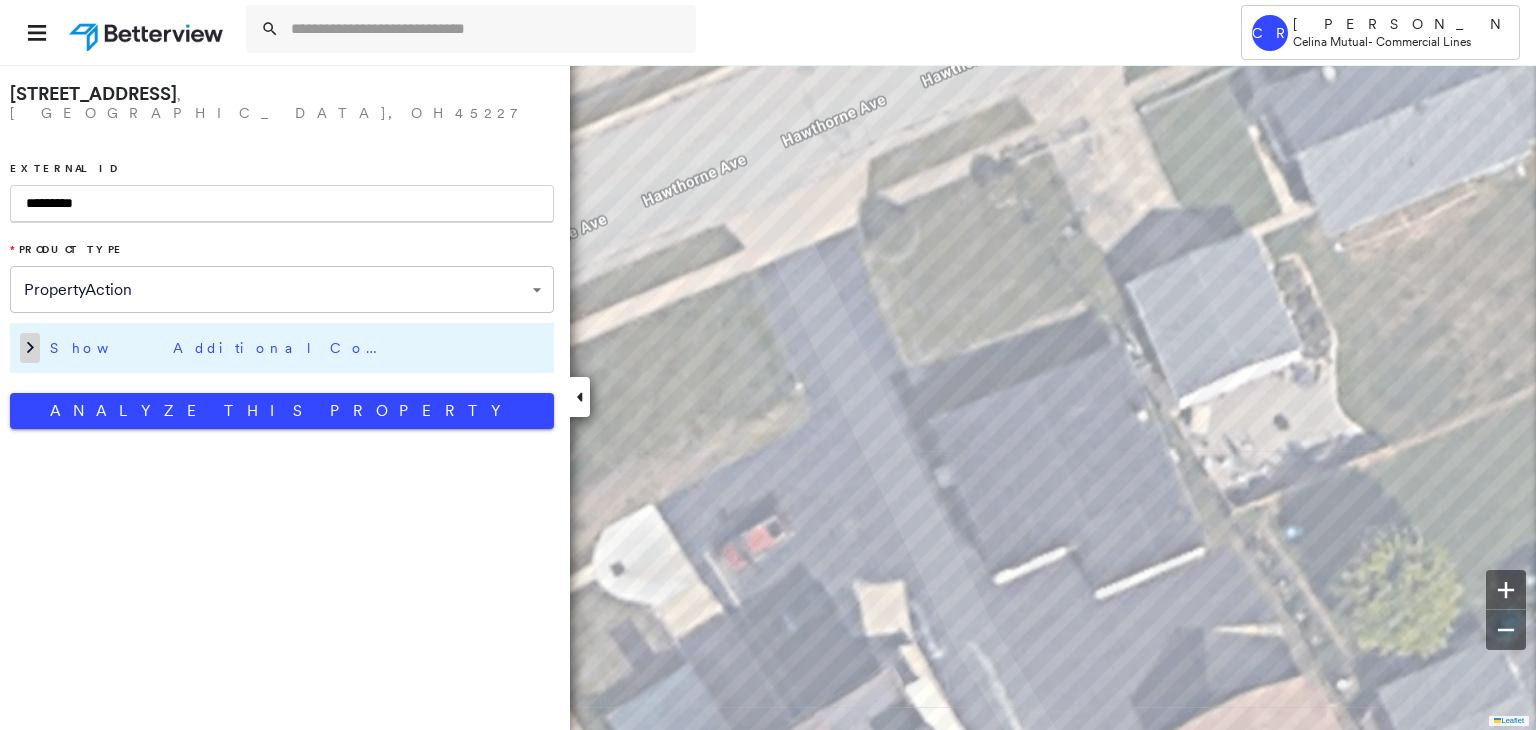 type on "*********" 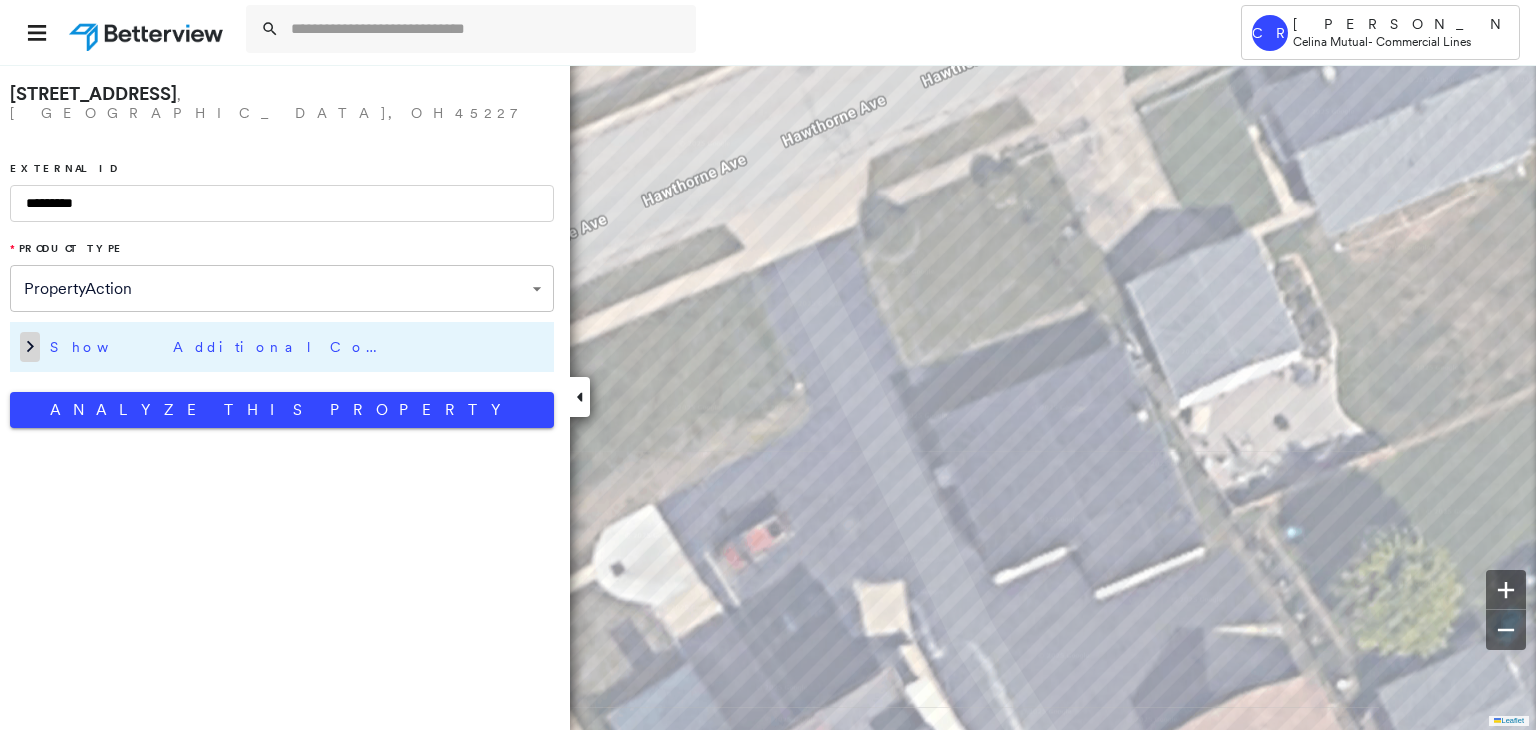 click at bounding box center (30, 347) 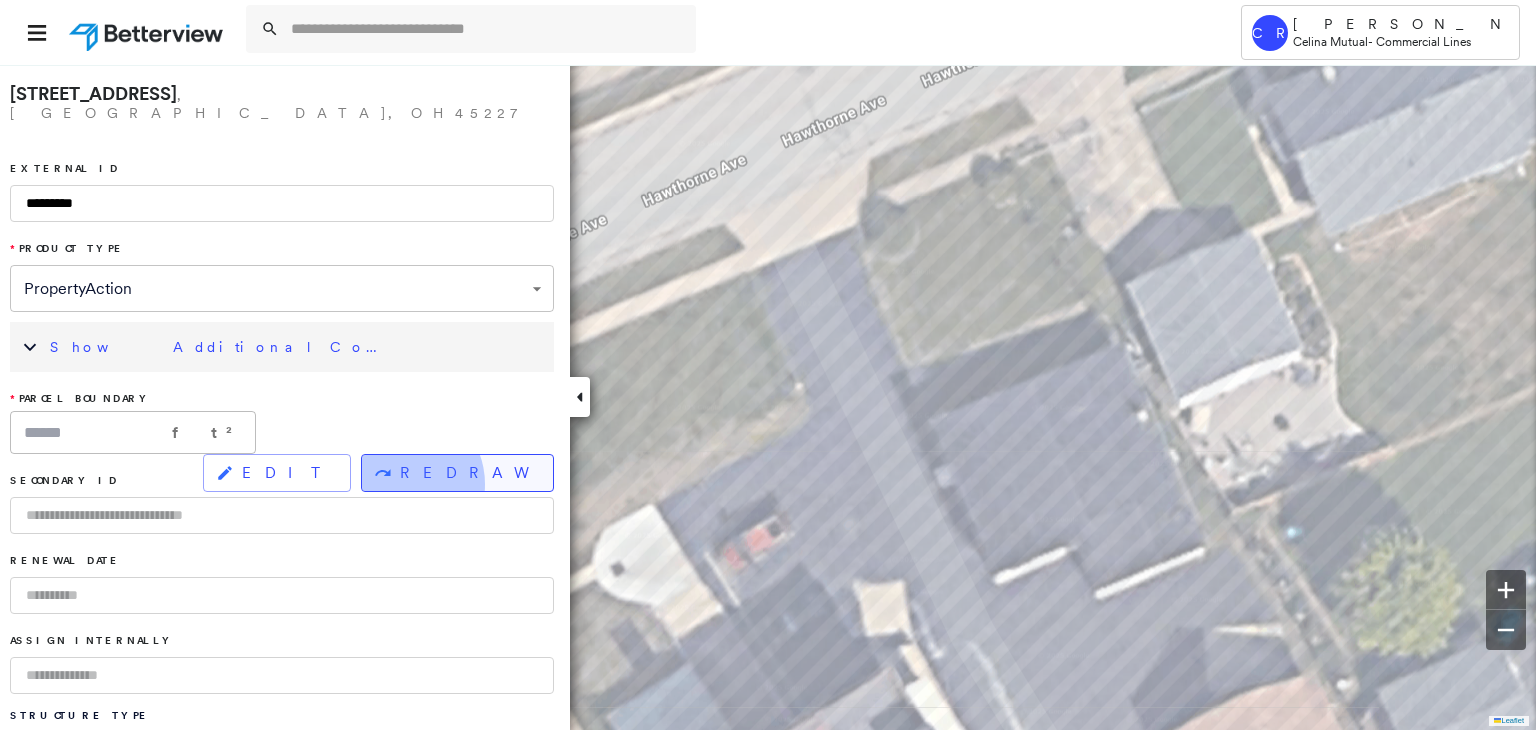 click on "REDRAW" at bounding box center (457, 473) 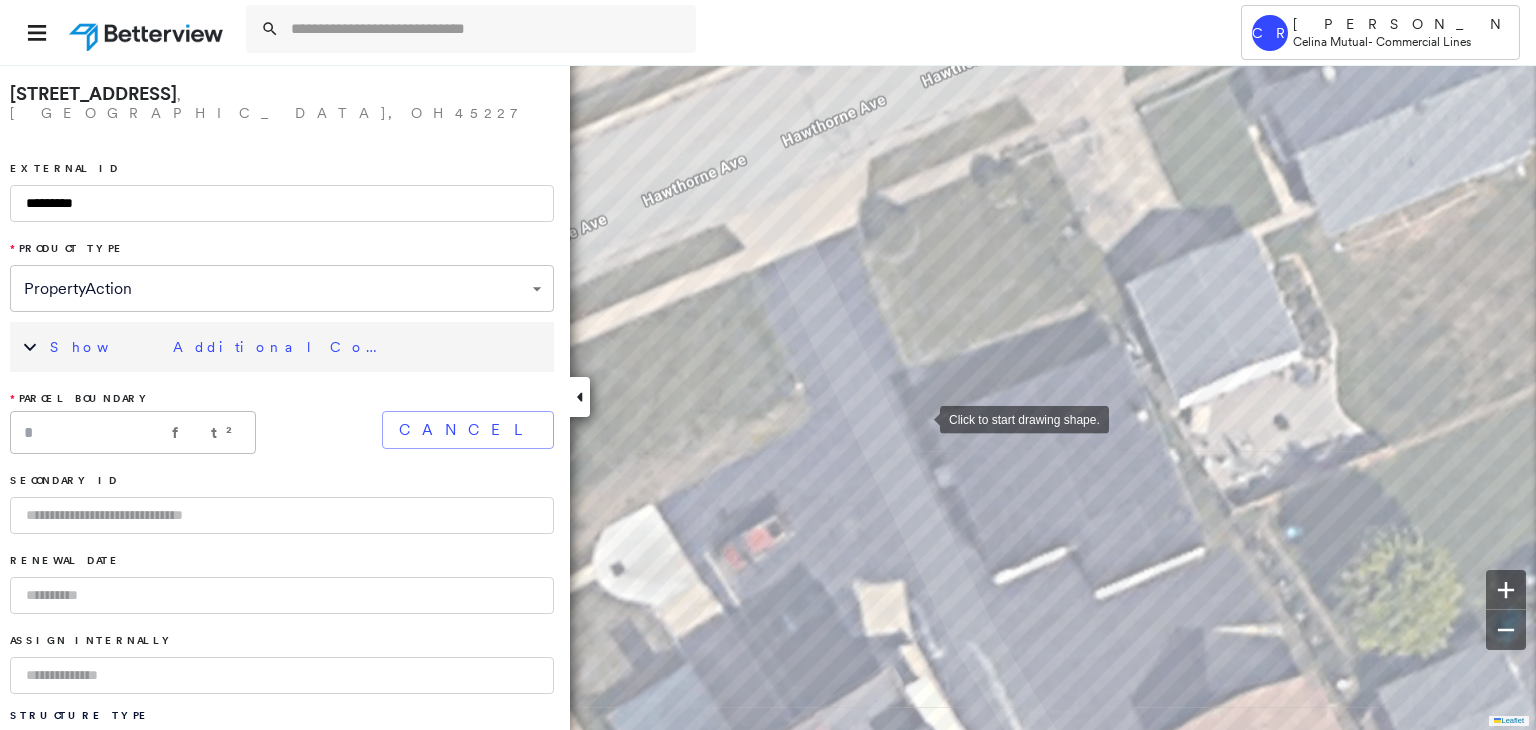 click at bounding box center (920, 418) 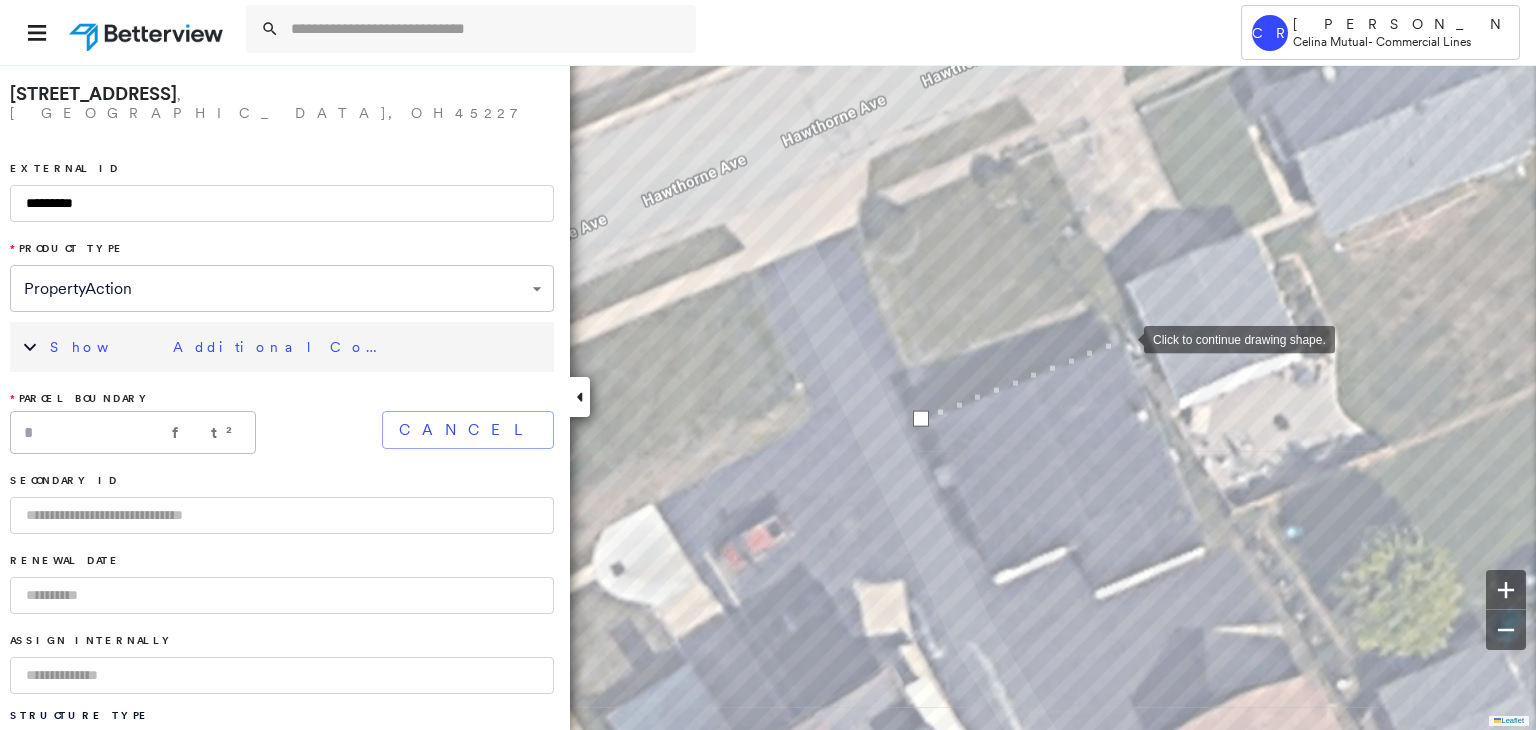 click at bounding box center (1124, 338) 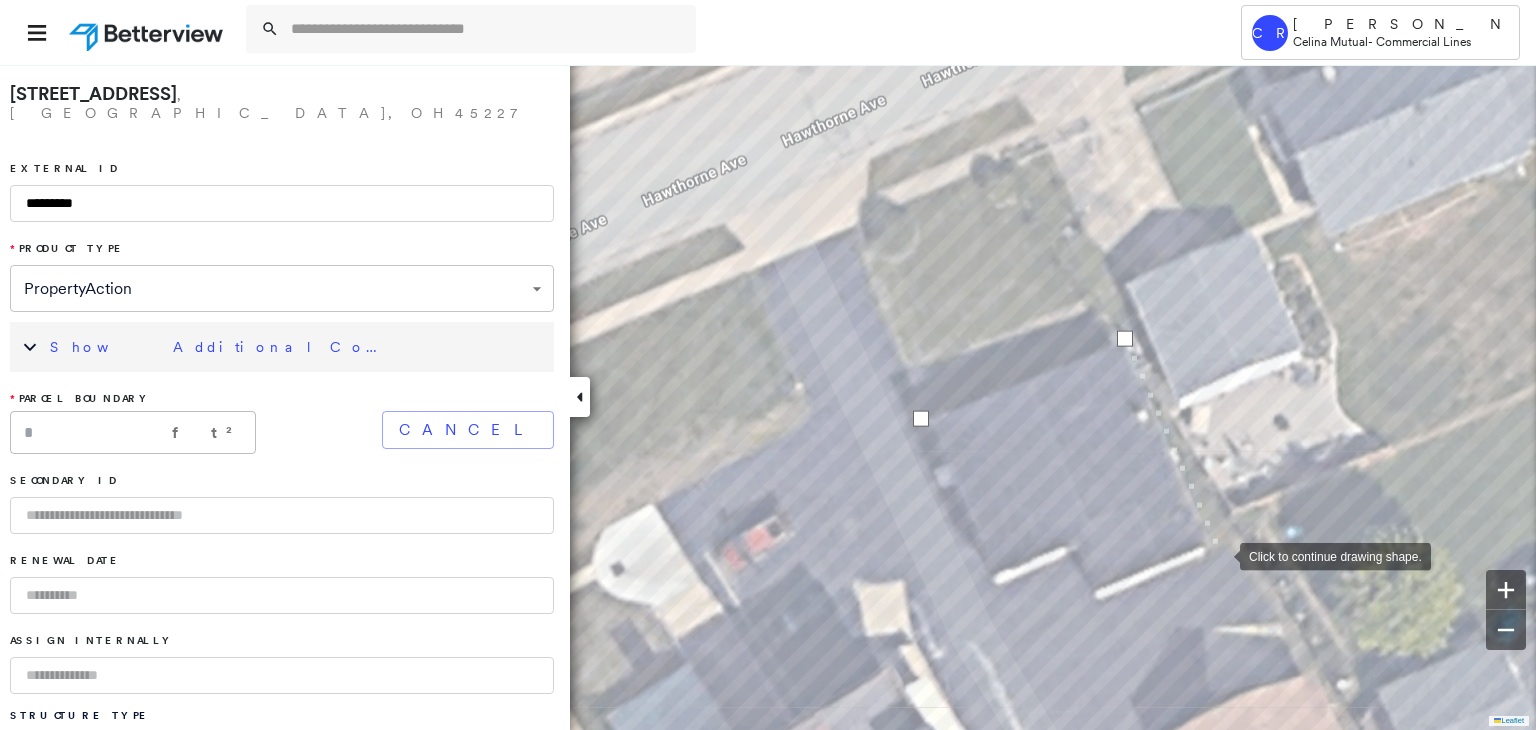 click at bounding box center (1220, 555) 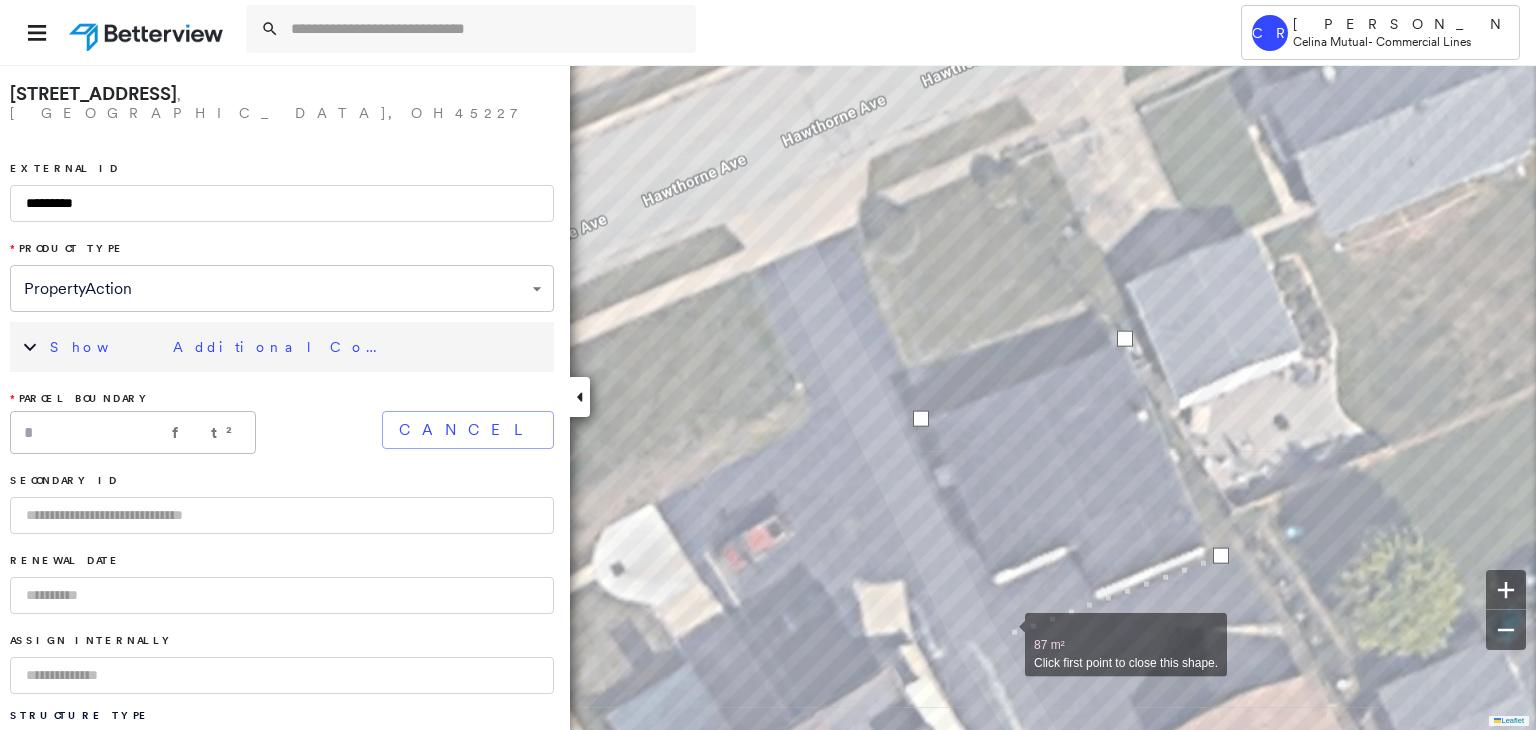 click at bounding box center (1005, 634) 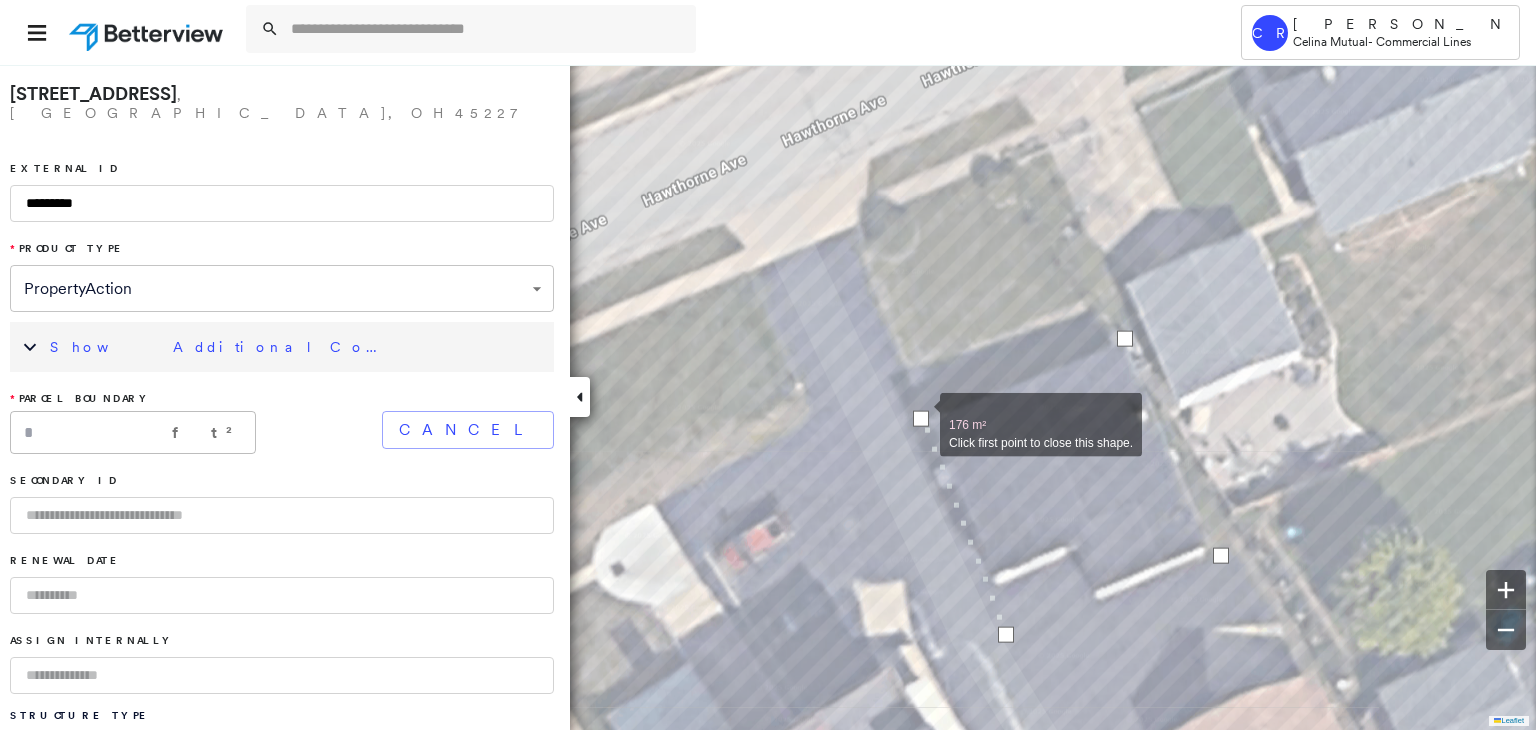 click at bounding box center (921, 419) 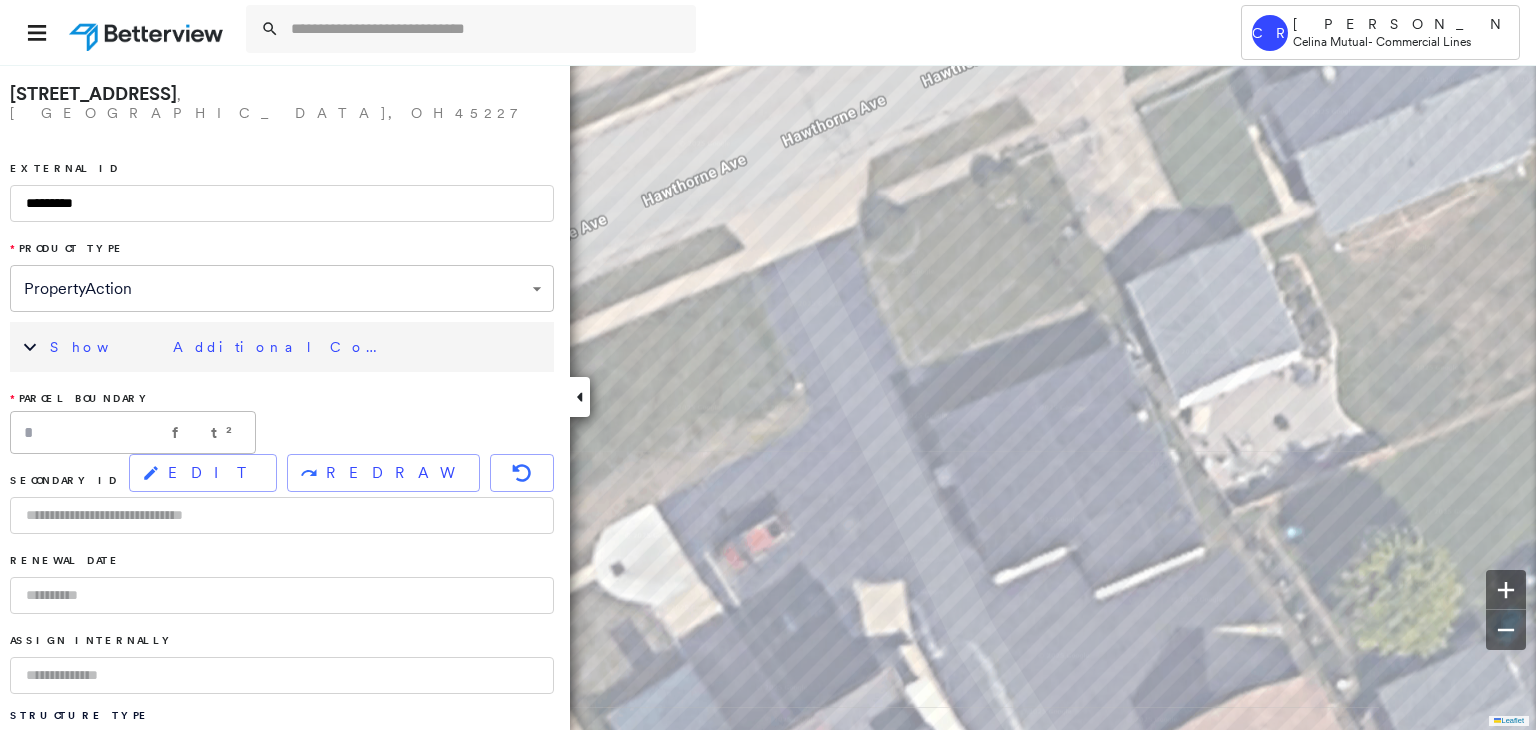 type on "*****" 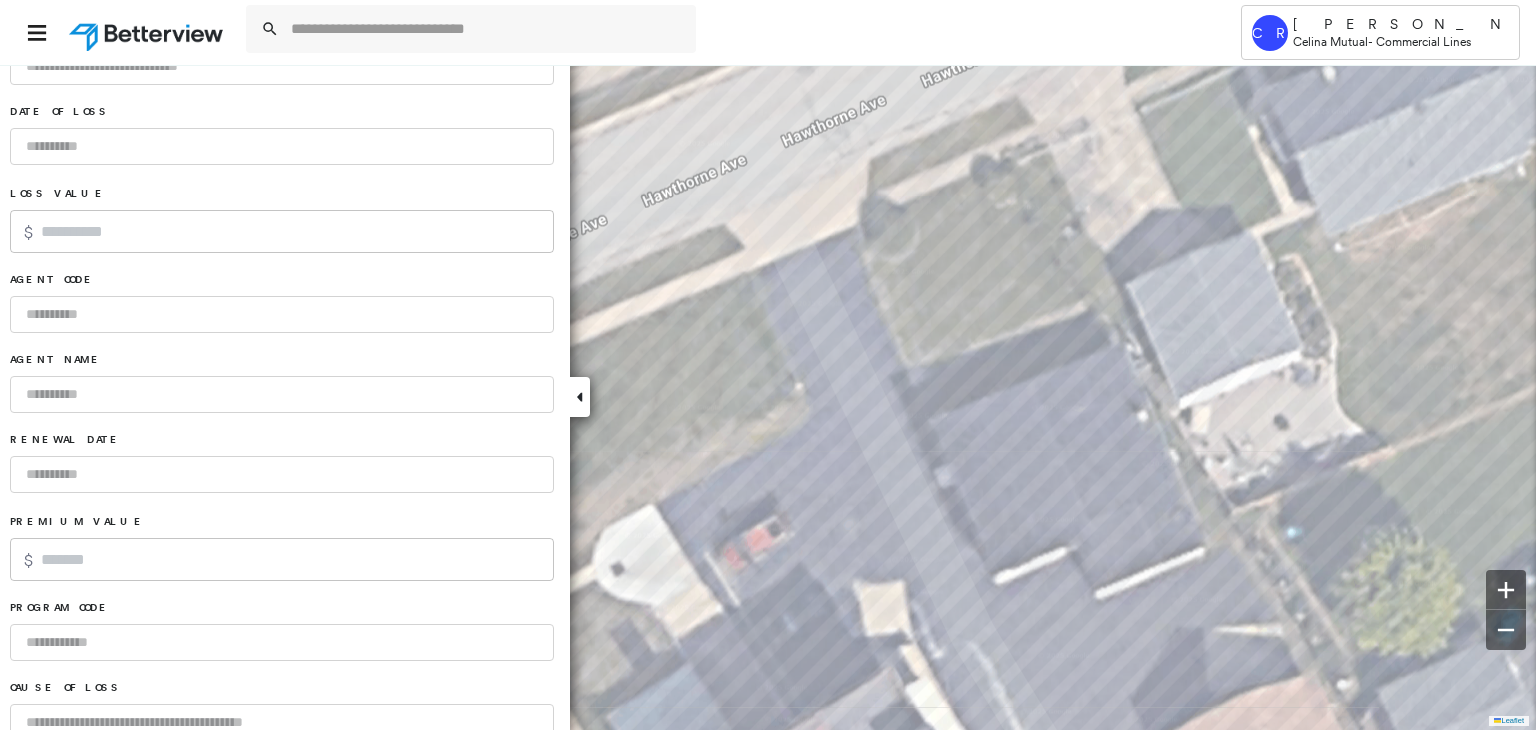 scroll, scrollTop: 1310, scrollLeft: 0, axis: vertical 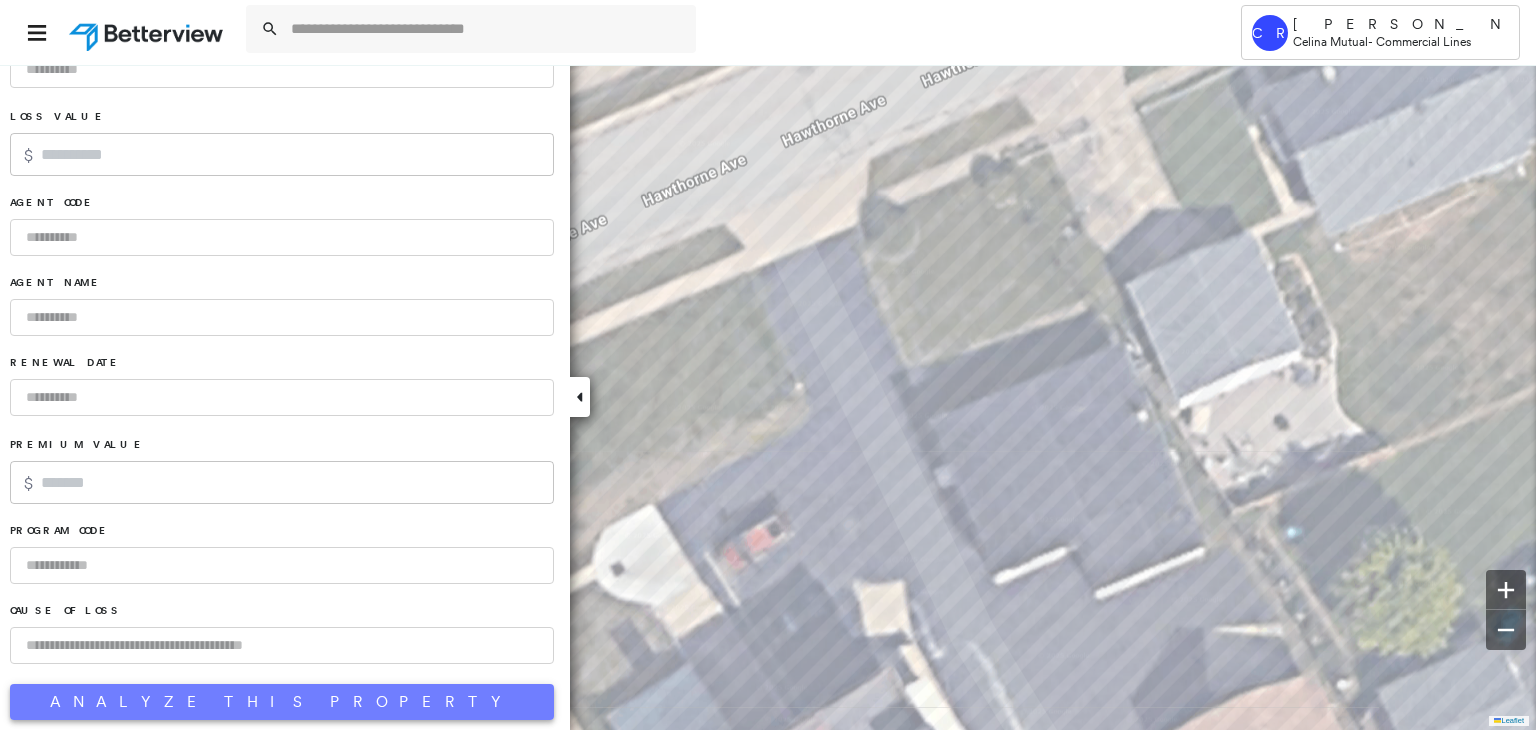 click on "Analyze This Property" at bounding box center (282, 702) 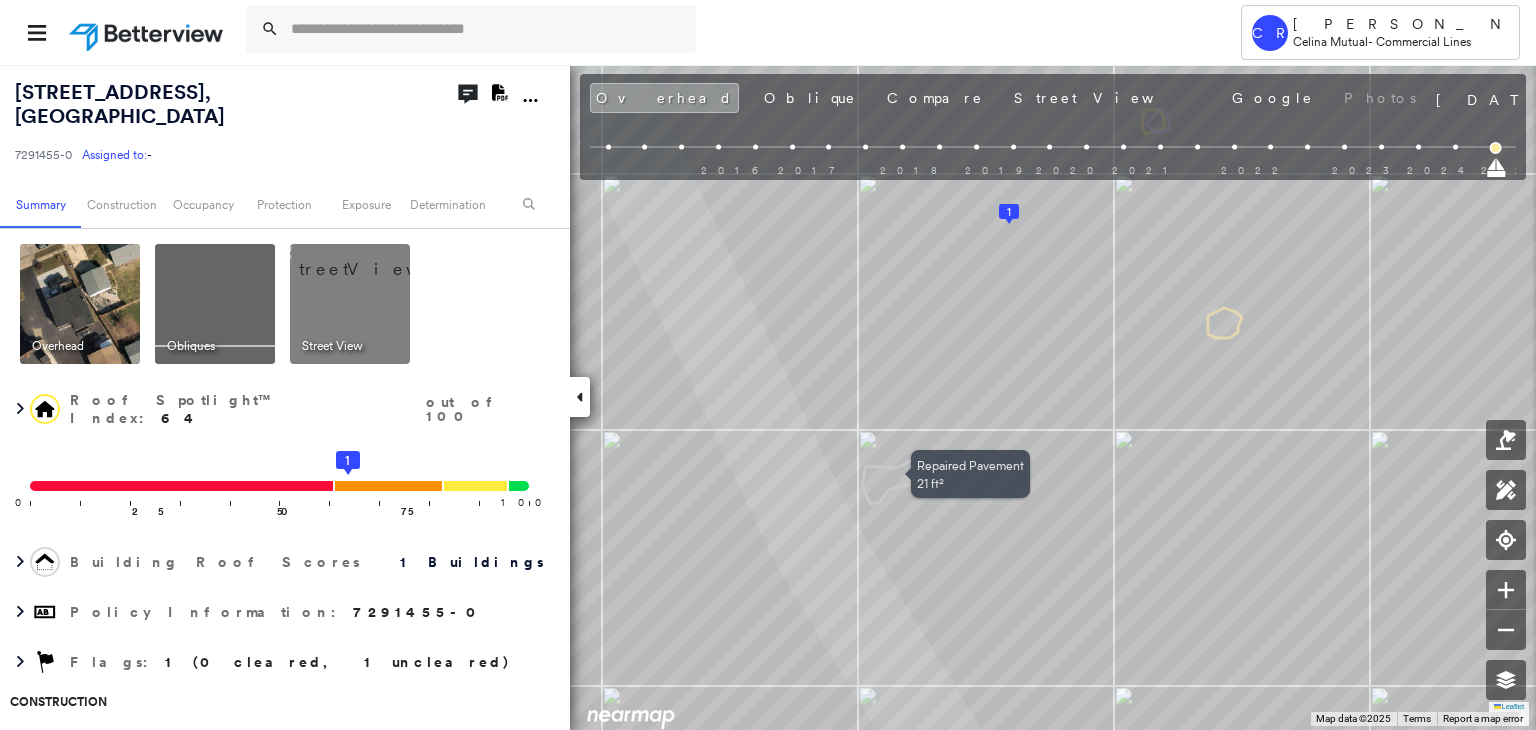 click 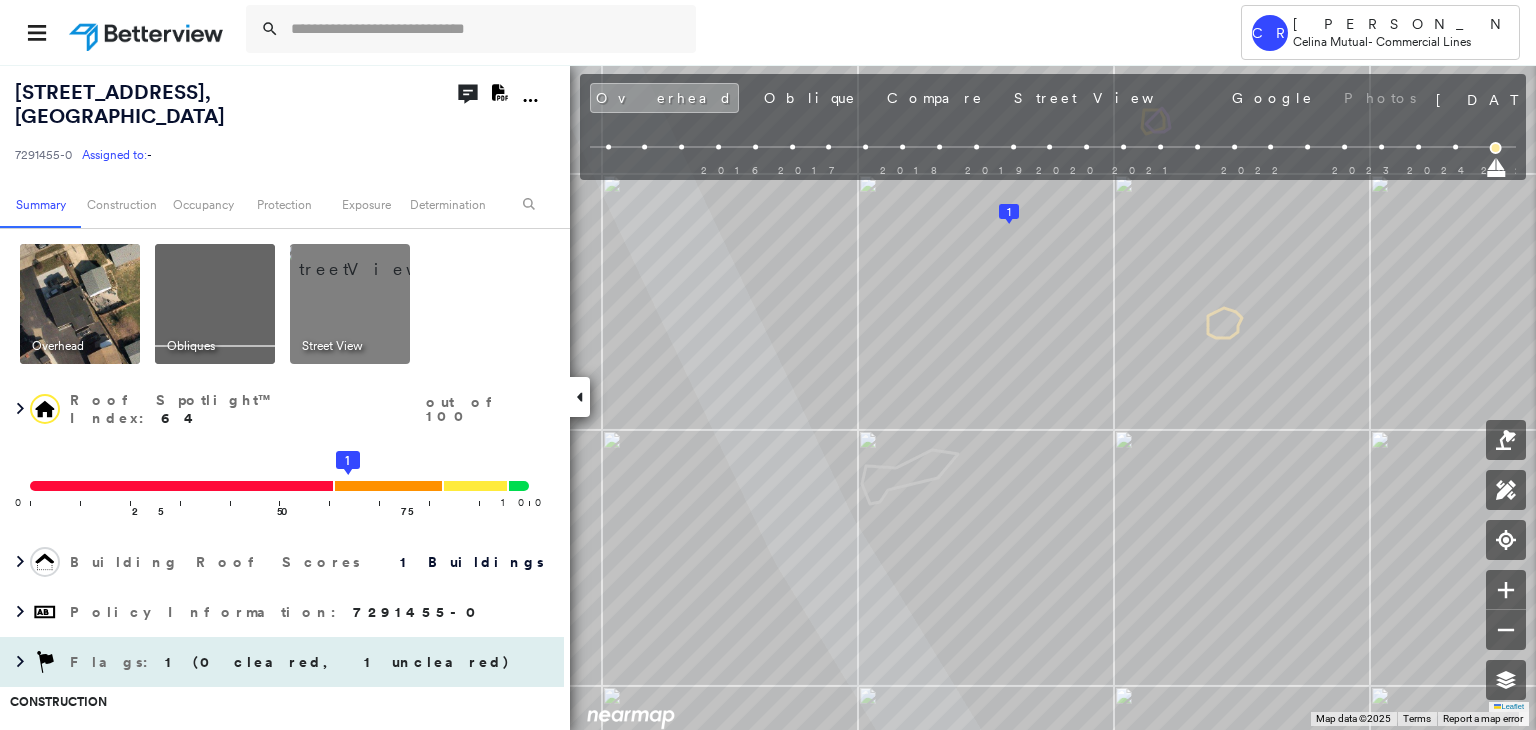 click on "Flags :  1 (0 cleared, 1 uncleared)" at bounding box center [292, 662] 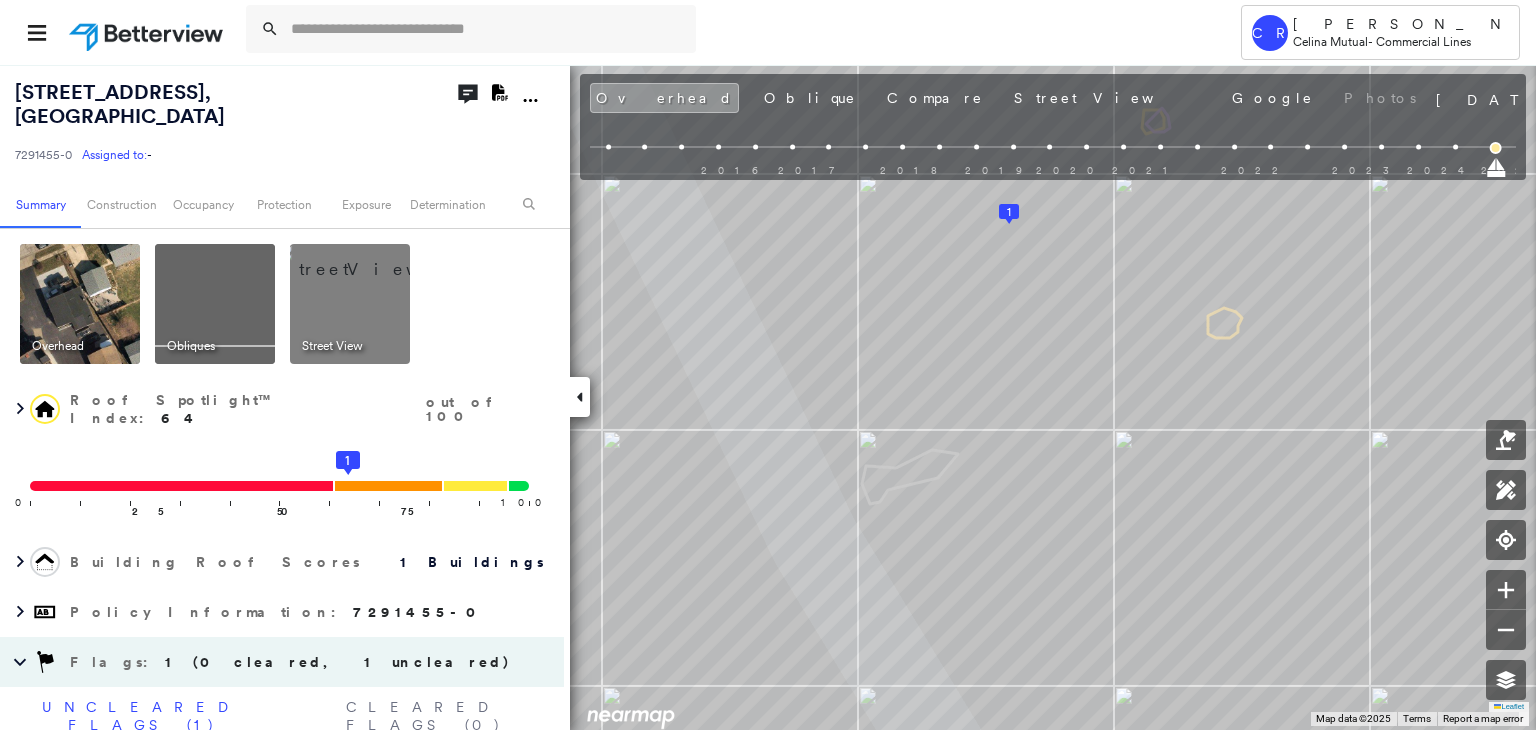 scroll, scrollTop: 100, scrollLeft: 0, axis: vertical 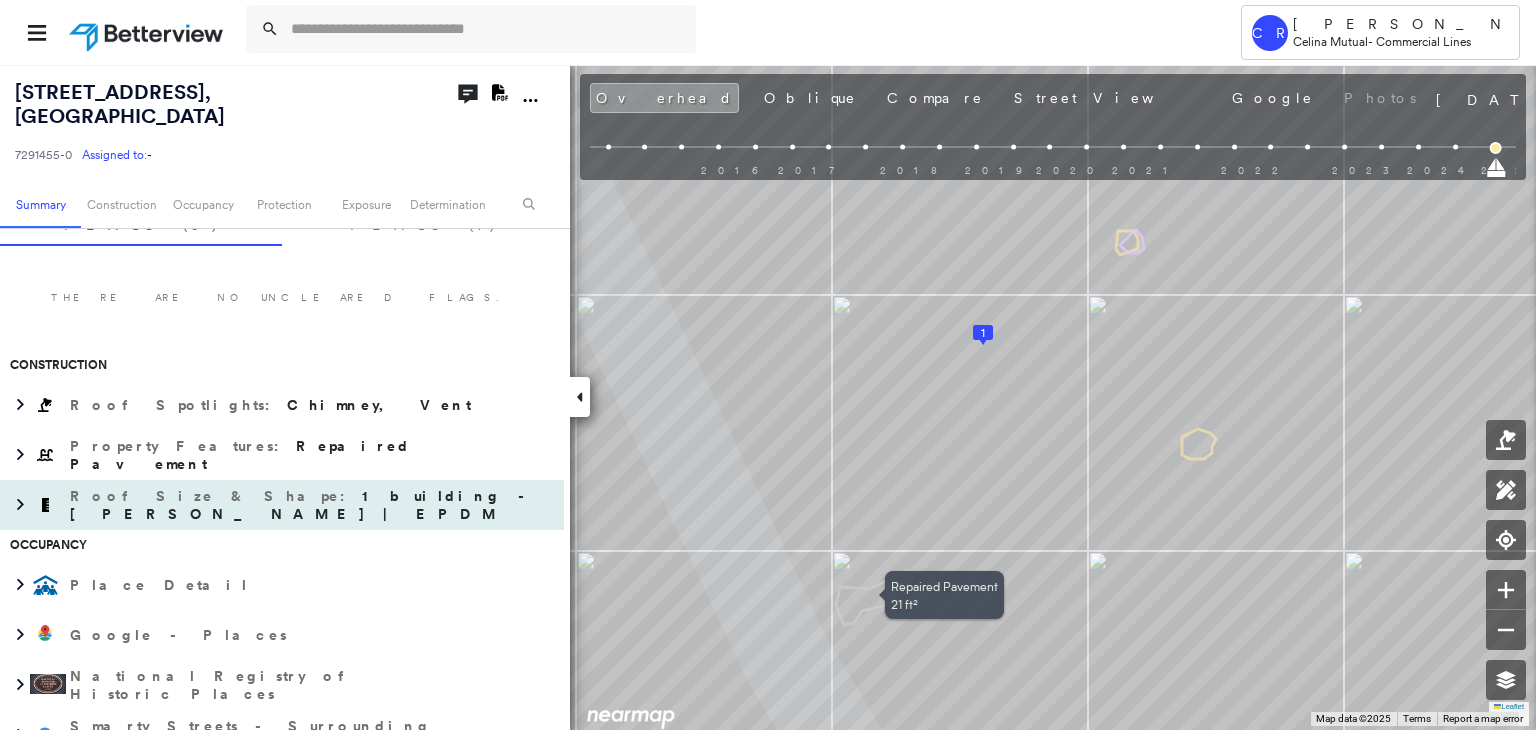 click on "1 building  - [PERSON_NAME] | EPDM" at bounding box center [302, 505] 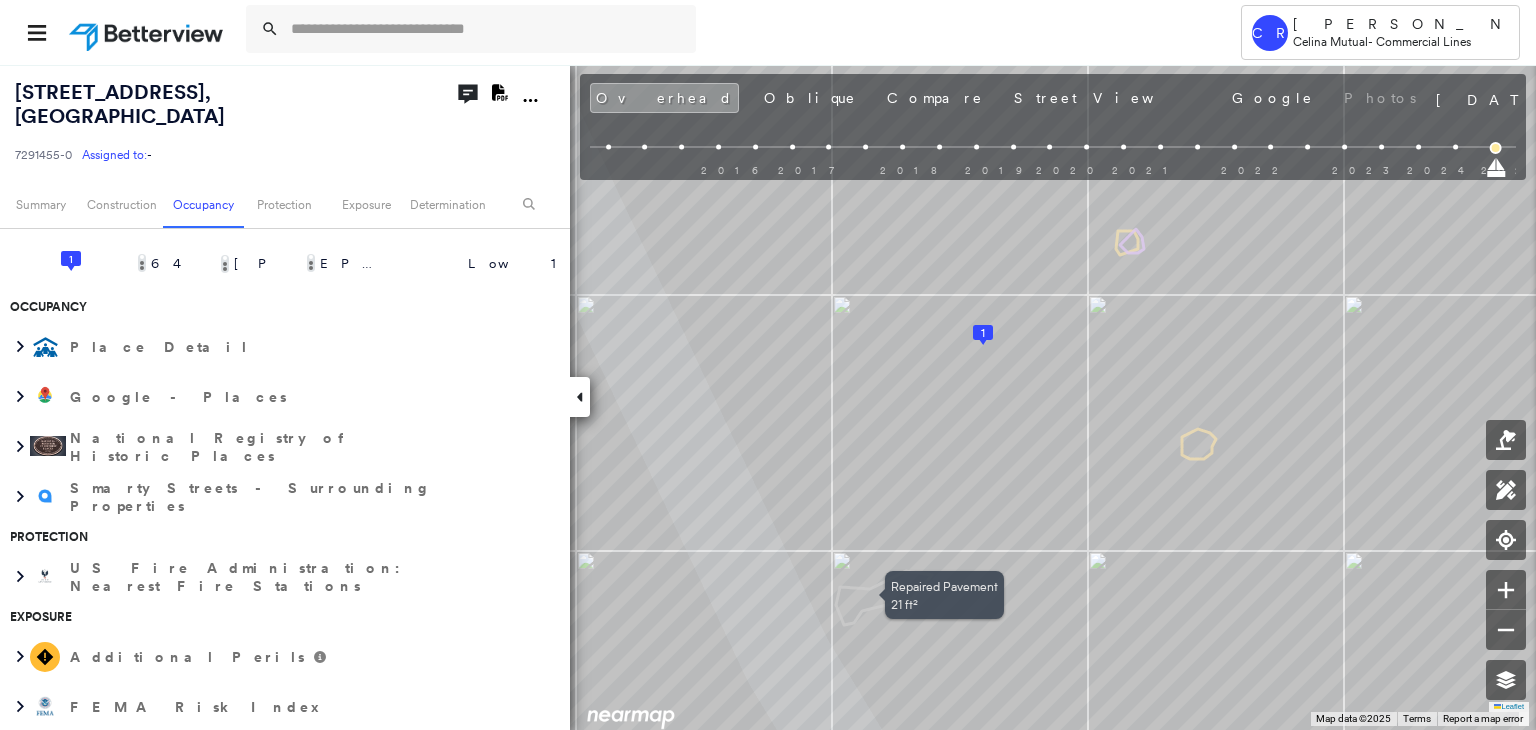 scroll, scrollTop: 836, scrollLeft: 0, axis: vertical 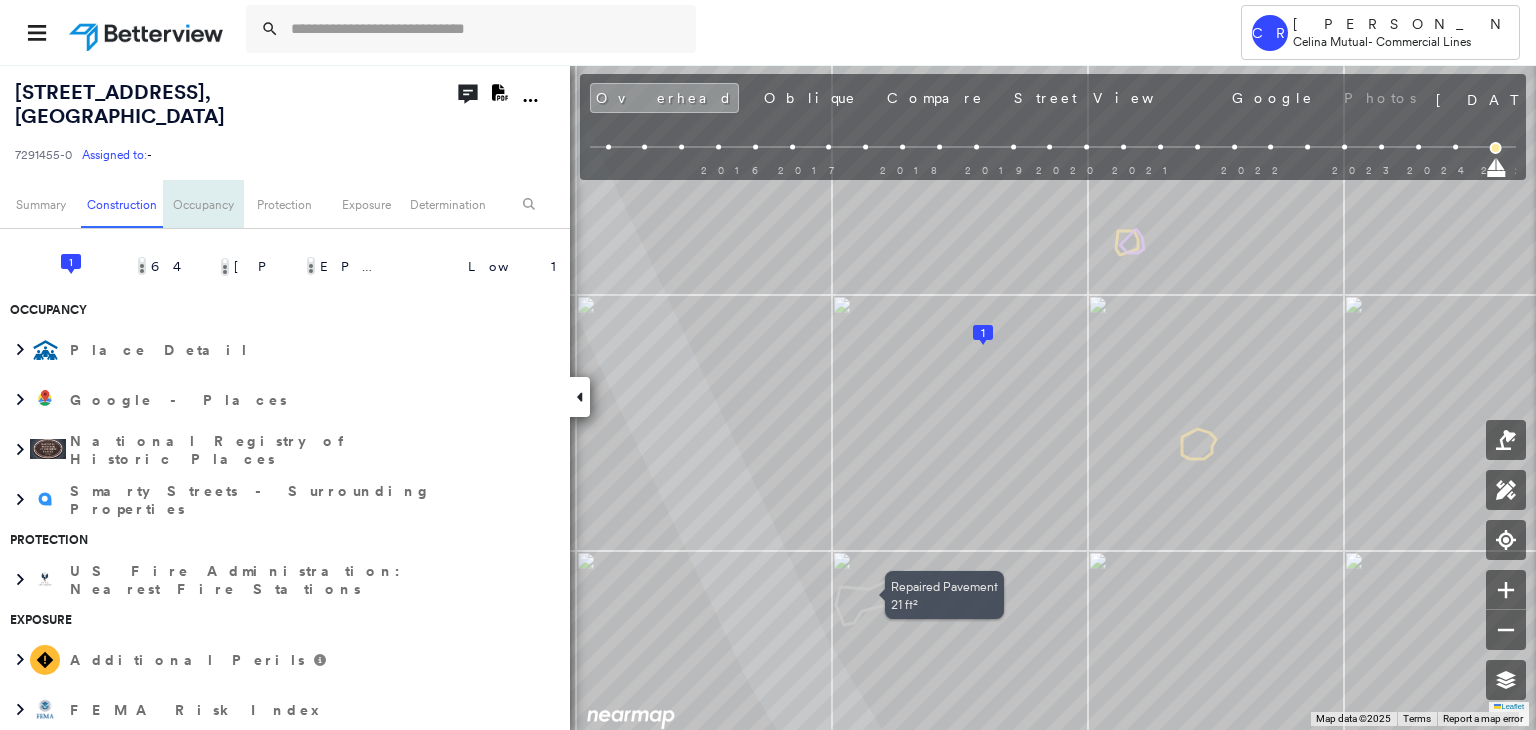 click on "Occupancy" at bounding box center [203, 204] 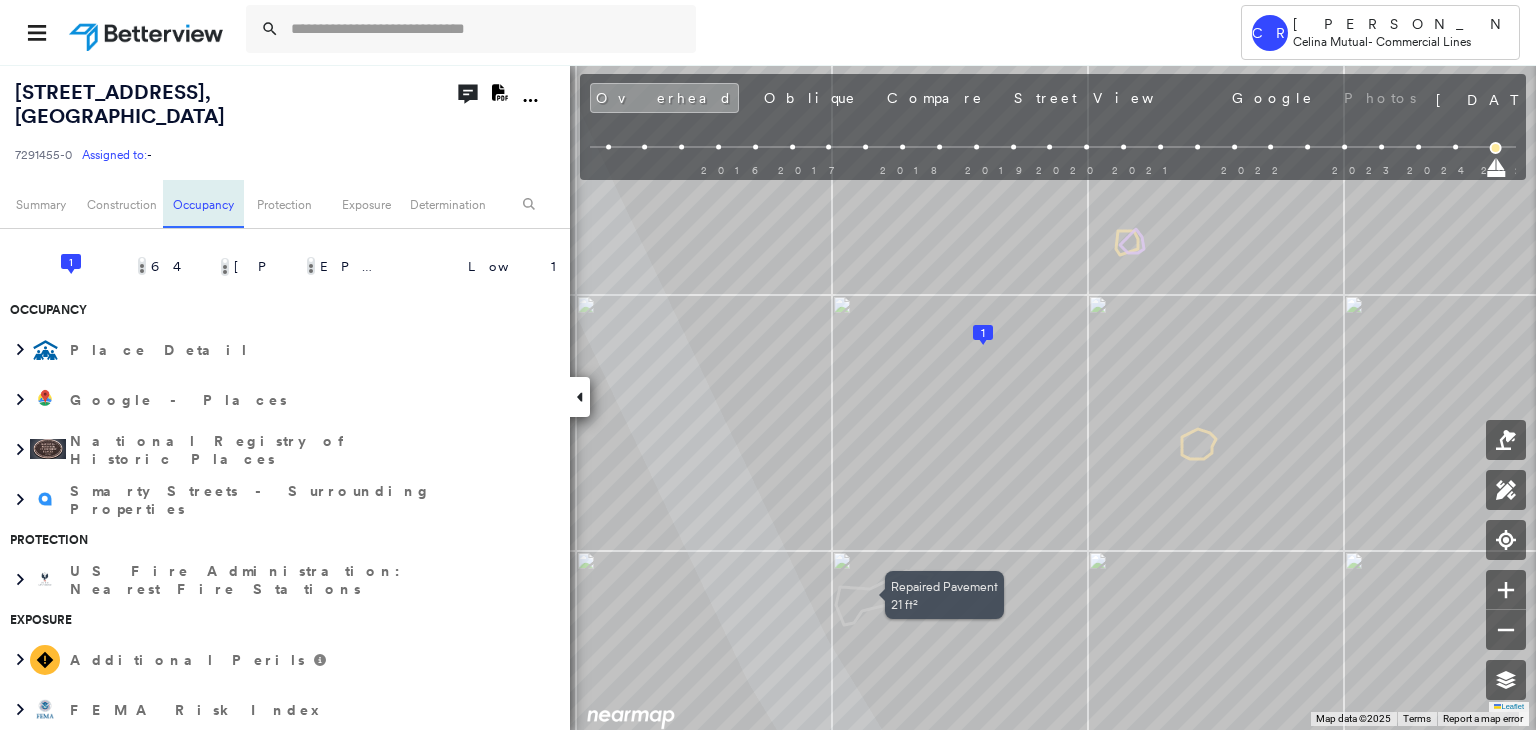 scroll, scrollTop: 918, scrollLeft: 0, axis: vertical 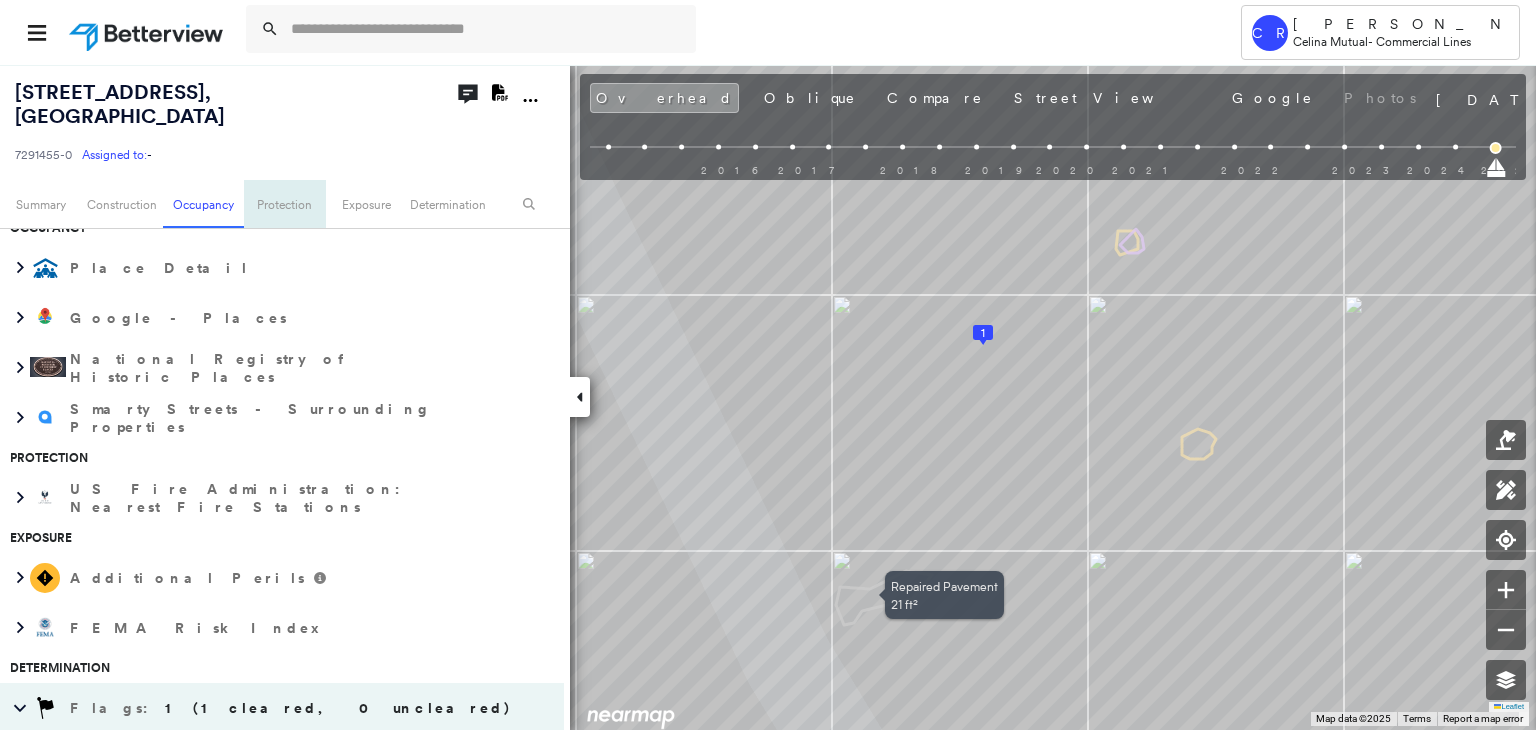 click on "Protection" at bounding box center (284, 204) 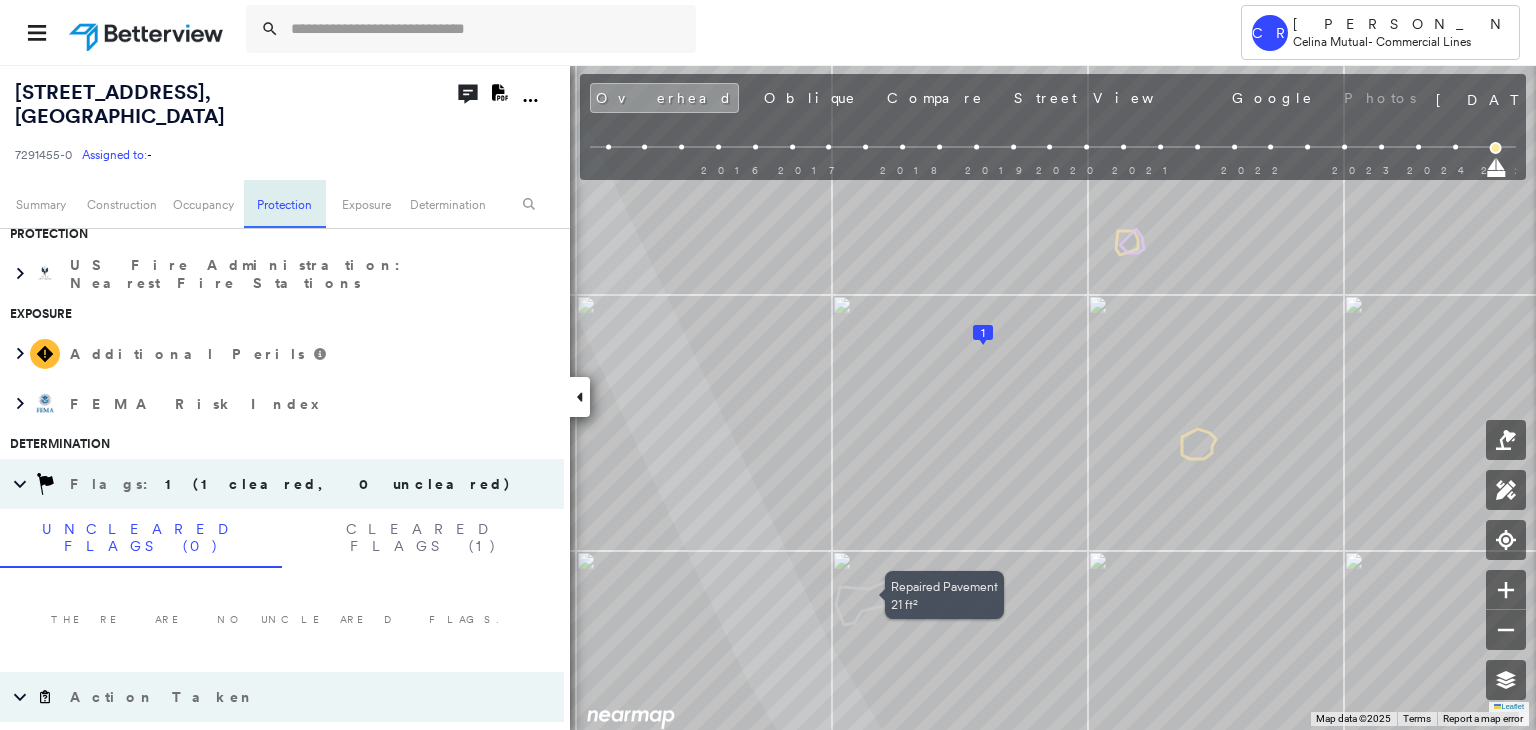 scroll, scrollTop: 1148, scrollLeft: 0, axis: vertical 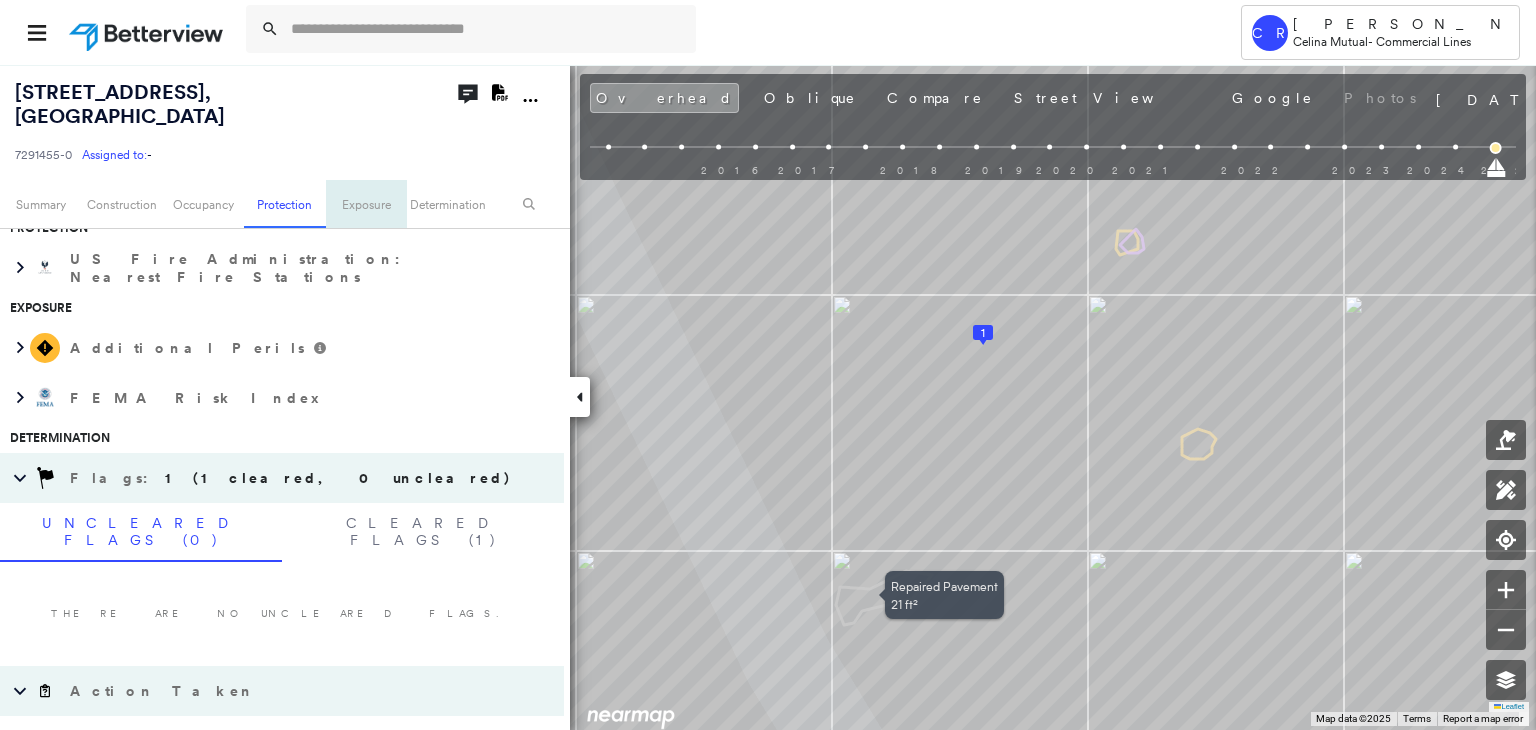 click on "Exposure" at bounding box center [366, 204] 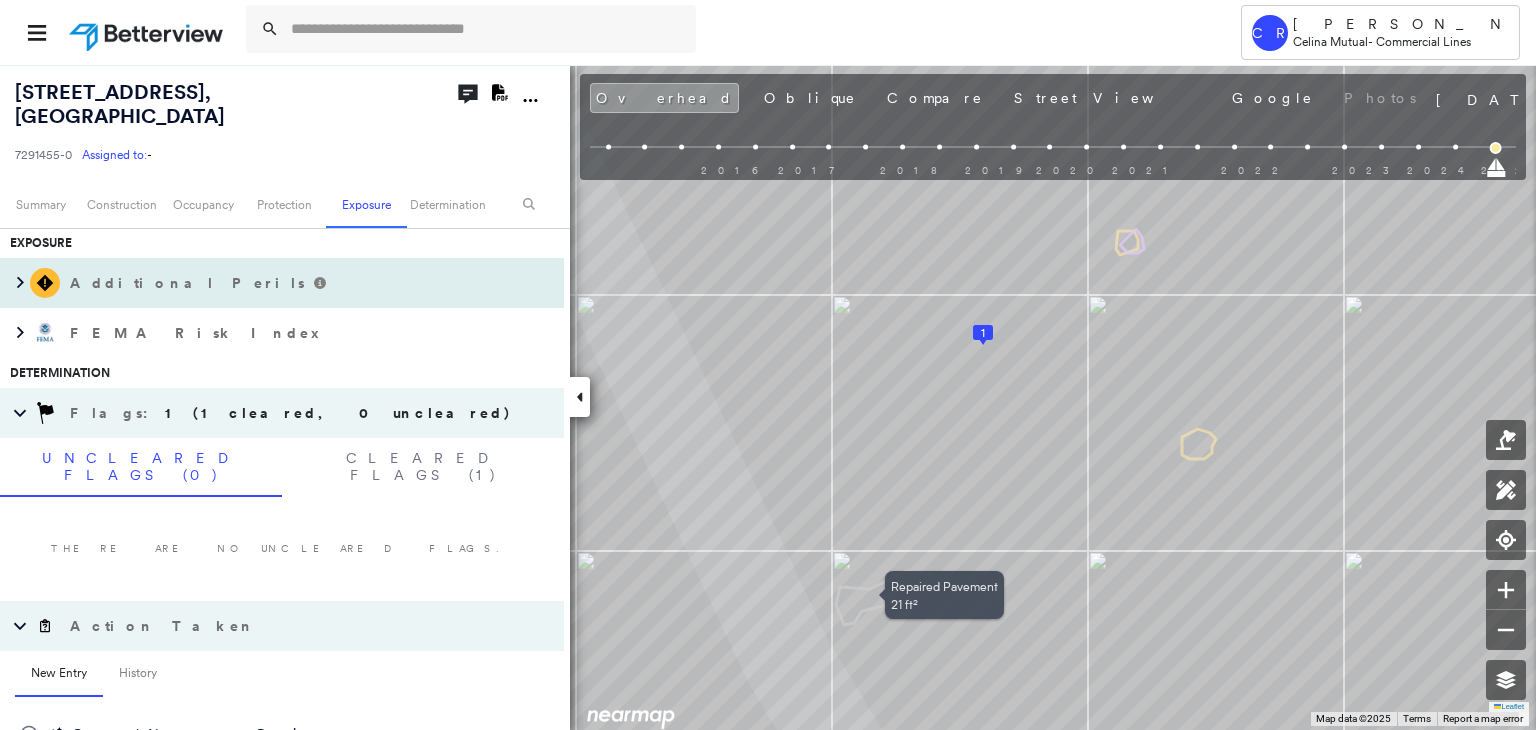 scroll, scrollTop: 1228, scrollLeft: 0, axis: vertical 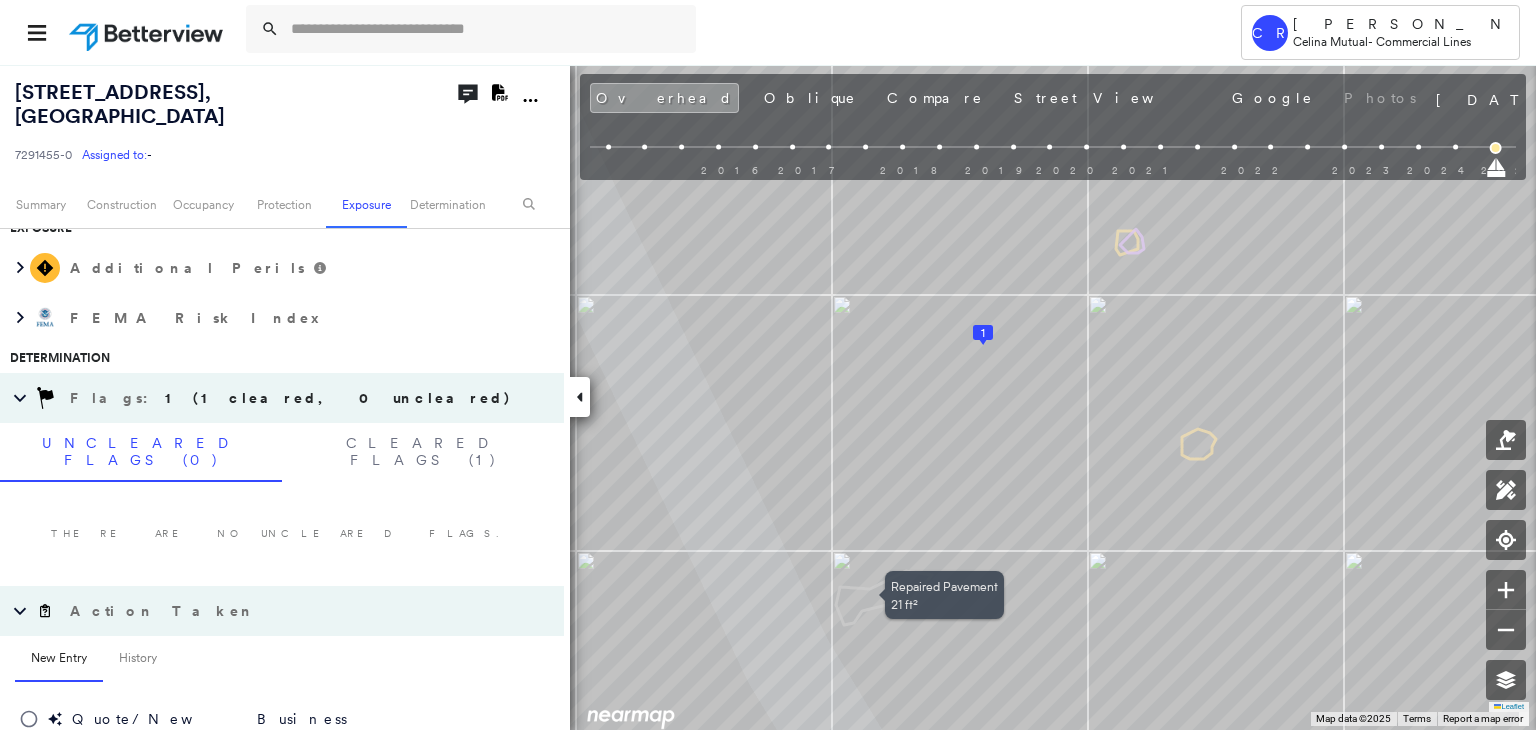 click at bounding box center (530, 100) 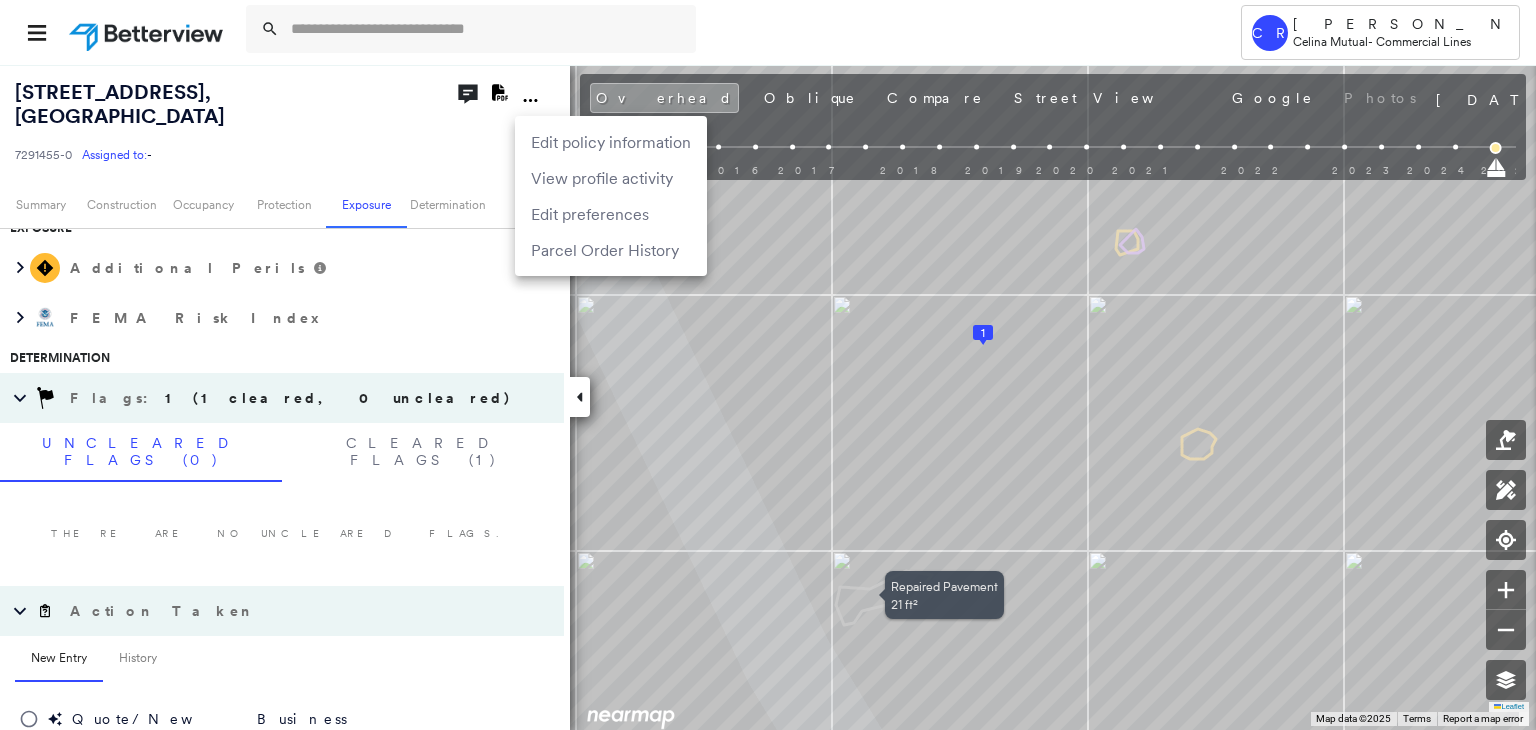 click at bounding box center (768, 365) 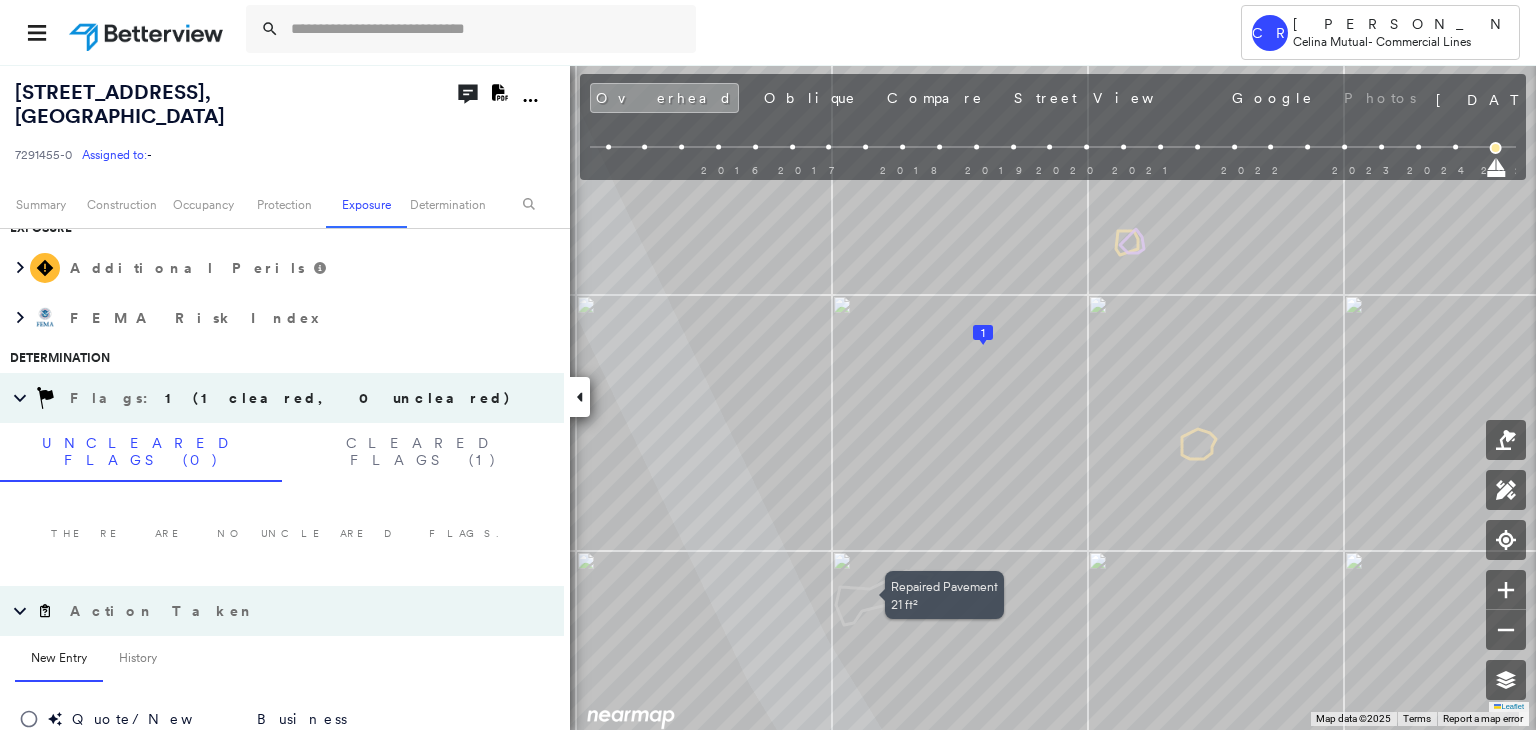 click on "Determination" at bounding box center [447, 204] 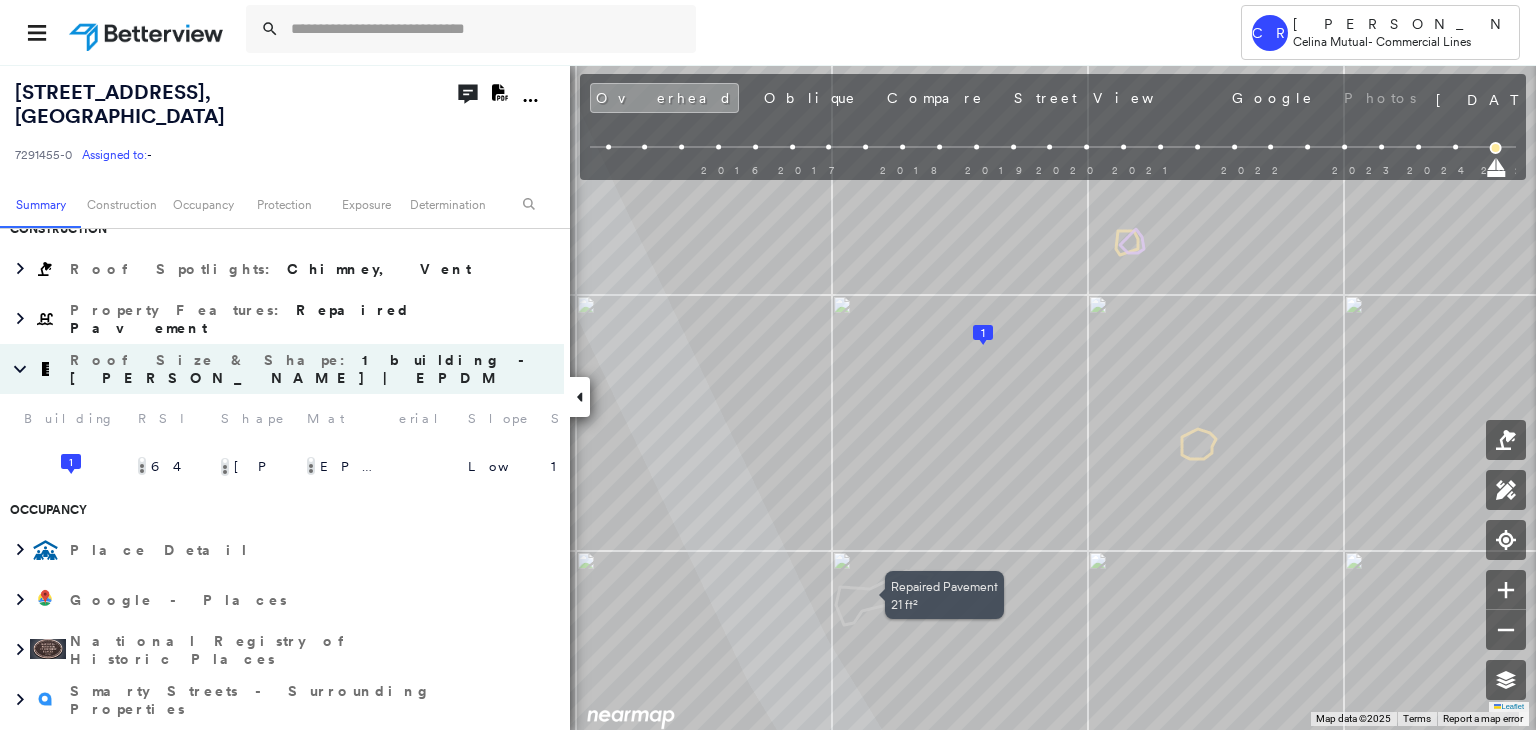 scroll, scrollTop: 0, scrollLeft: 0, axis: both 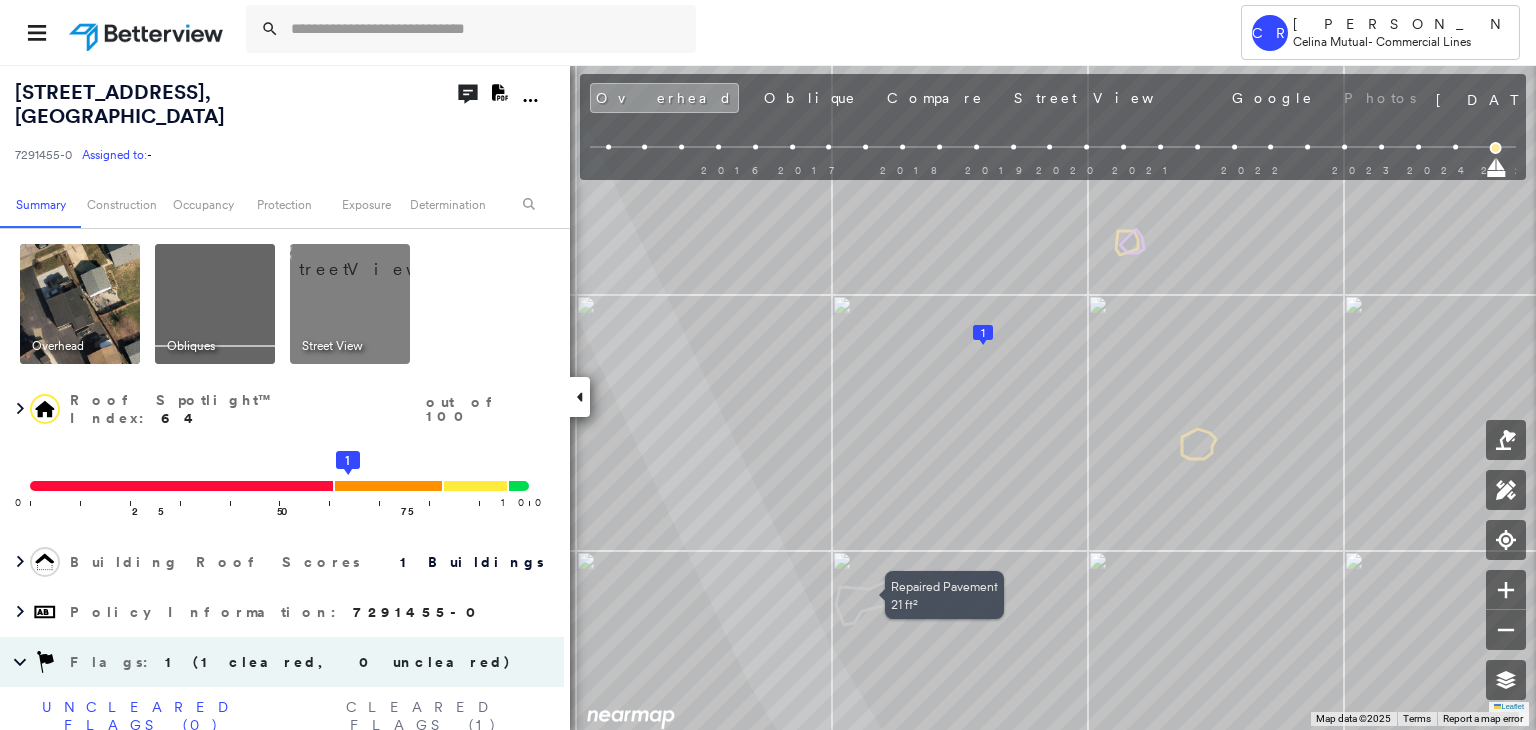 click at bounding box center (215, 304) 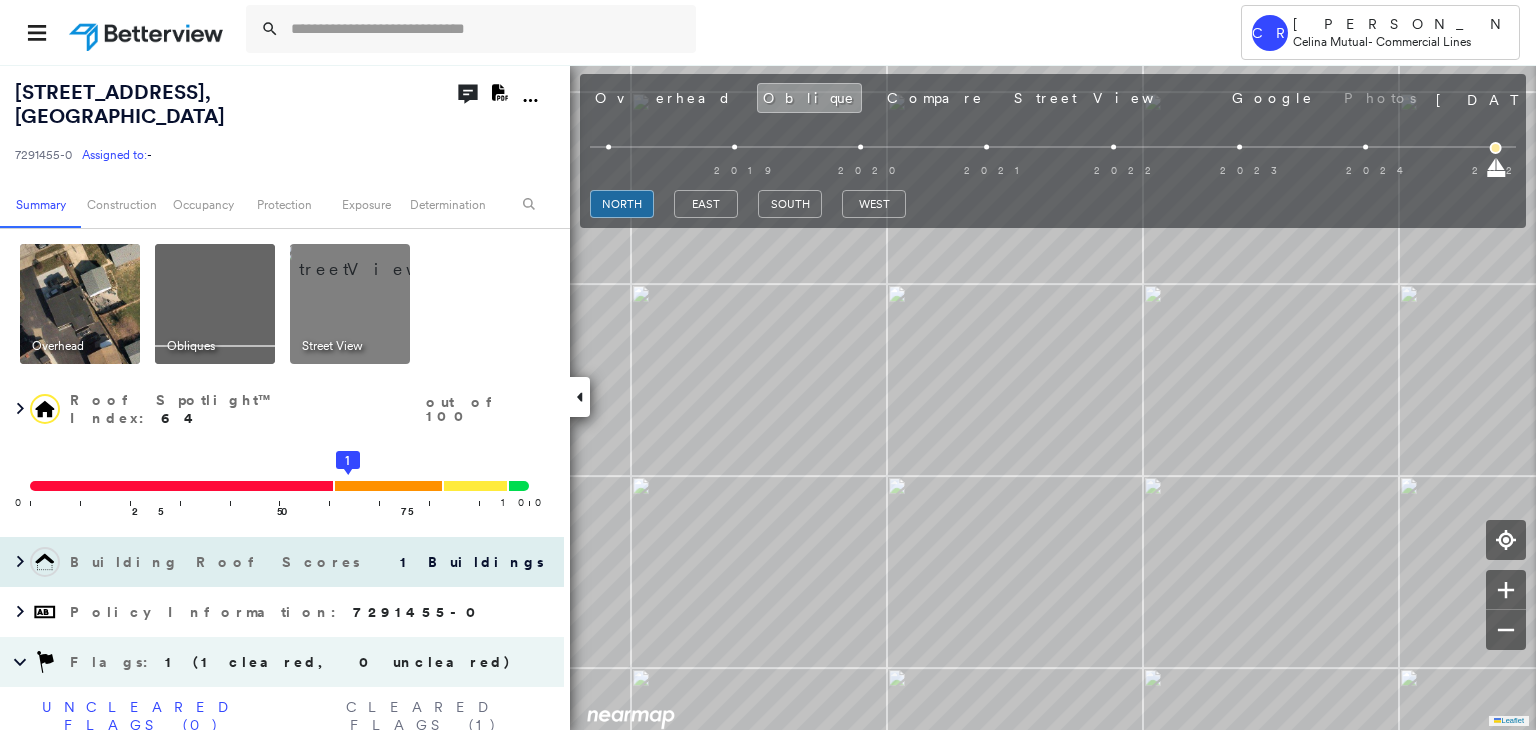 click on "Building Roof Scores 1 Buildings" at bounding box center (282, 562) 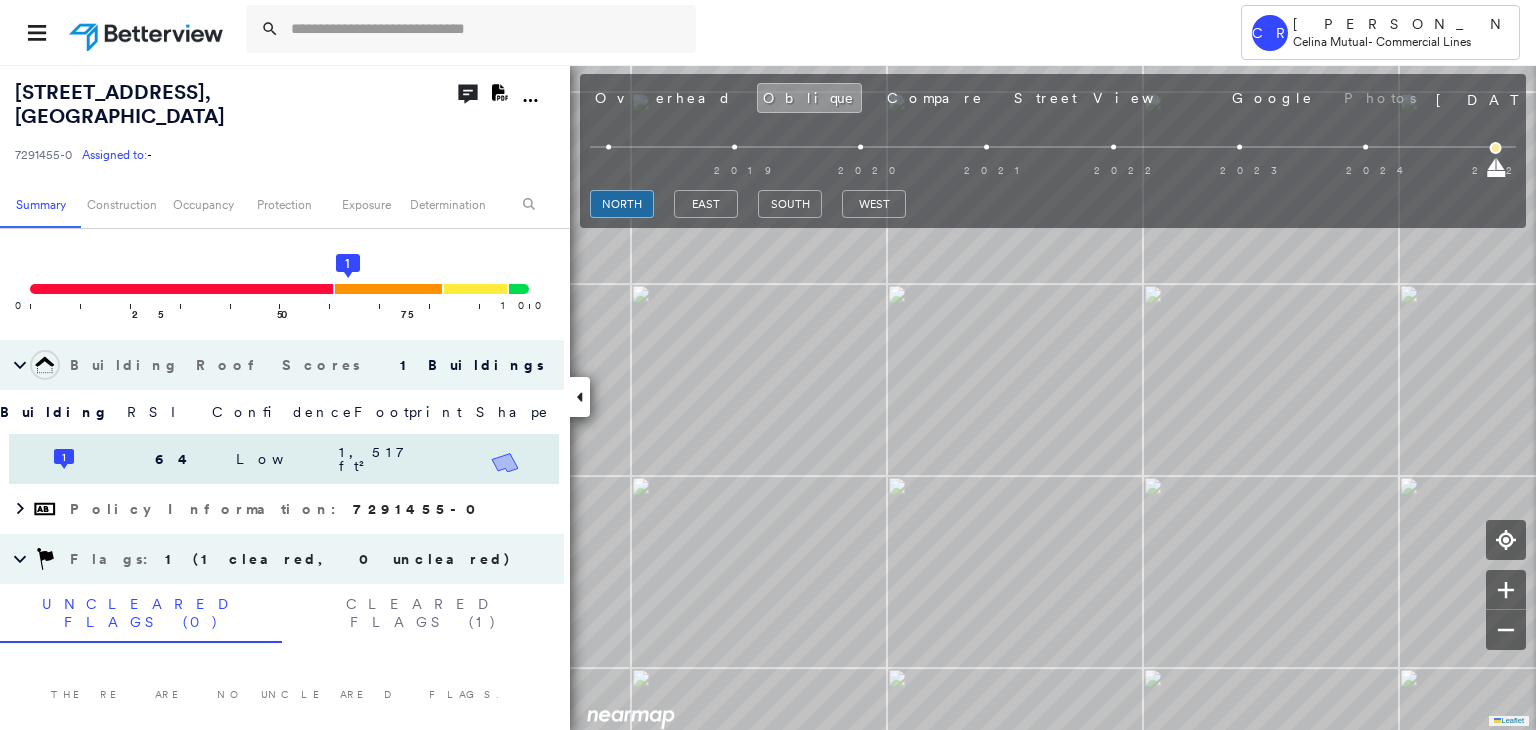 scroll, scrollTop: 0, scrollLeft: 0, axis: both 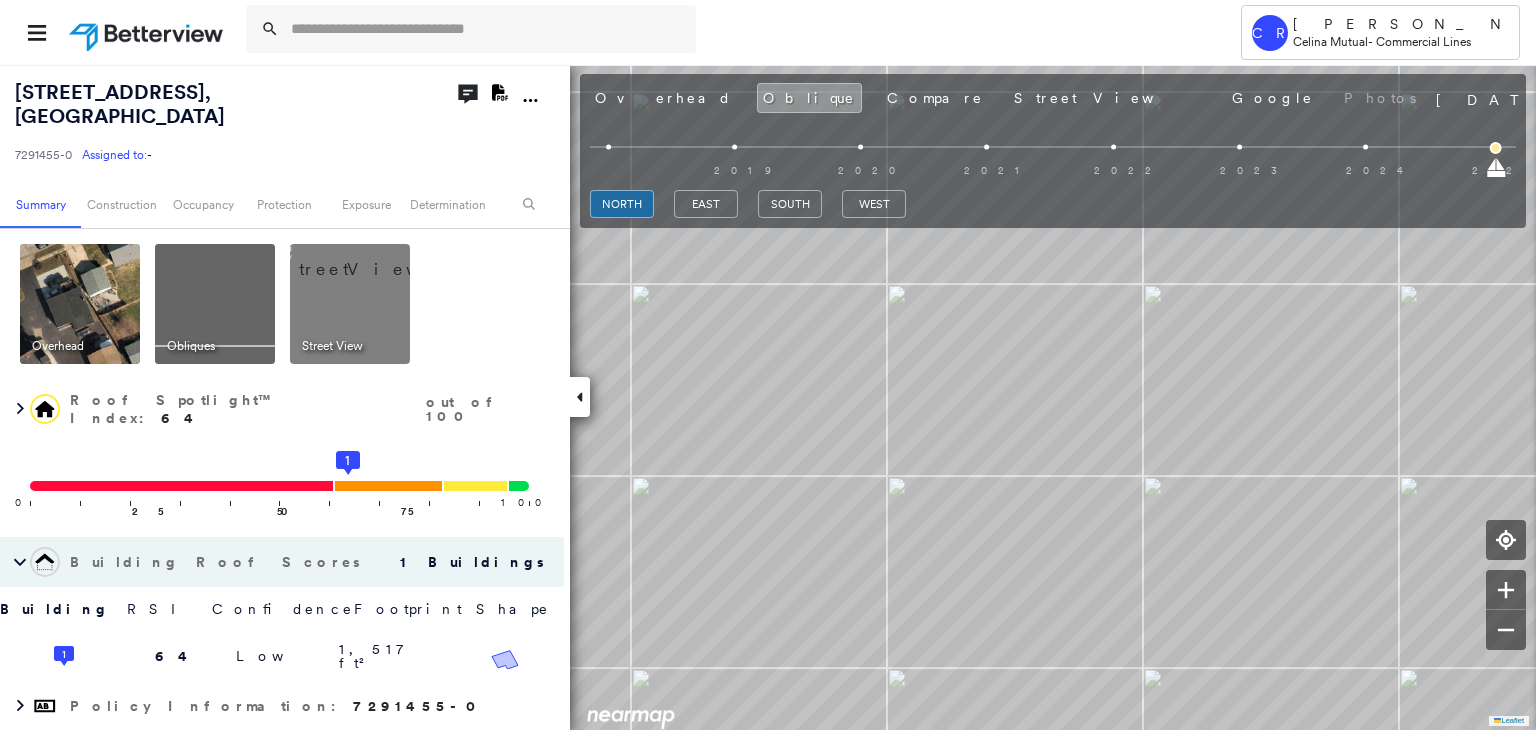 click on "Download PDF Report" 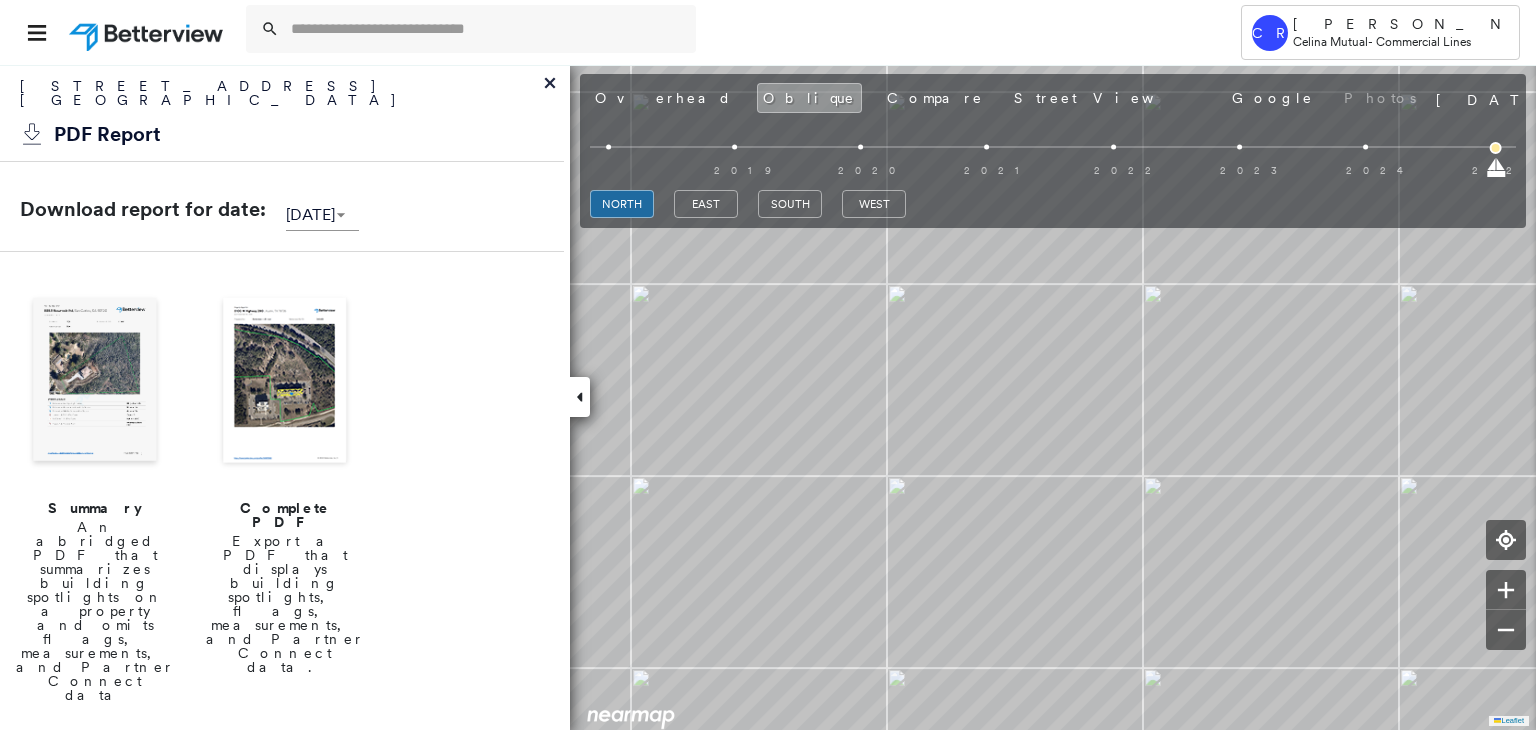 click at bounding box center (95, 382) 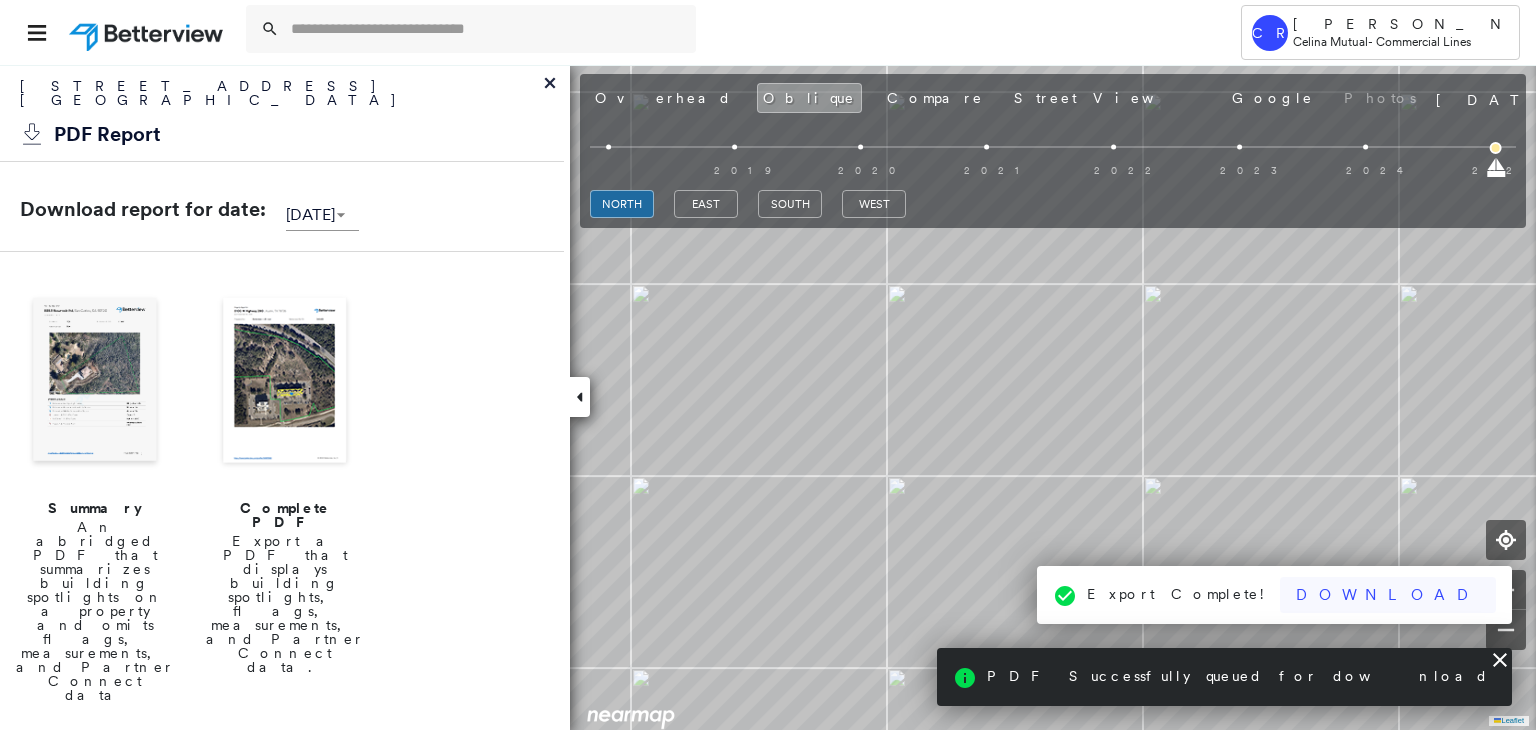 click on "Download" at bounding box center (1388, 595) 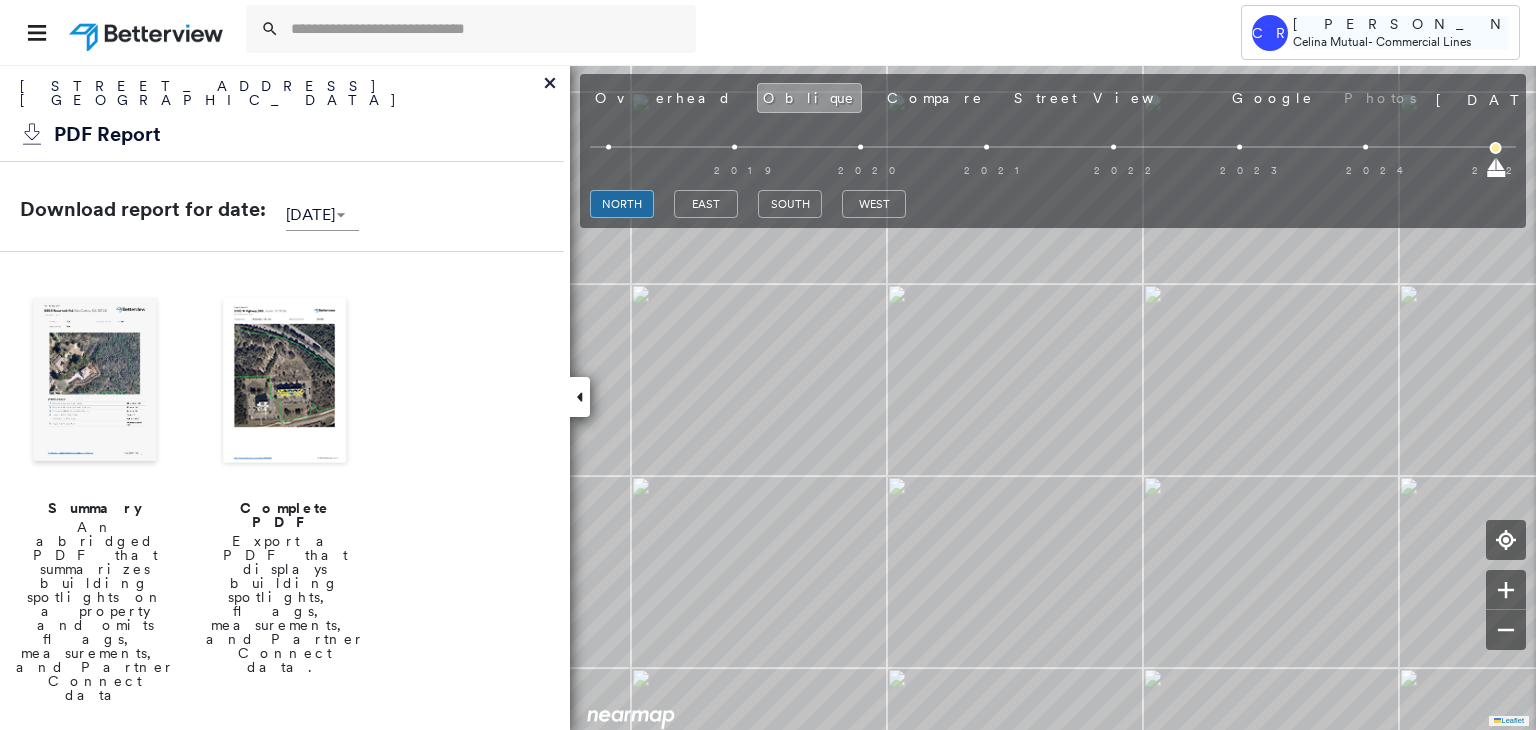 click on "Celina Mutual" at bounding box center [1330, 41] 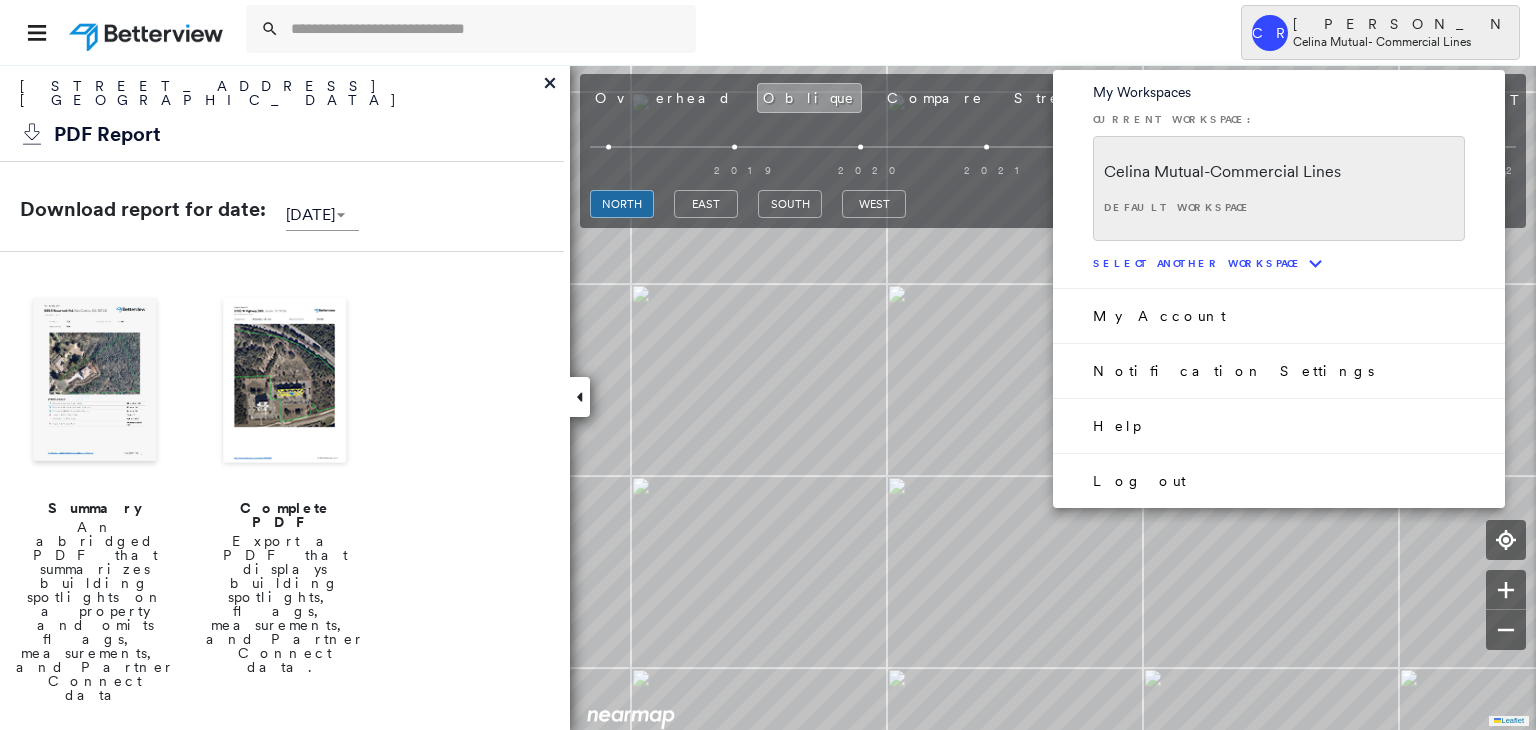 click at bounding box center (768, 365) 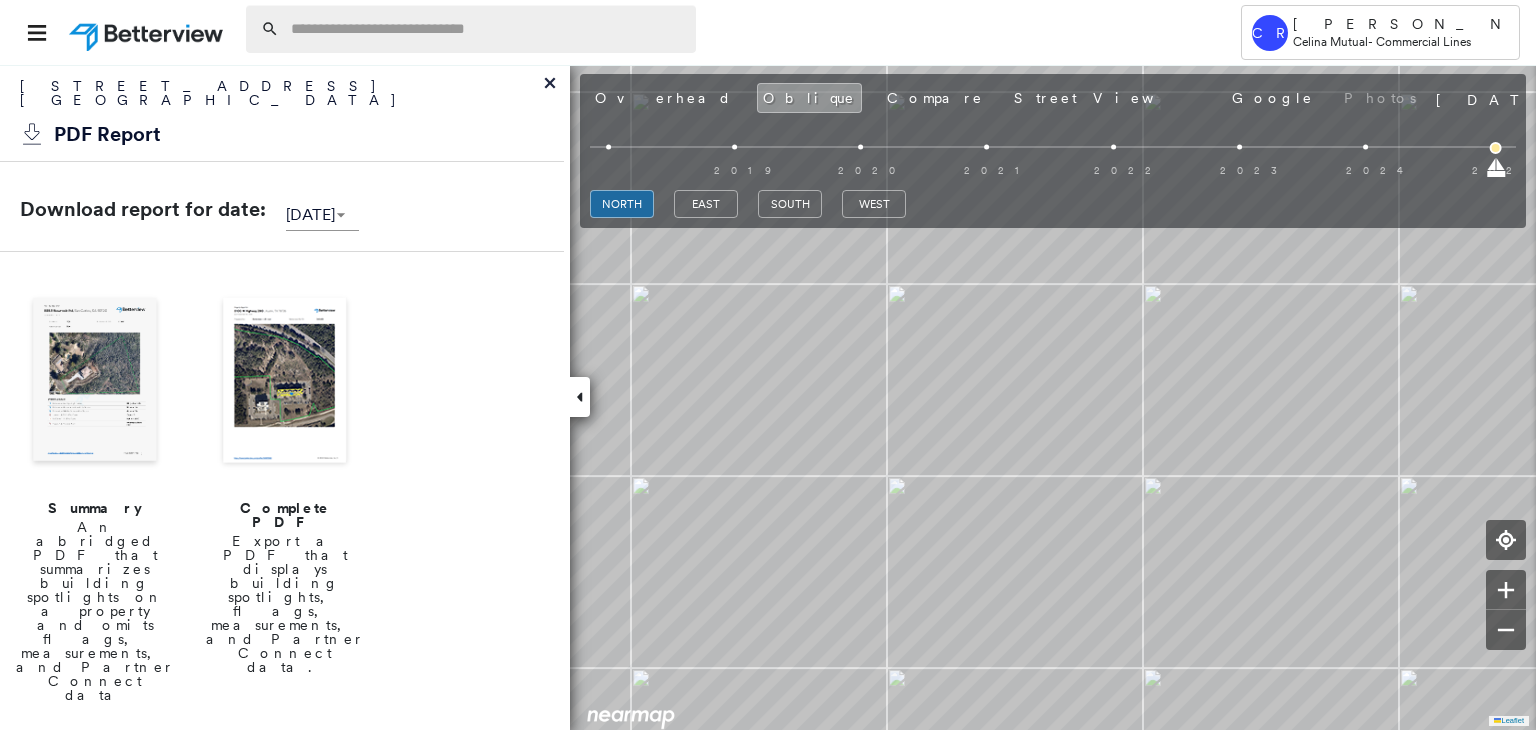 click at bounding box center [487, 29] 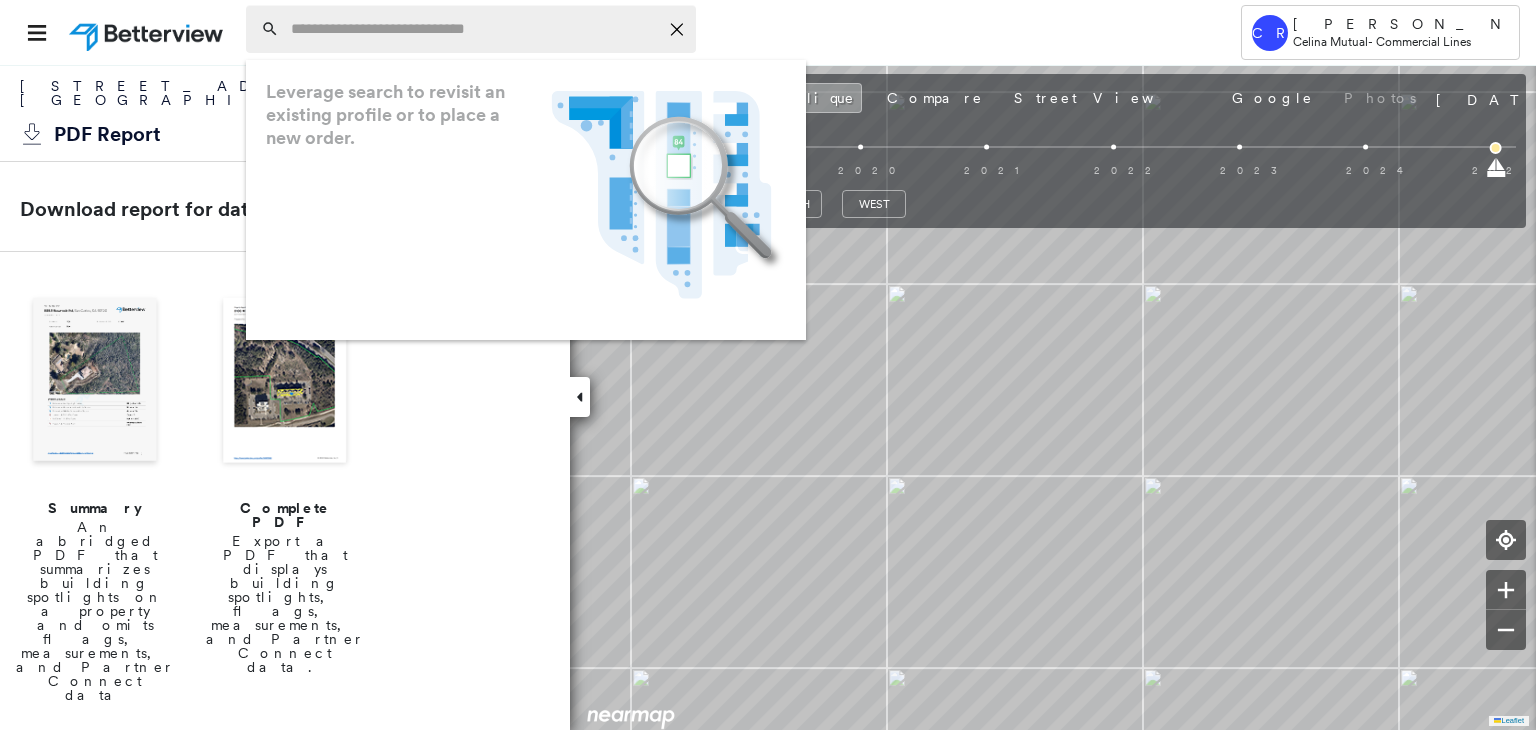 paste on "*********" 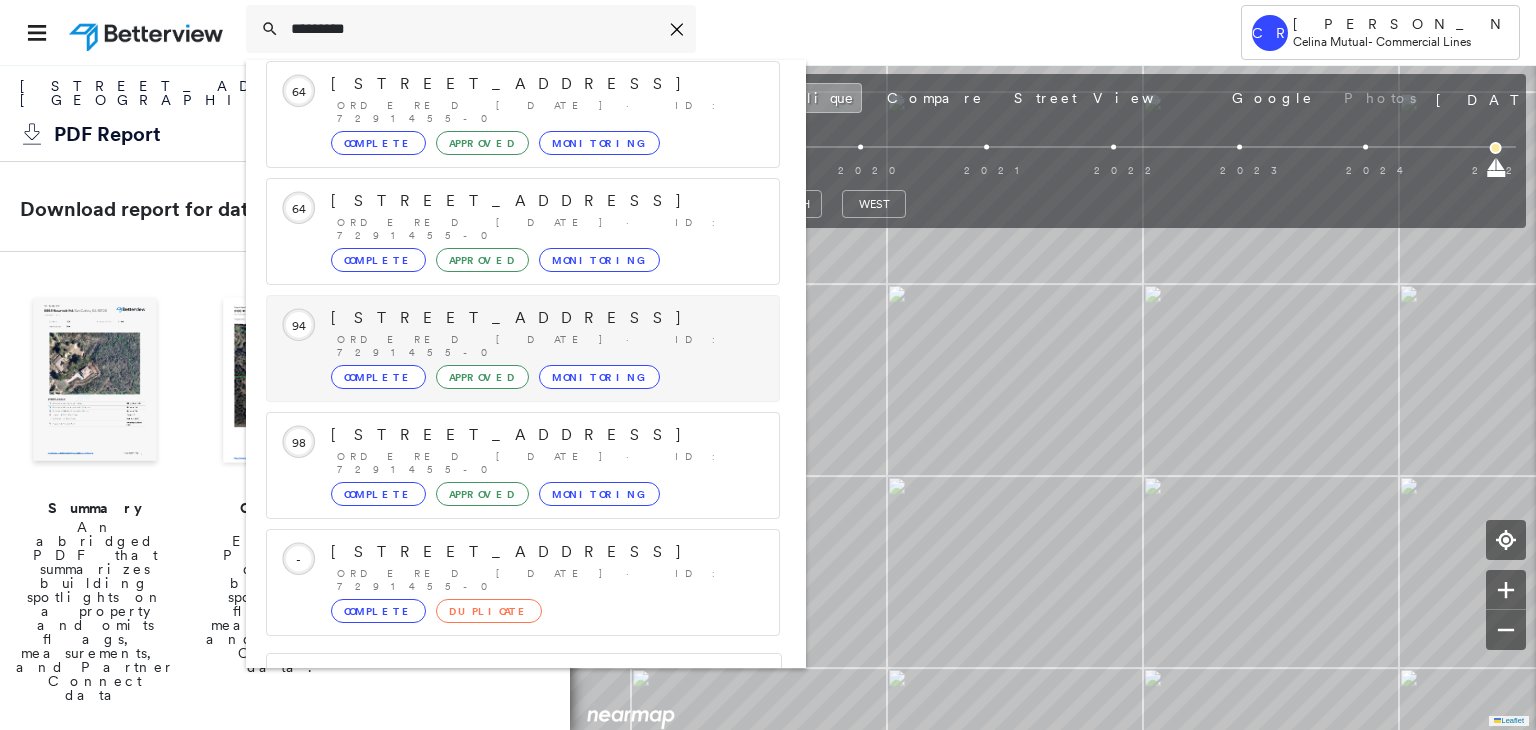scroll, scrollTop: 183, scrollLeft: 0, axis: vertical 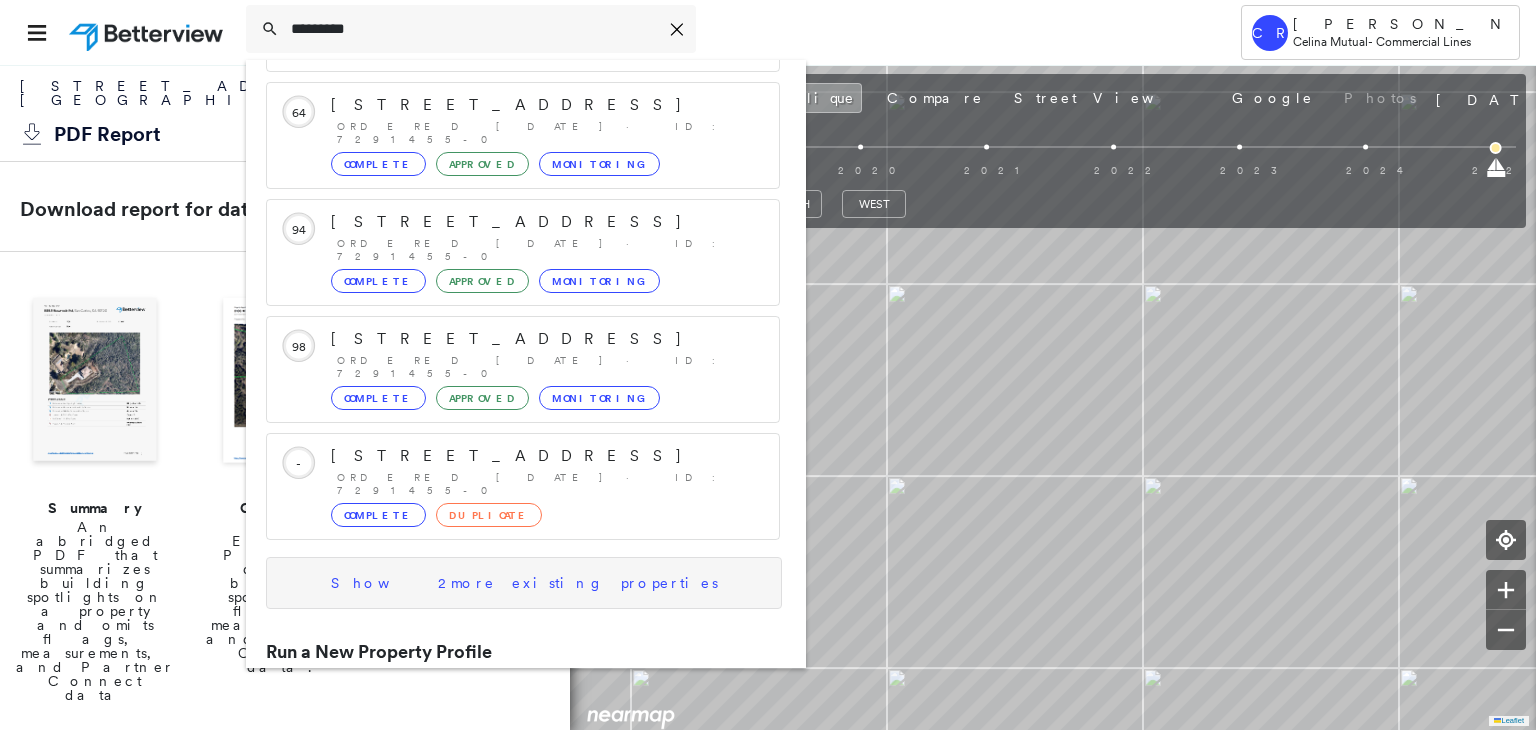 type on "*********" 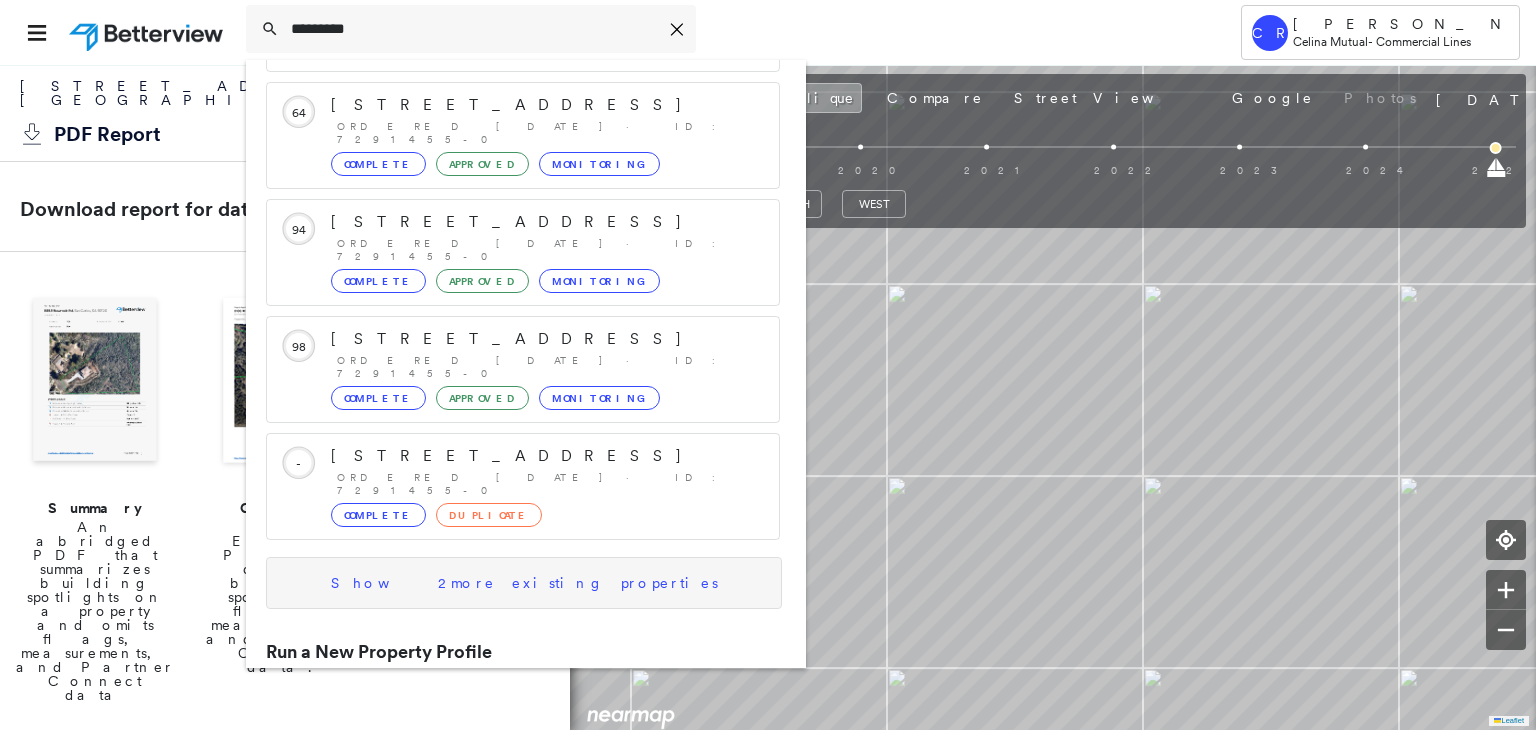 click on "Show  2  more existing properties" at bounding box center [524, 583] 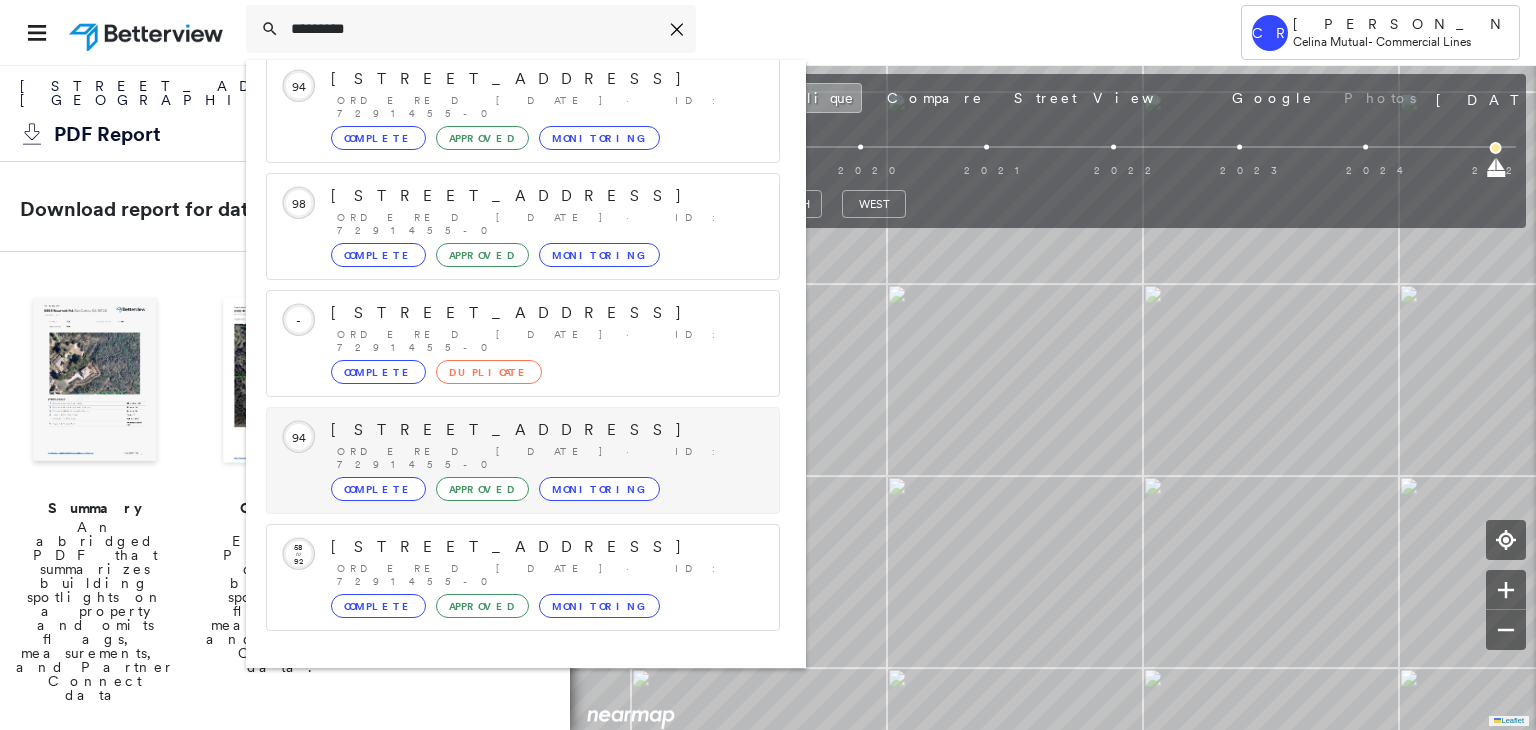 scroll, scrollTop: 337, scrollLeft: 0, axis: vertical 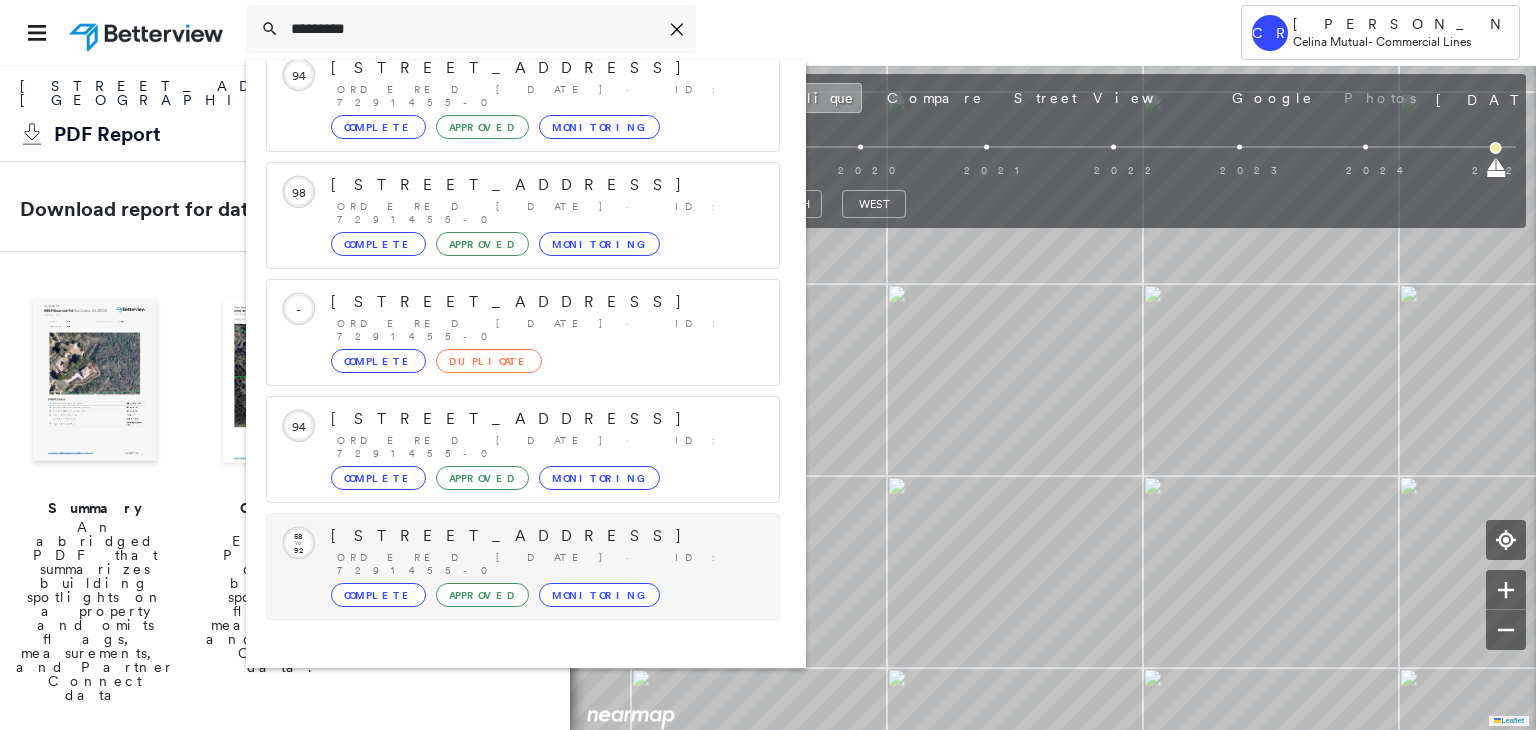 click on "[STREET_ADDRESS]" at bounding box center [545, 536] 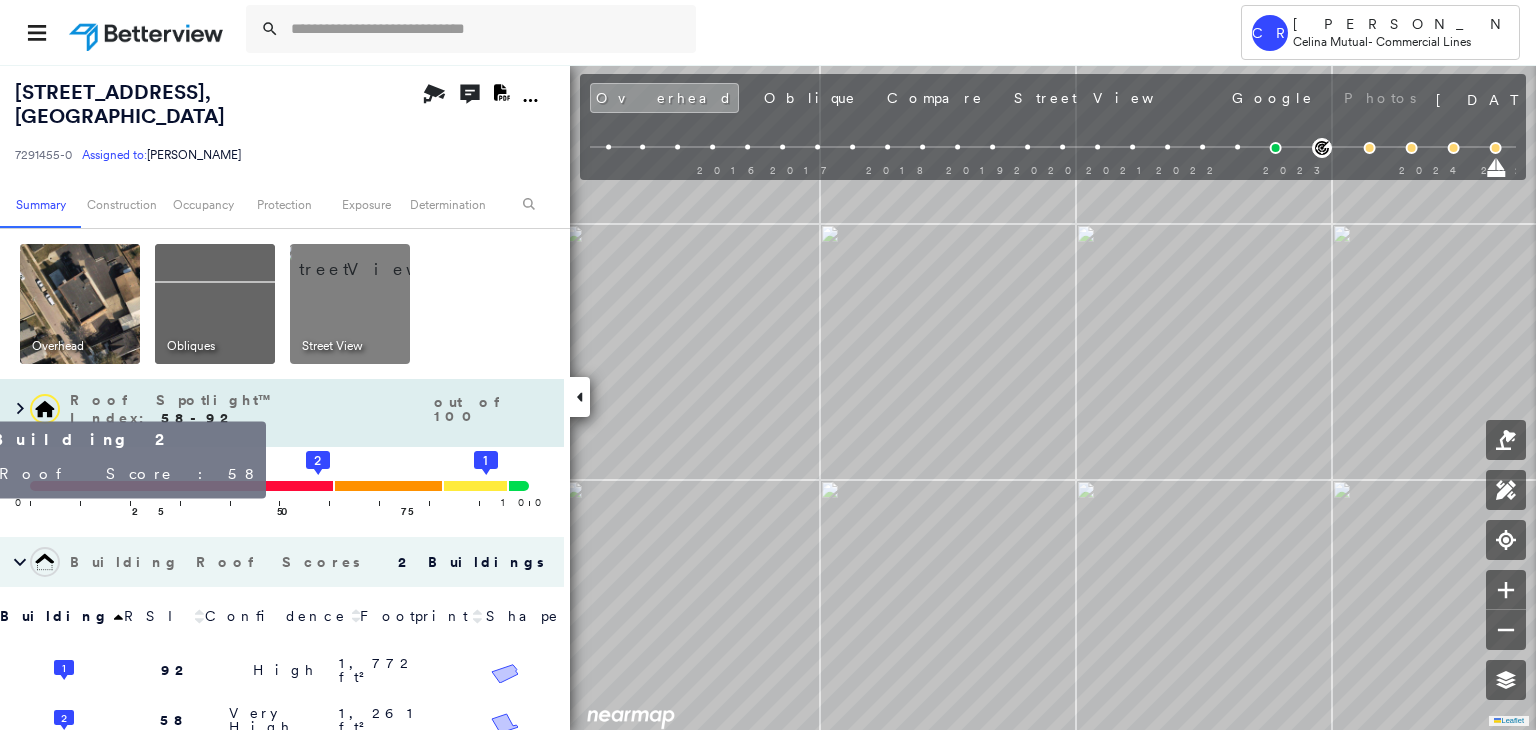 click 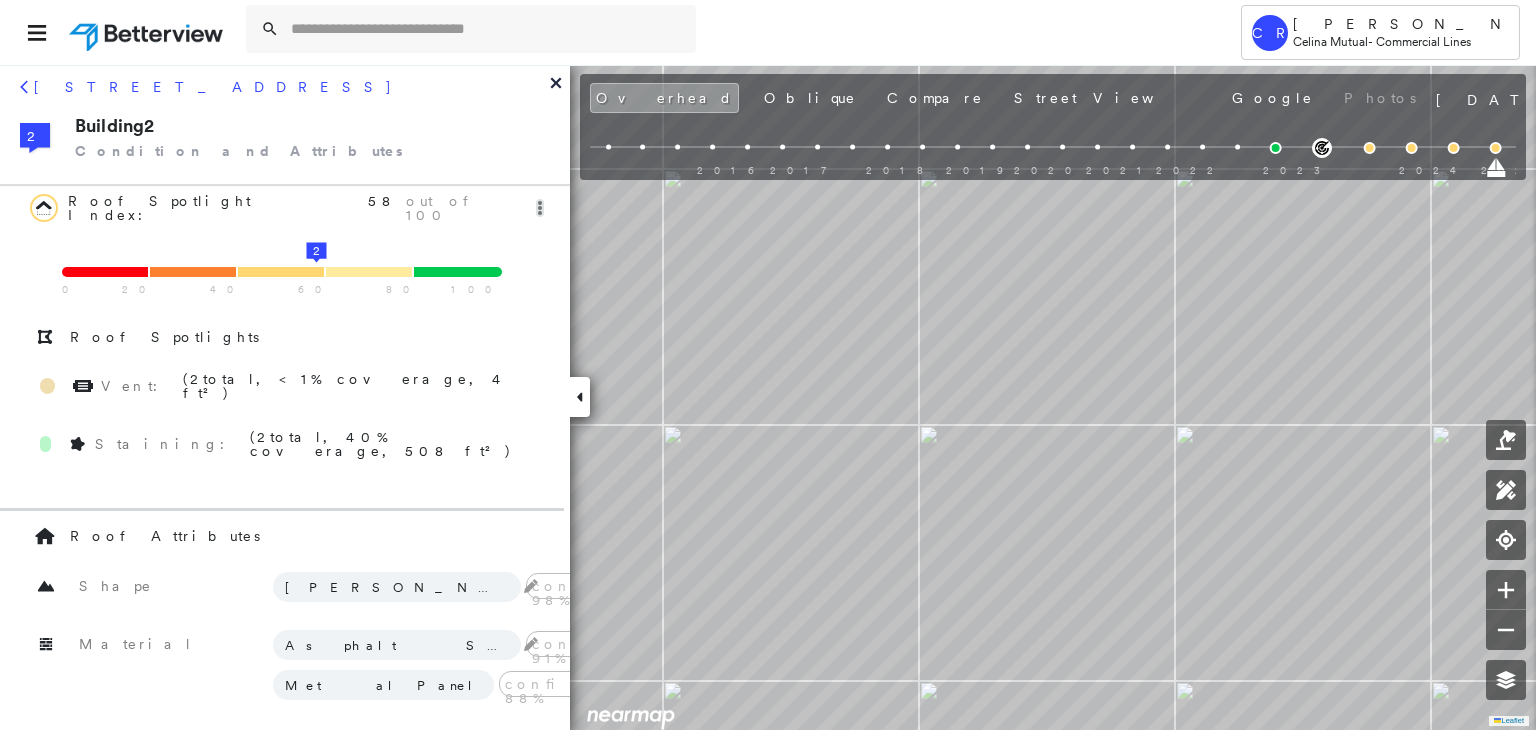 click 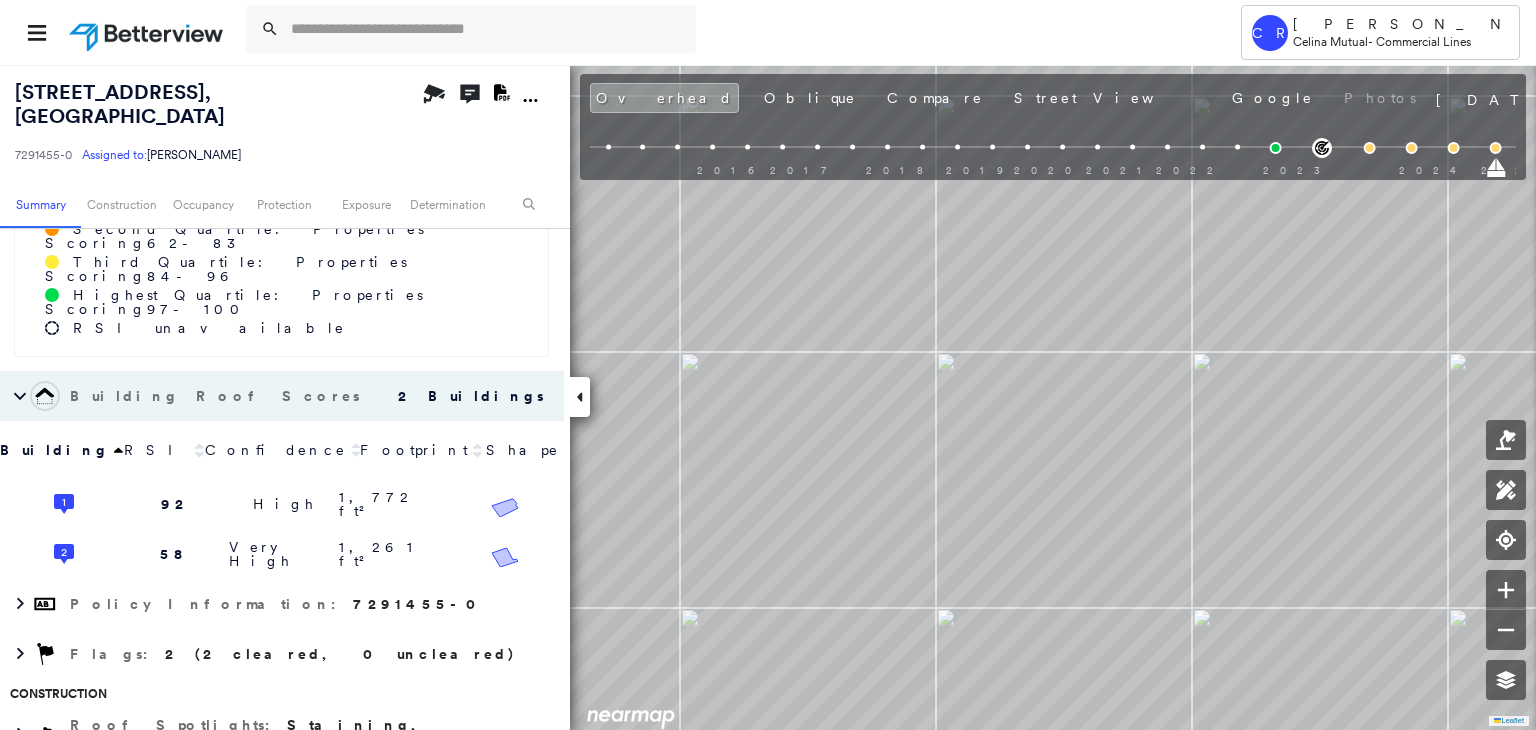 scroll, scrollTop: 500, scrollLeft: 0, axis: vertical 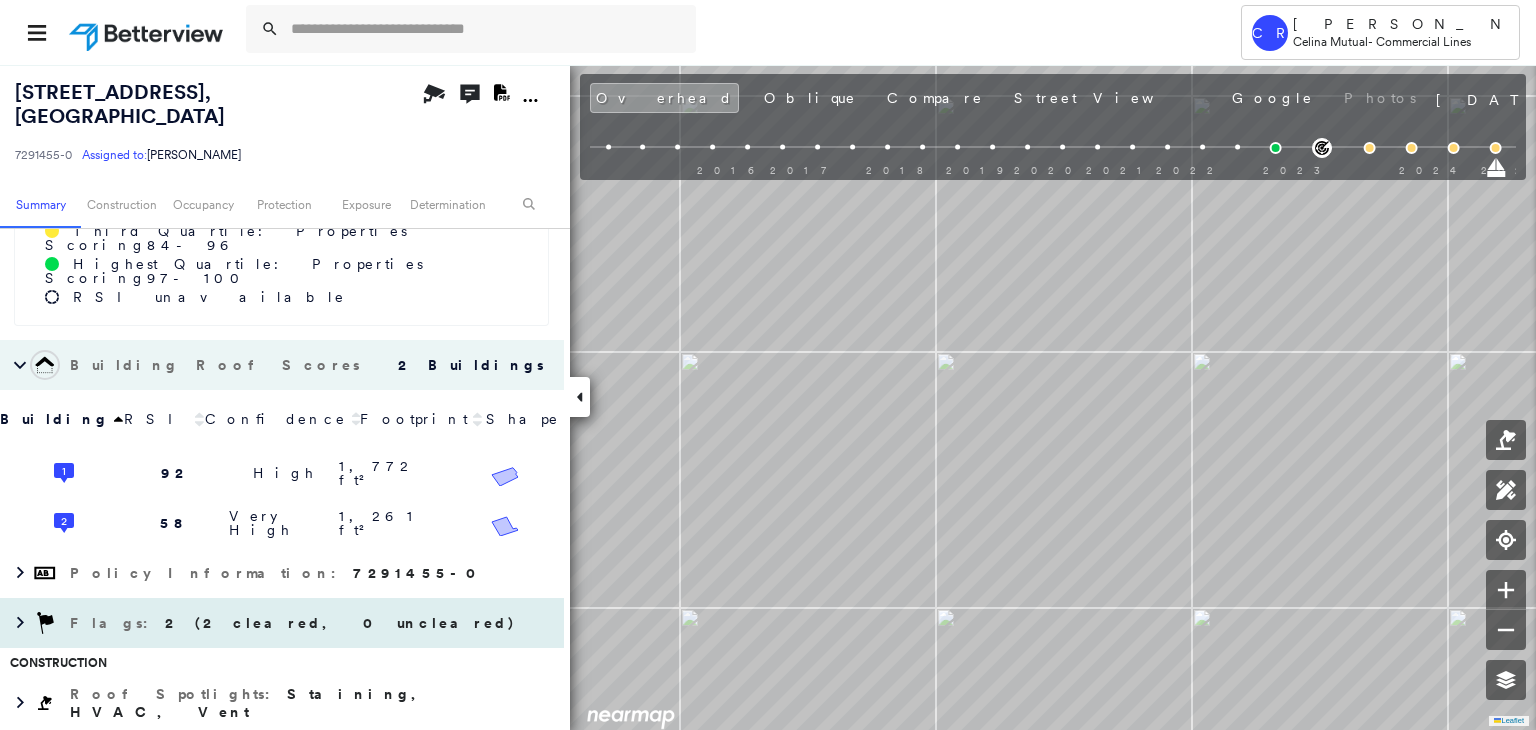 click on "Flags :  2 (2 cleared, 0 uncleared)" at bounding box center (282, 623) 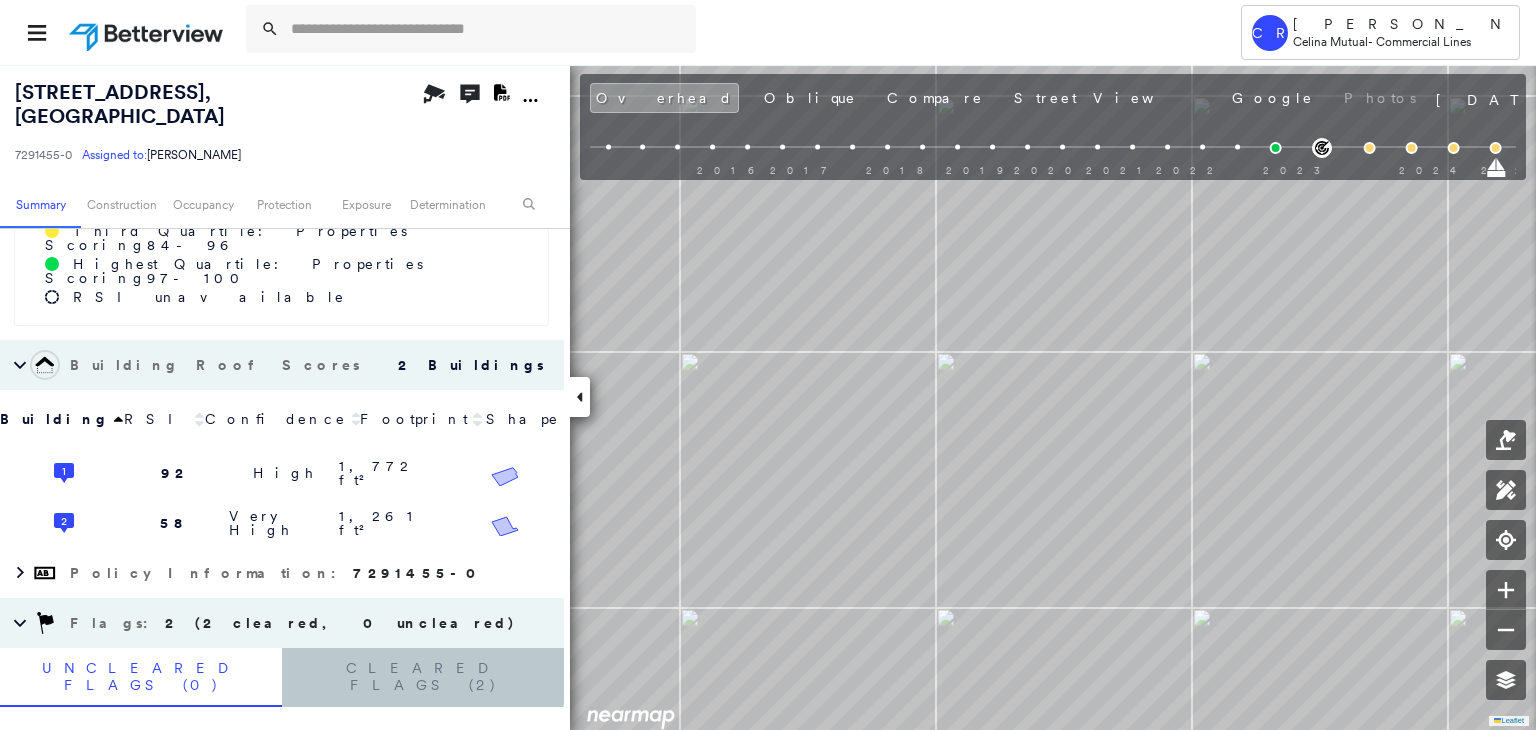 click on "Cleared Flags  (2)" at bounding box center [423, 677] 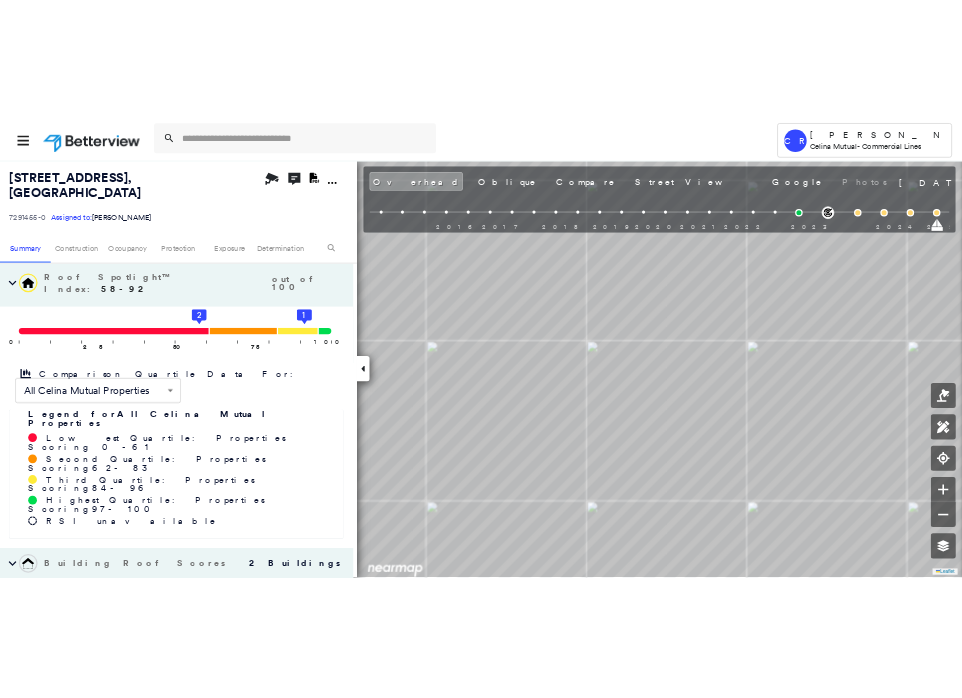 scroll, scrollTop: 0, scrollLeft: 0, axis: both 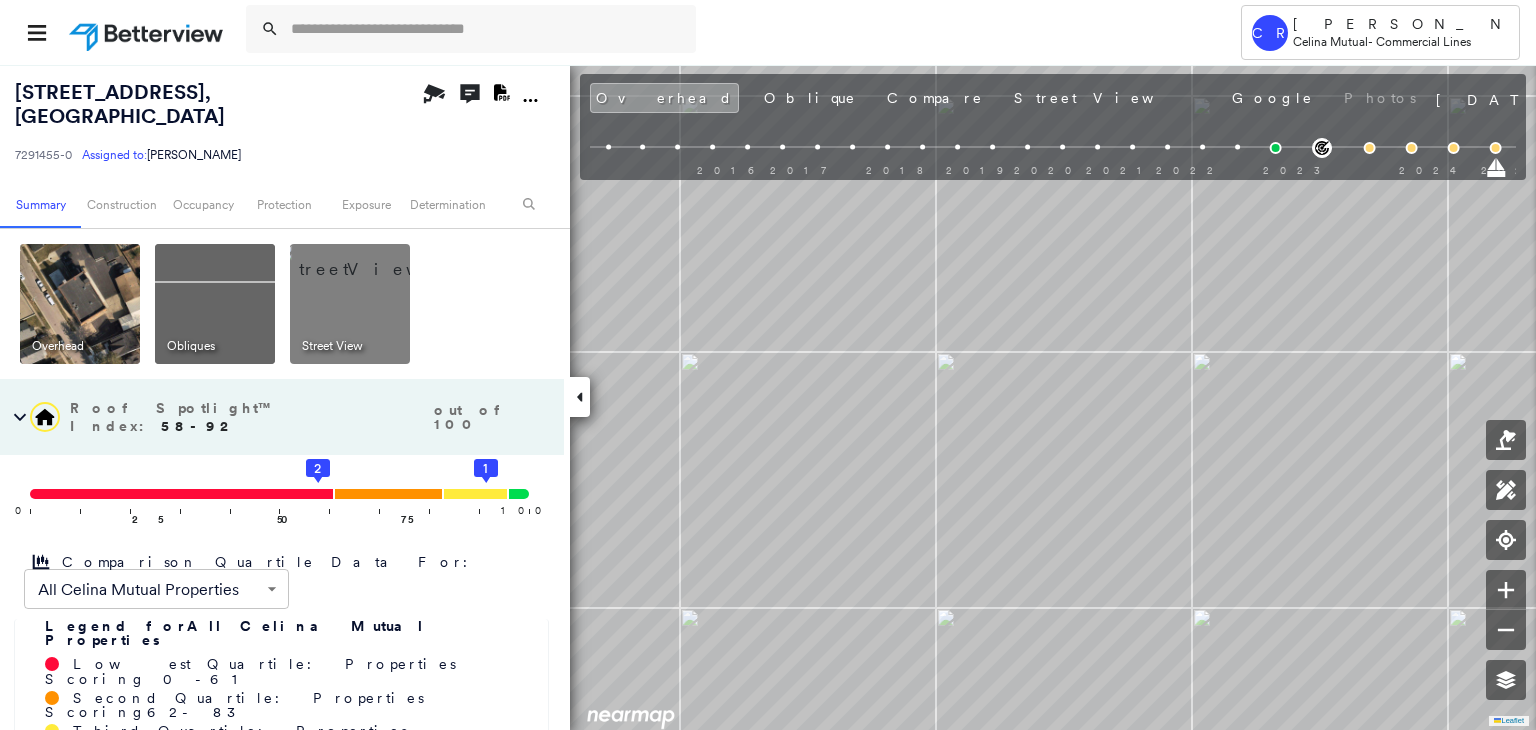 click 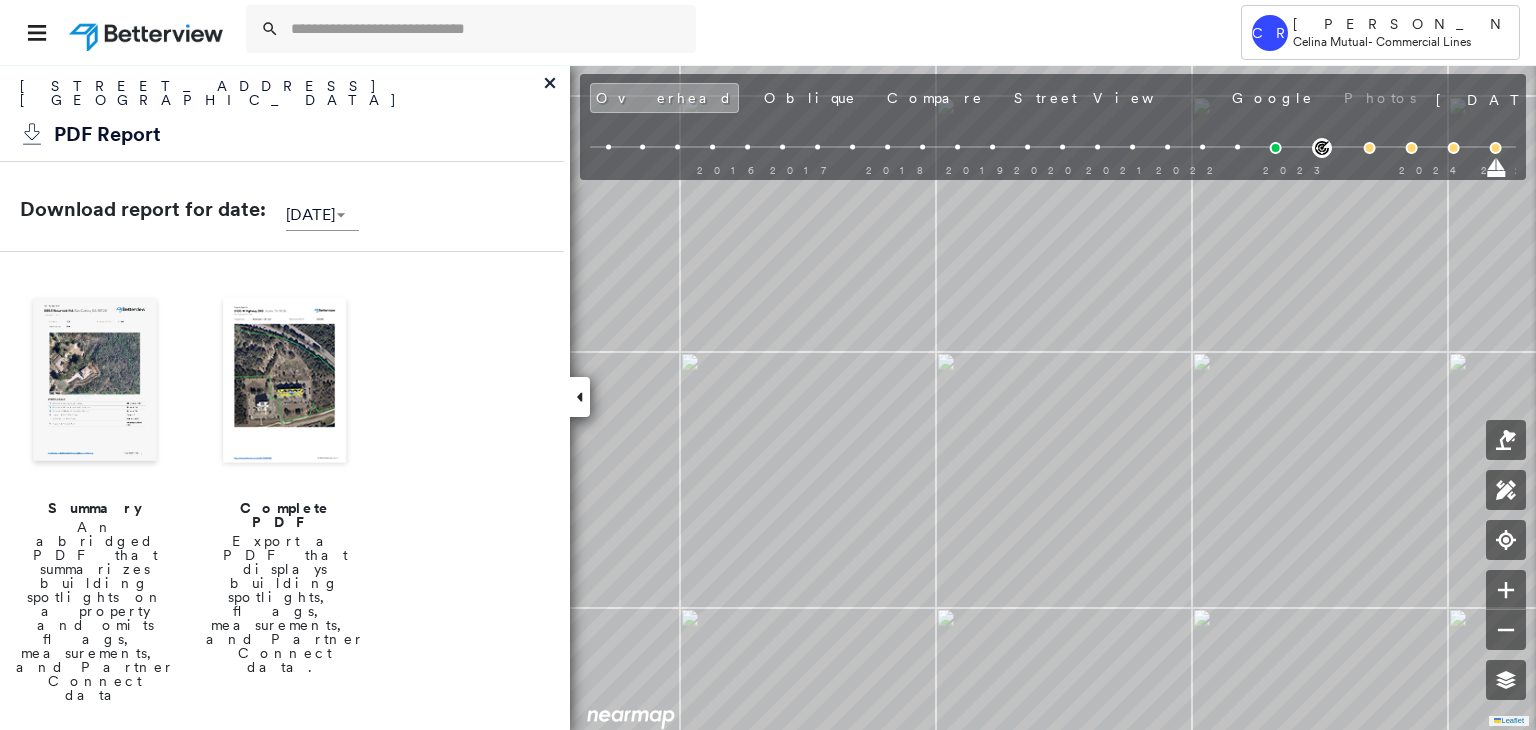 click at bounding box center [95, 382] 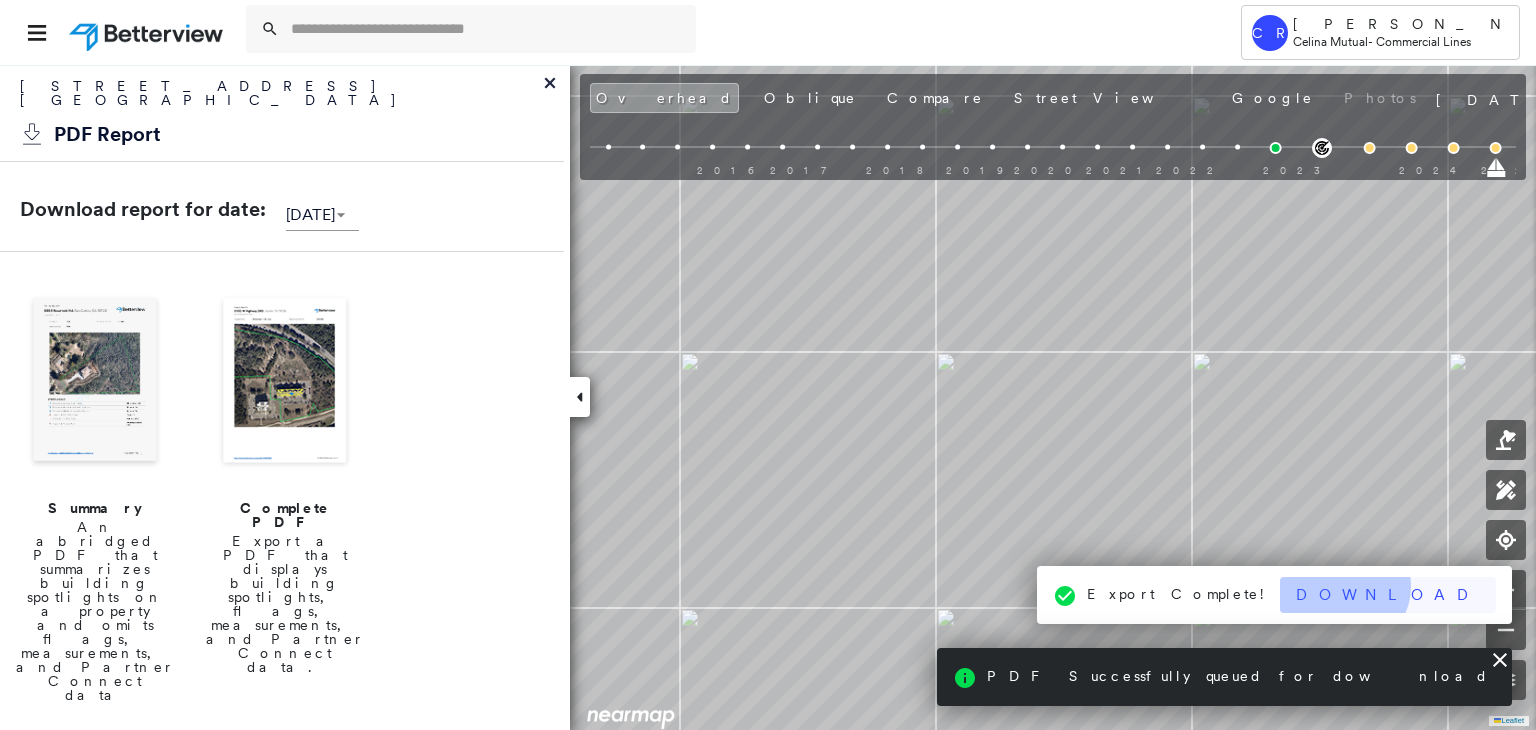 click on "Download" at bounding box center [1388, 595] 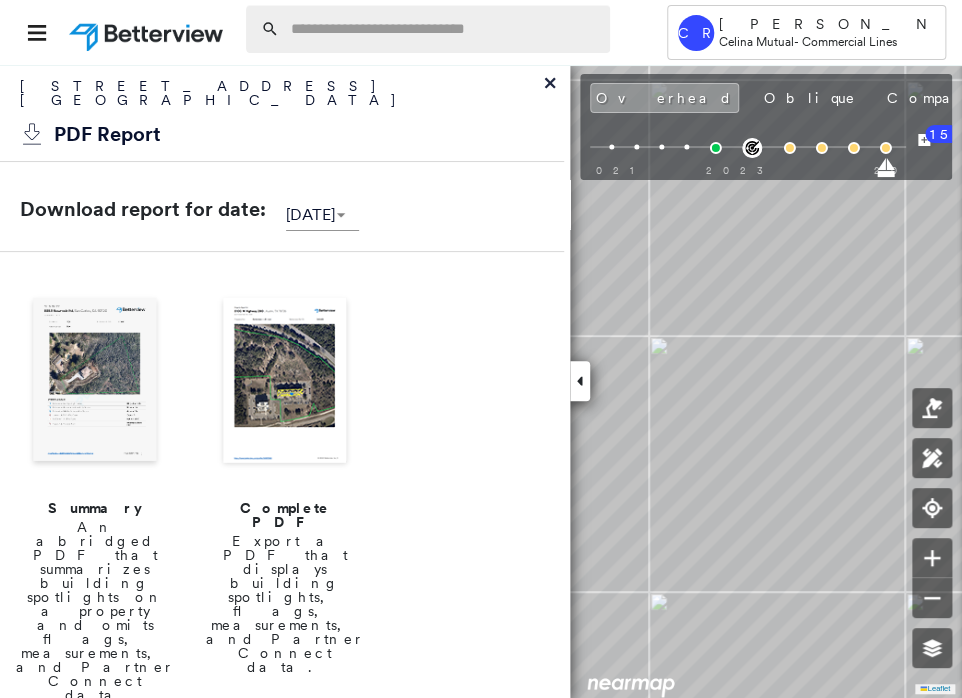 click at bounding box center (444, 29) 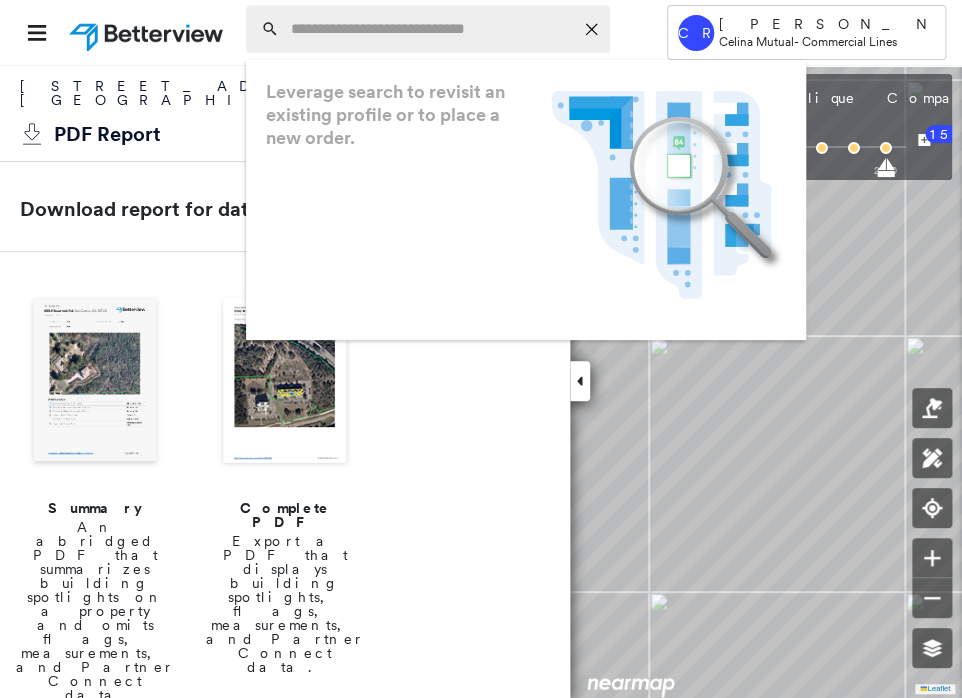 paste on "**********" 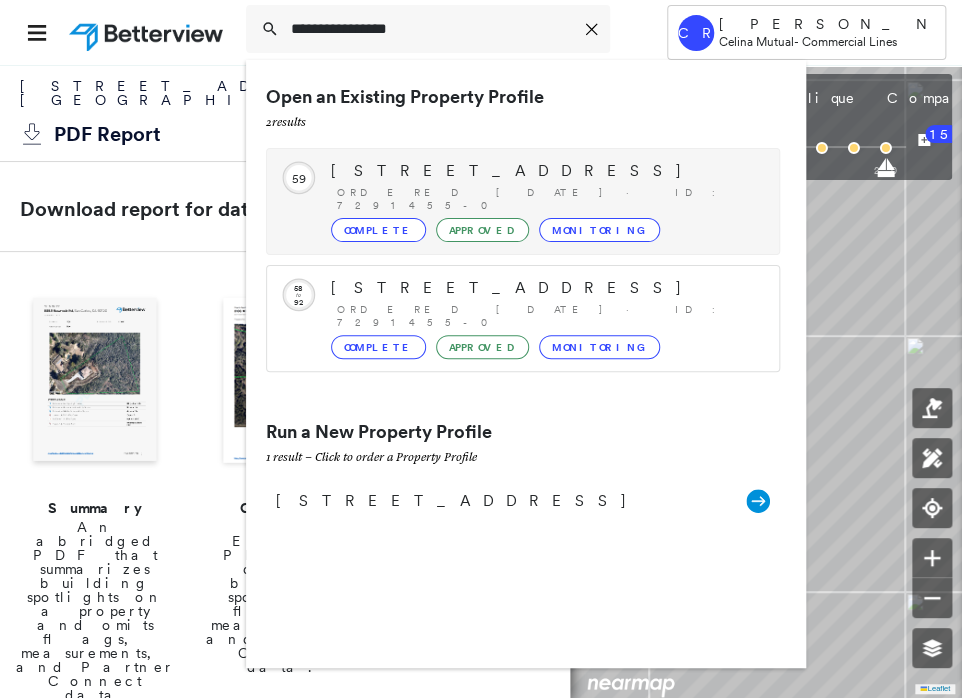 type on "**********" 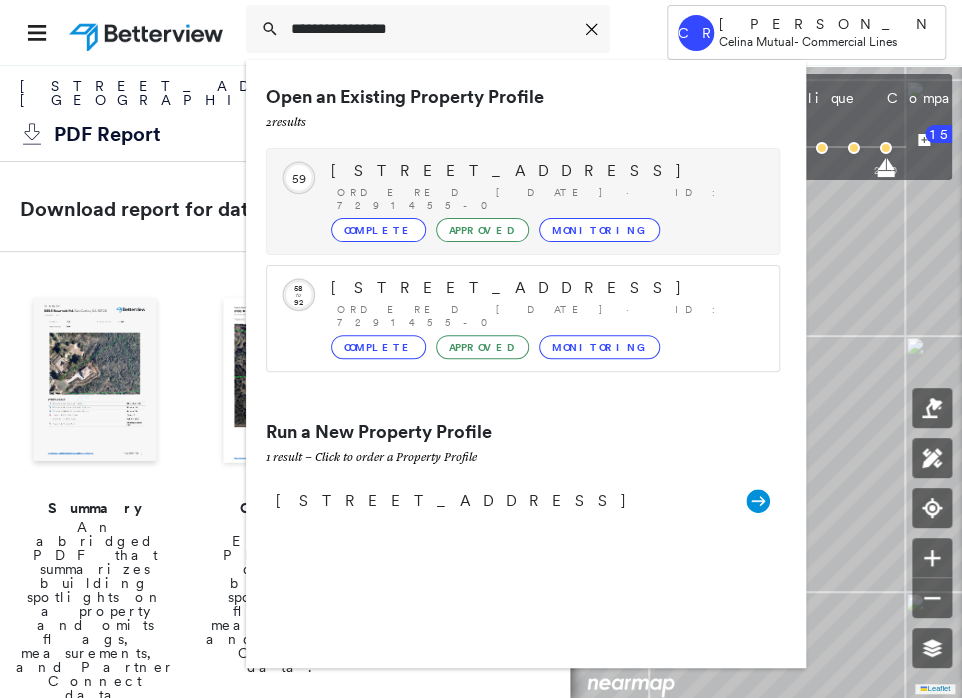 click on "[STREET_ADDRESS]" at bounding box center (545, 171) 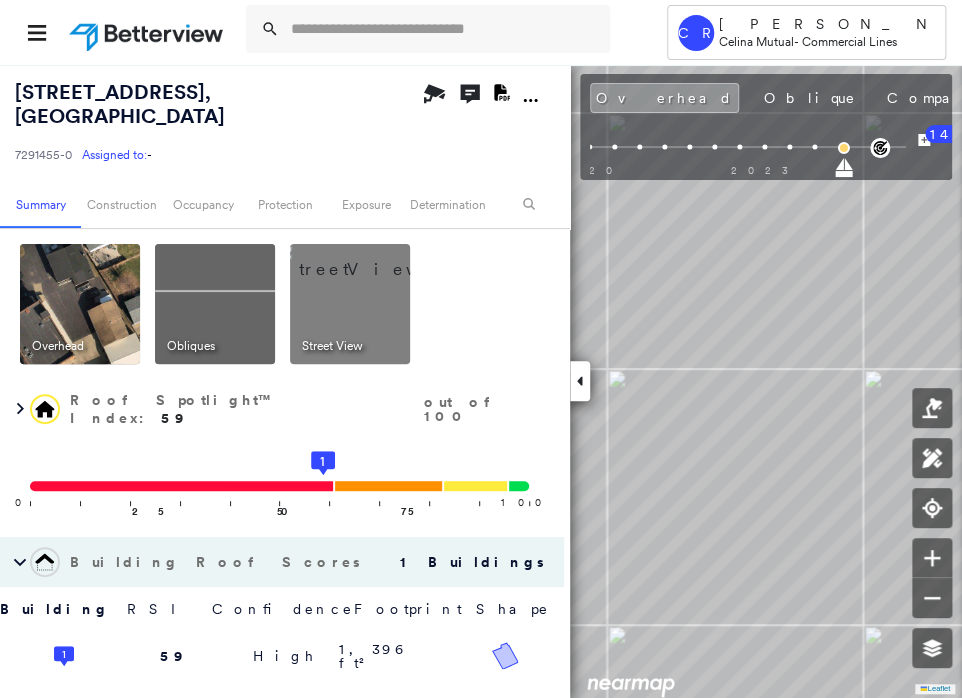 click 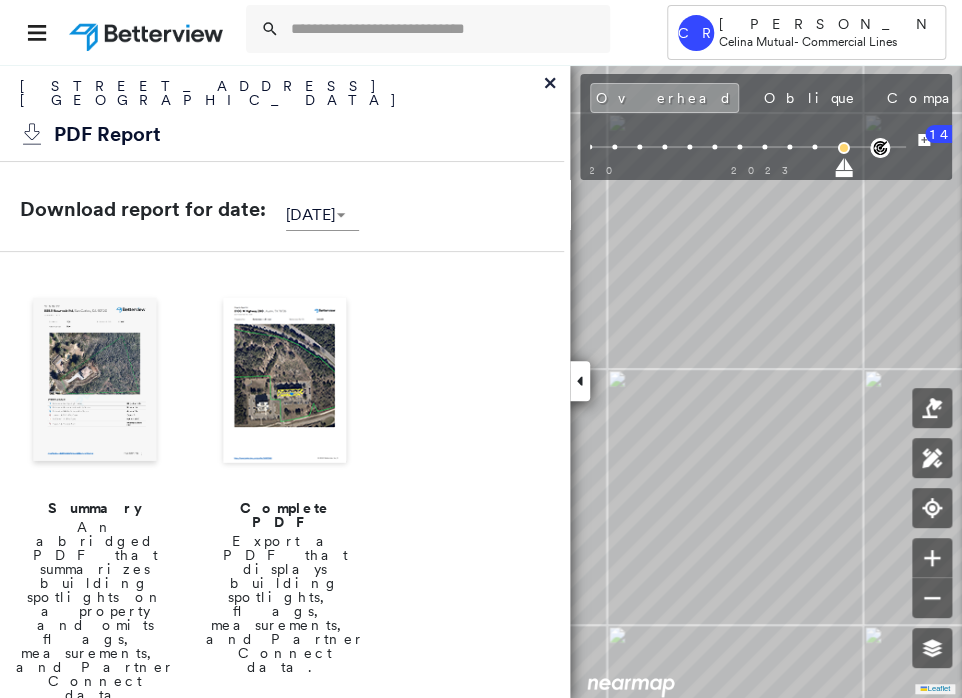click at bounding box center (95, 382) 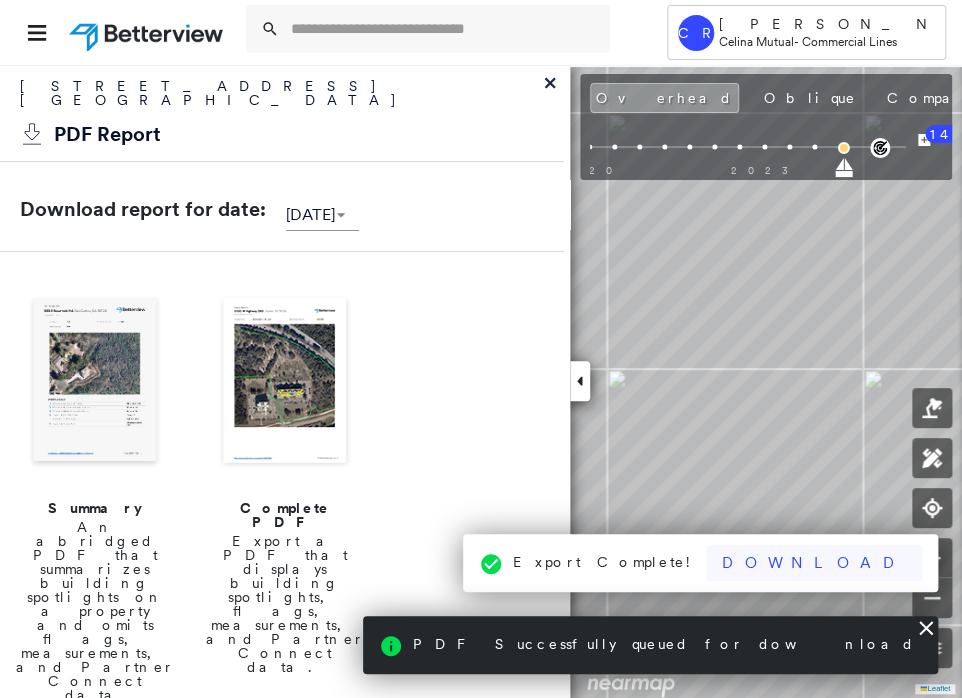 click on "Download" at bounding box center (814, 563) 